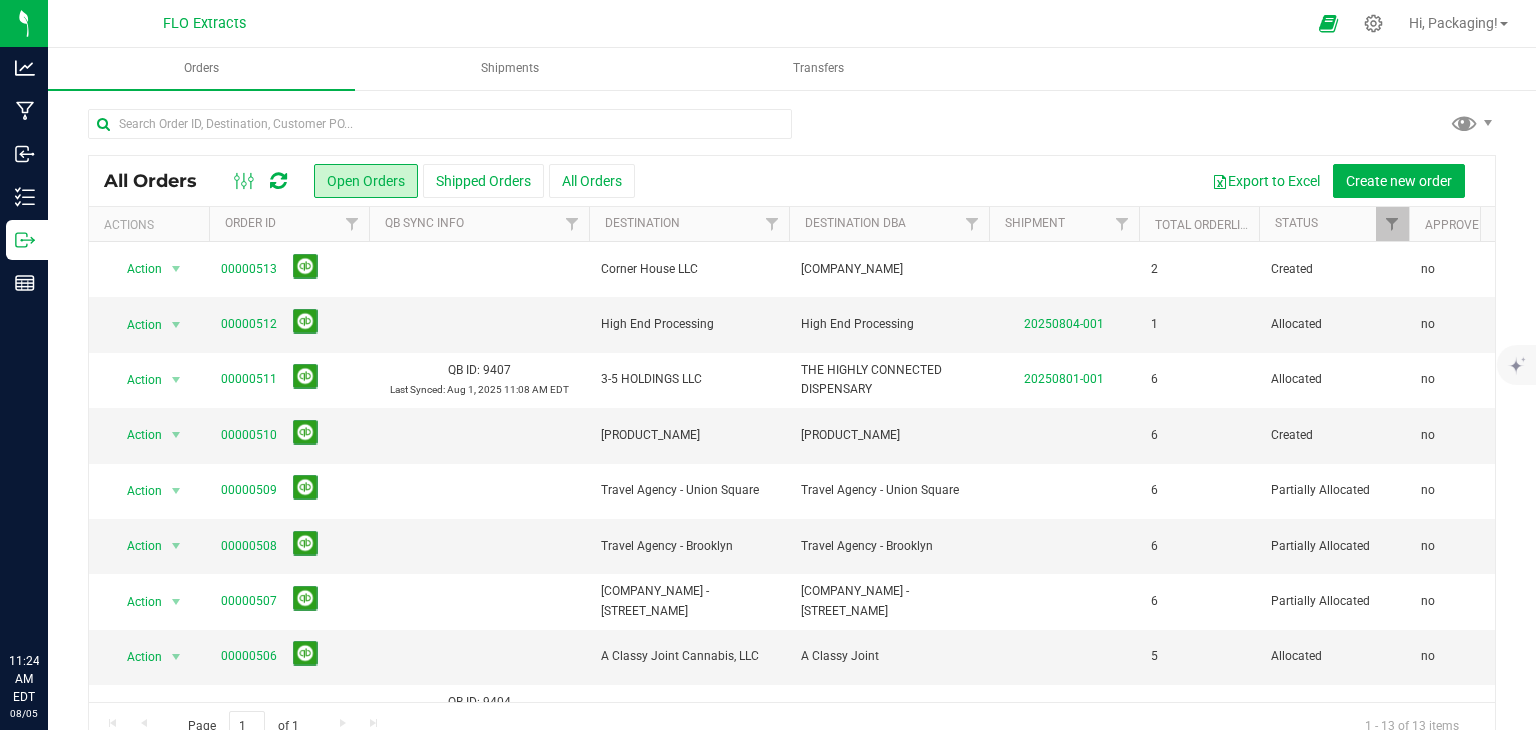 scroll, scrollTop: 0, scrollLeft: 0, axis: both 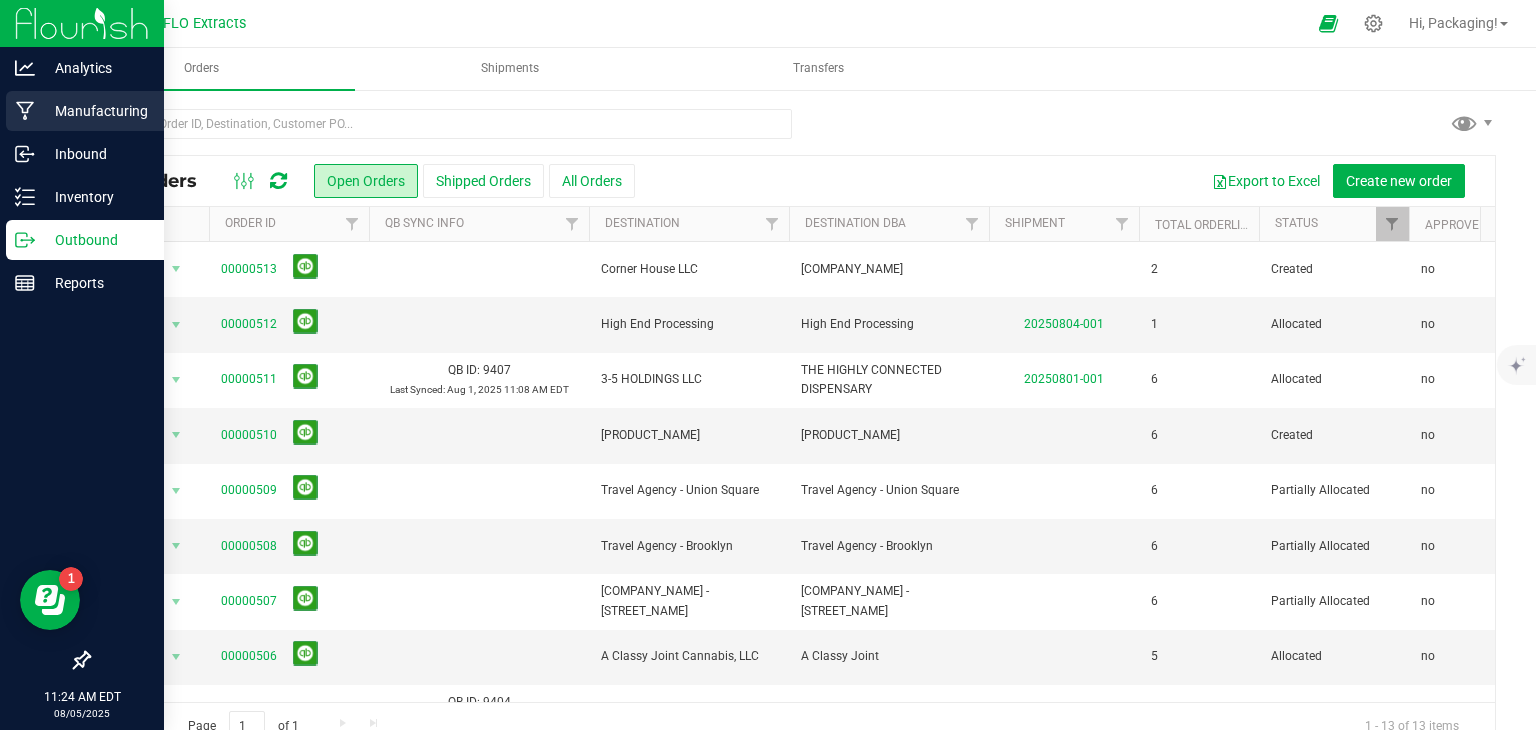 drag, startPoint x: 0, startPoint y: 0, endPoint x: 115, endPoint y: 110, distance: 159.1383 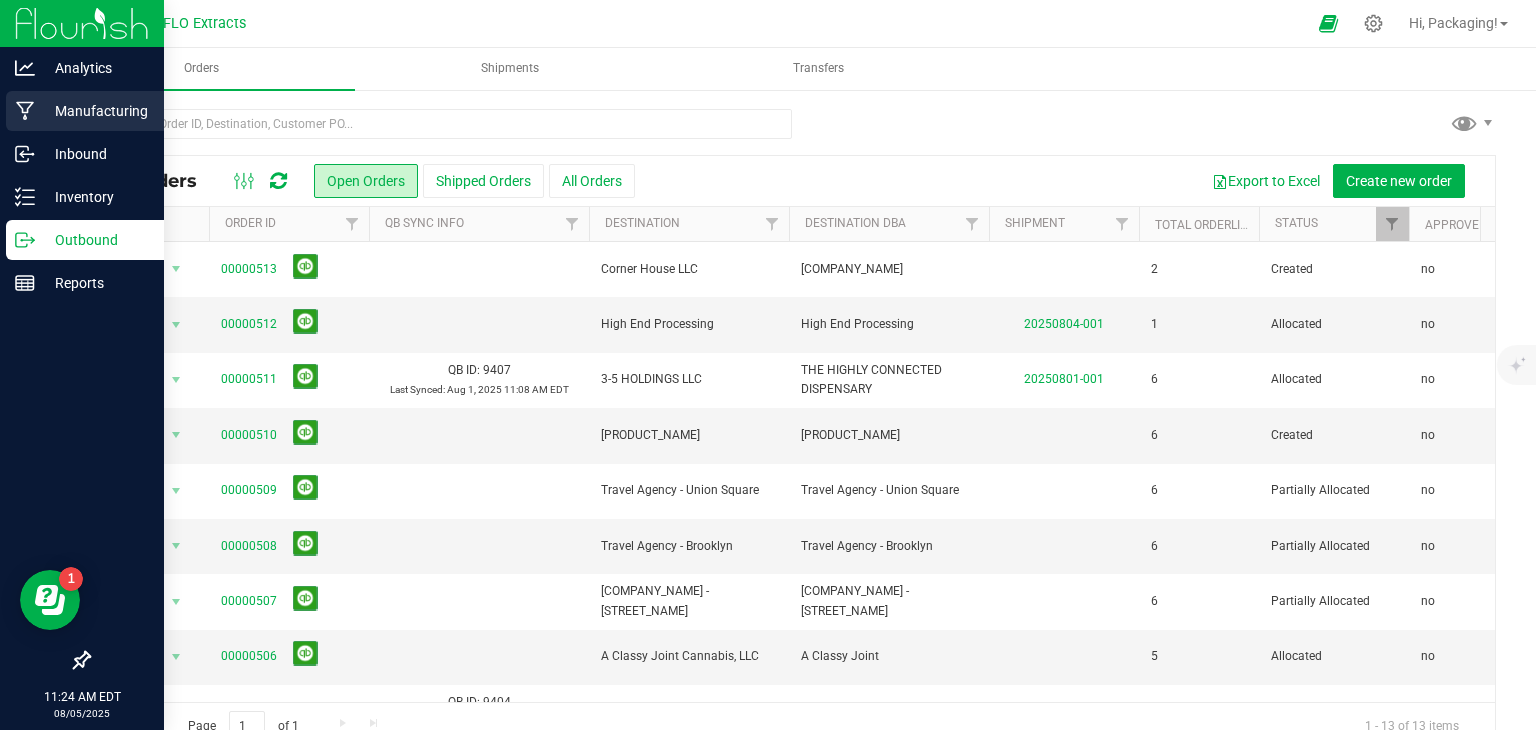click on "Manufacturing" at bounding box center [95, 111] 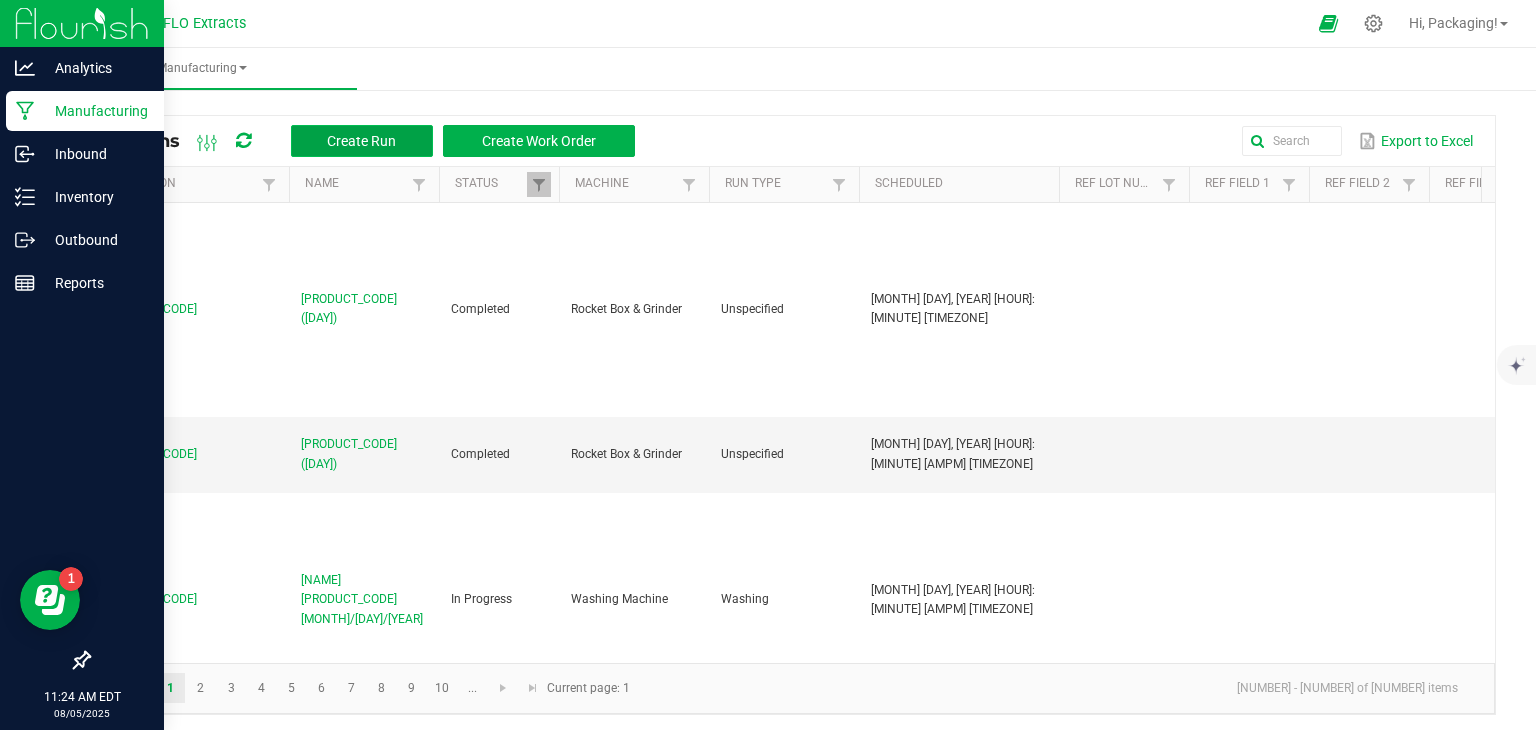 click on "Create Run" at bounding box center [361, 141] 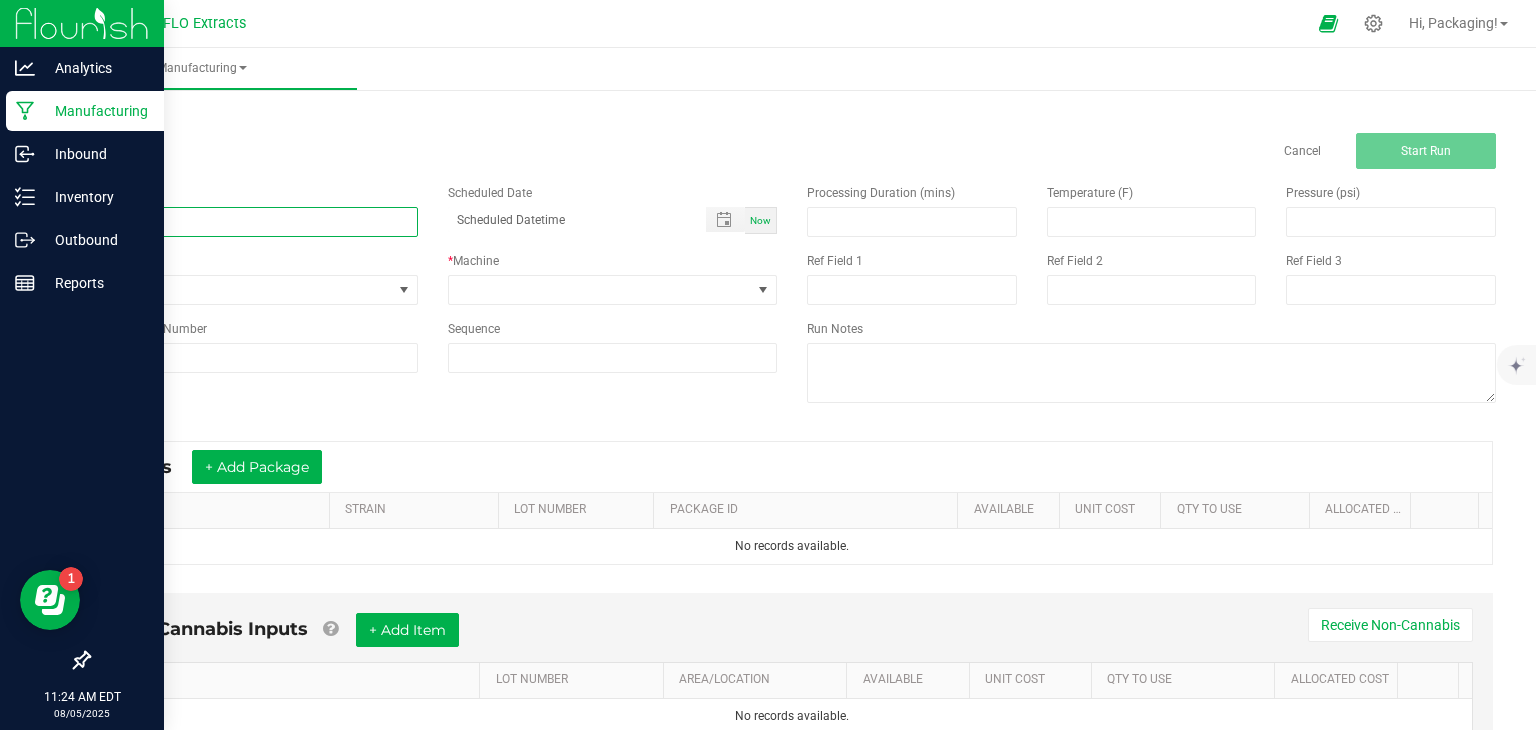 click at bounding box center (253, 222) 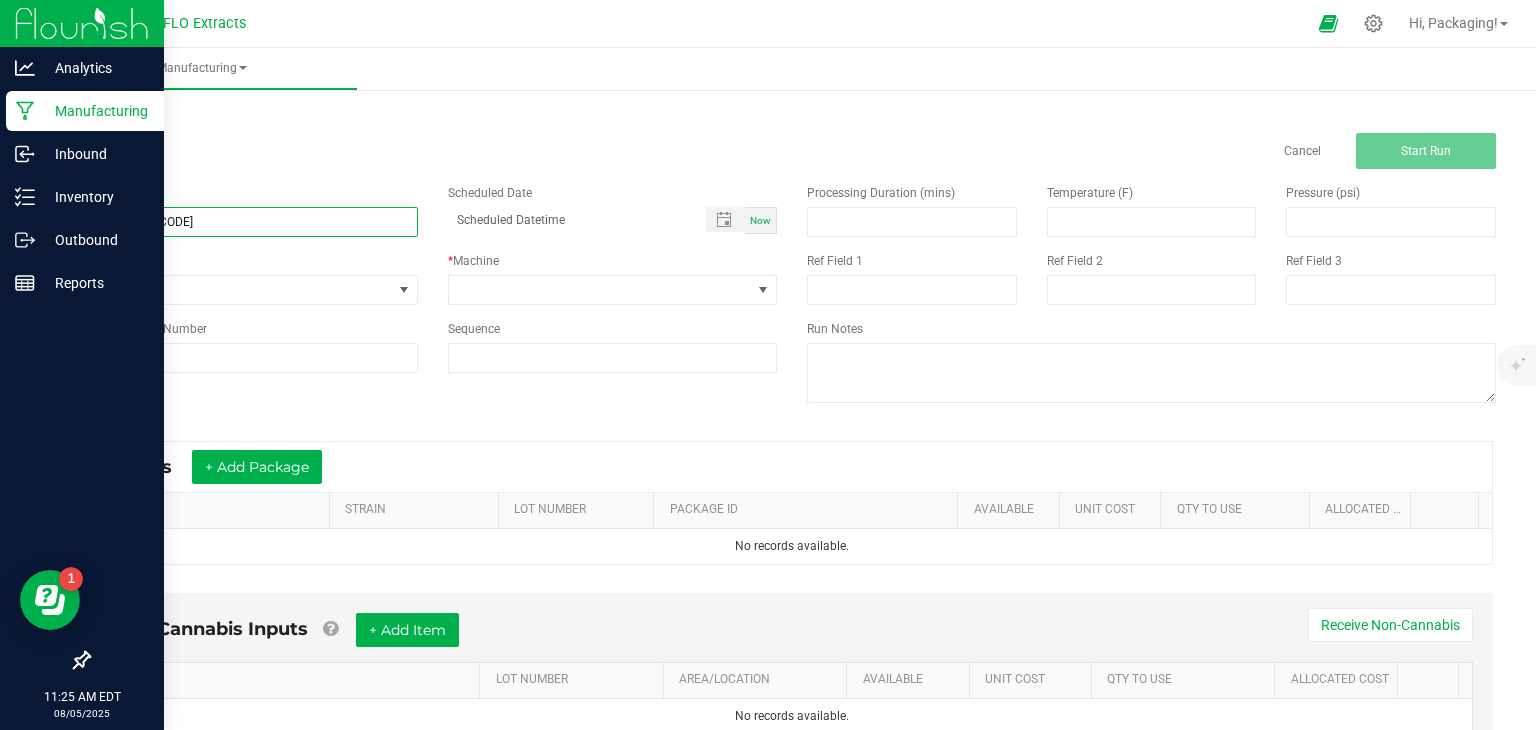 type on "[PRODUCT_CODE]" 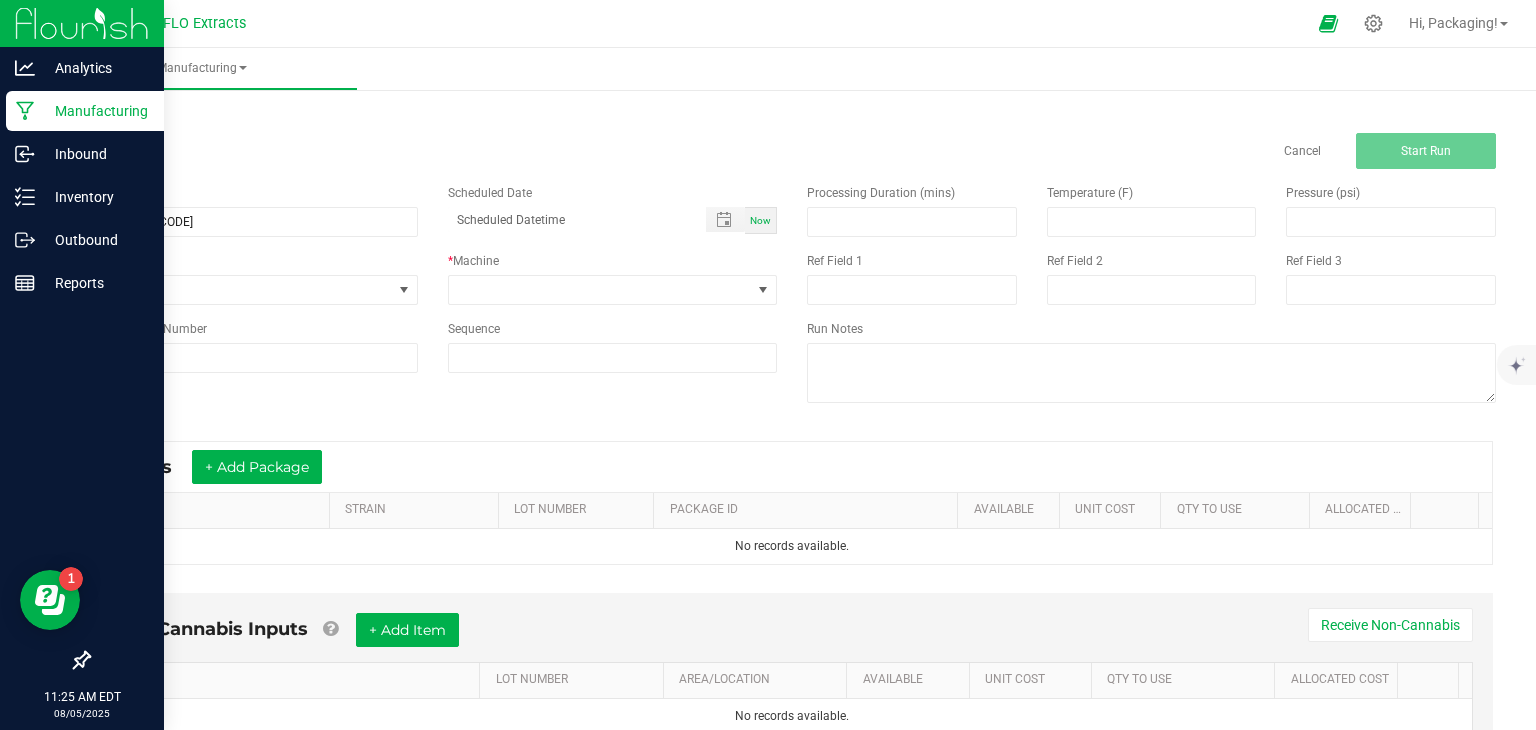 click on "Now" at bounding box center [760, 220] 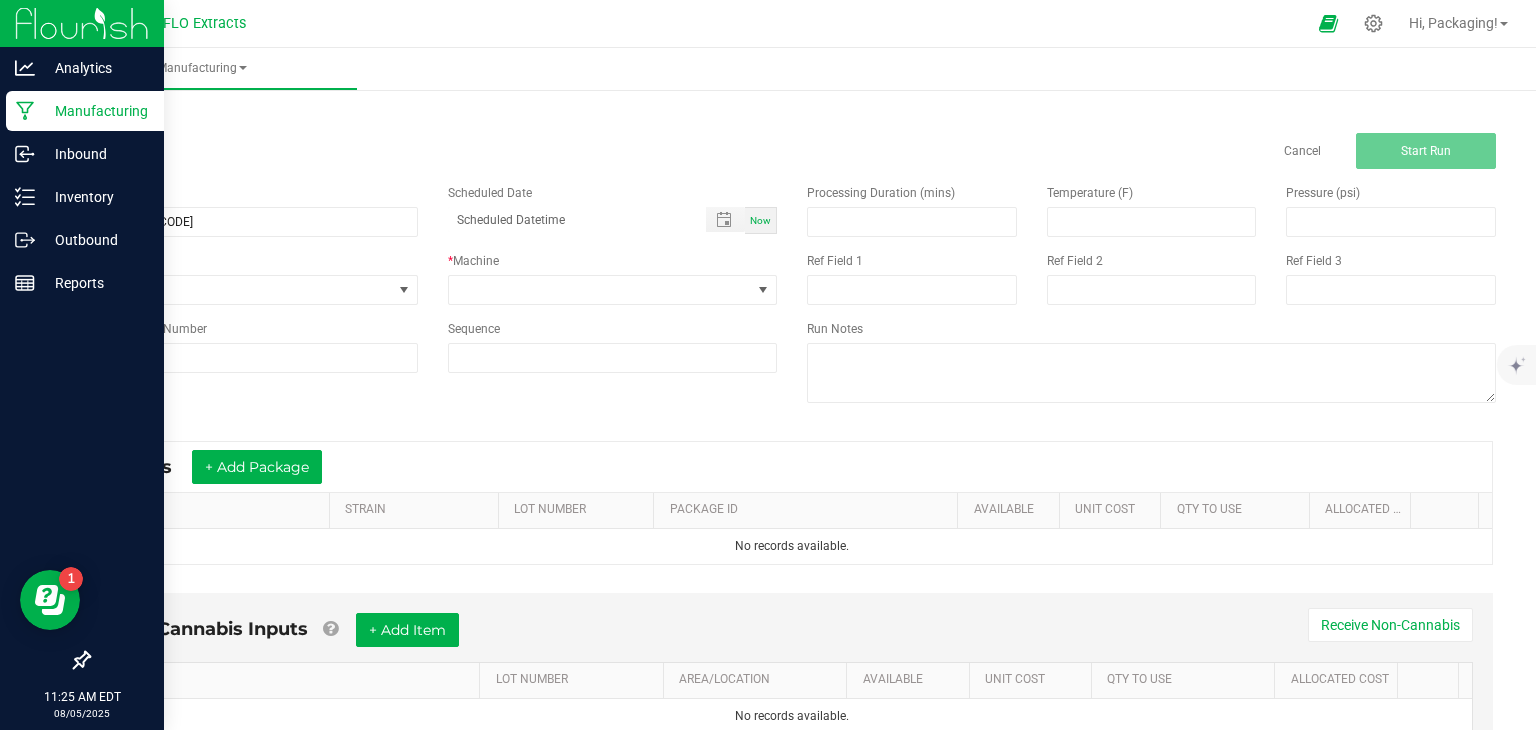 type on "[MONTH]/[DAY]/[YEAR] [HOUR]:[MINUTE] [TIMEZONE]" 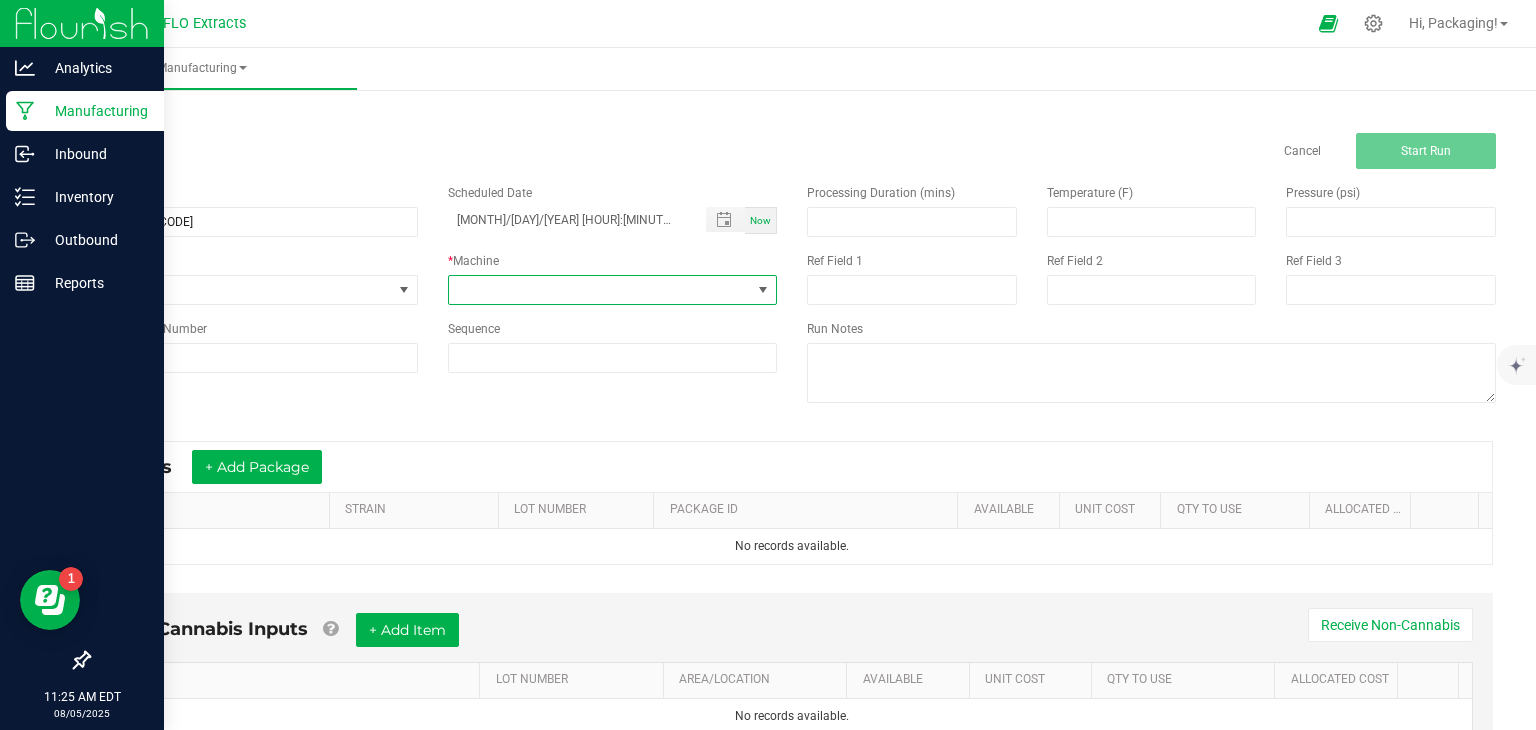 click at bounding box center [763, 290] 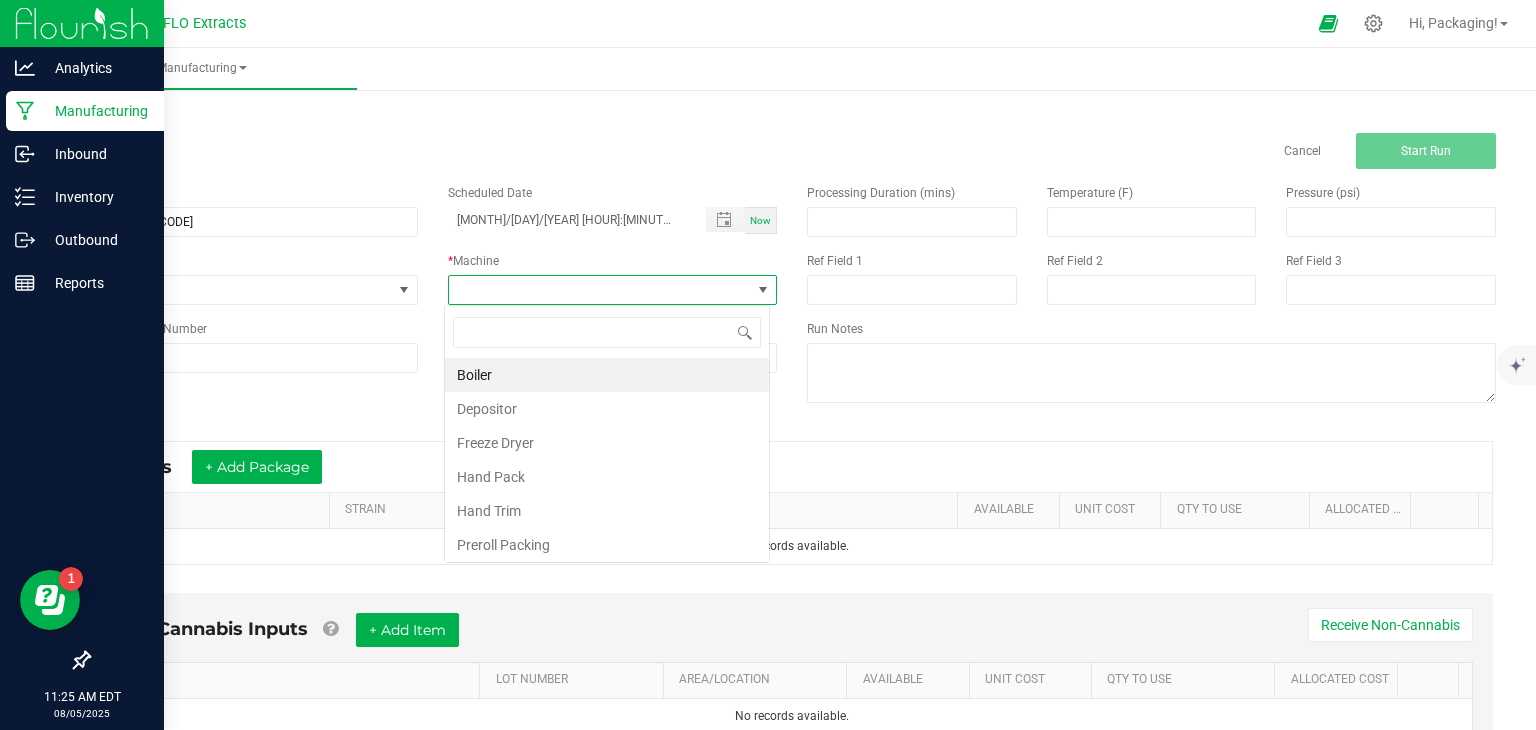 scroll, scrollTop: 99970, scrollLeft: 99674, axis: both 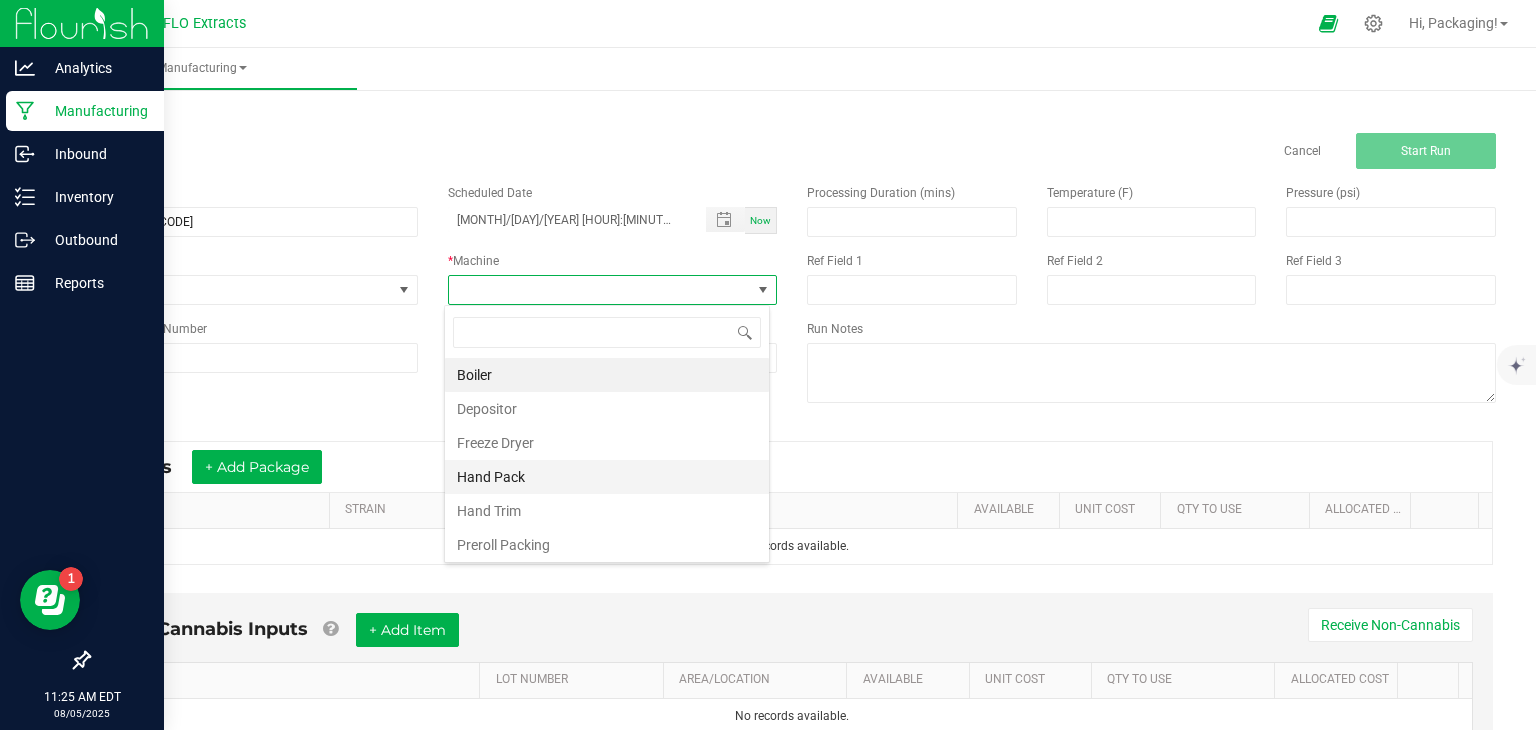 click on "Hand Pack" at bounding box center [607, 477] 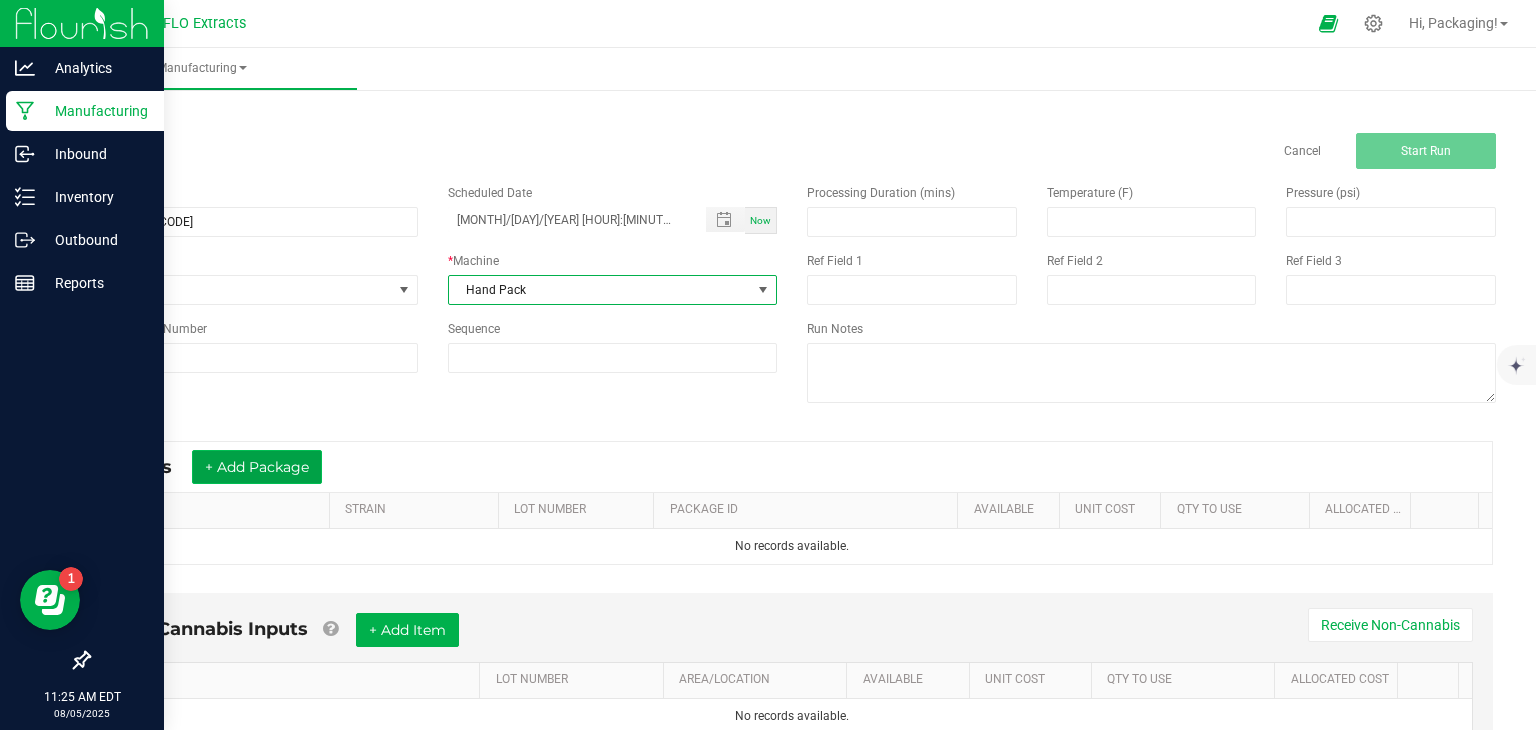 click on "+ Add Package" at bounding box center [257, 467] 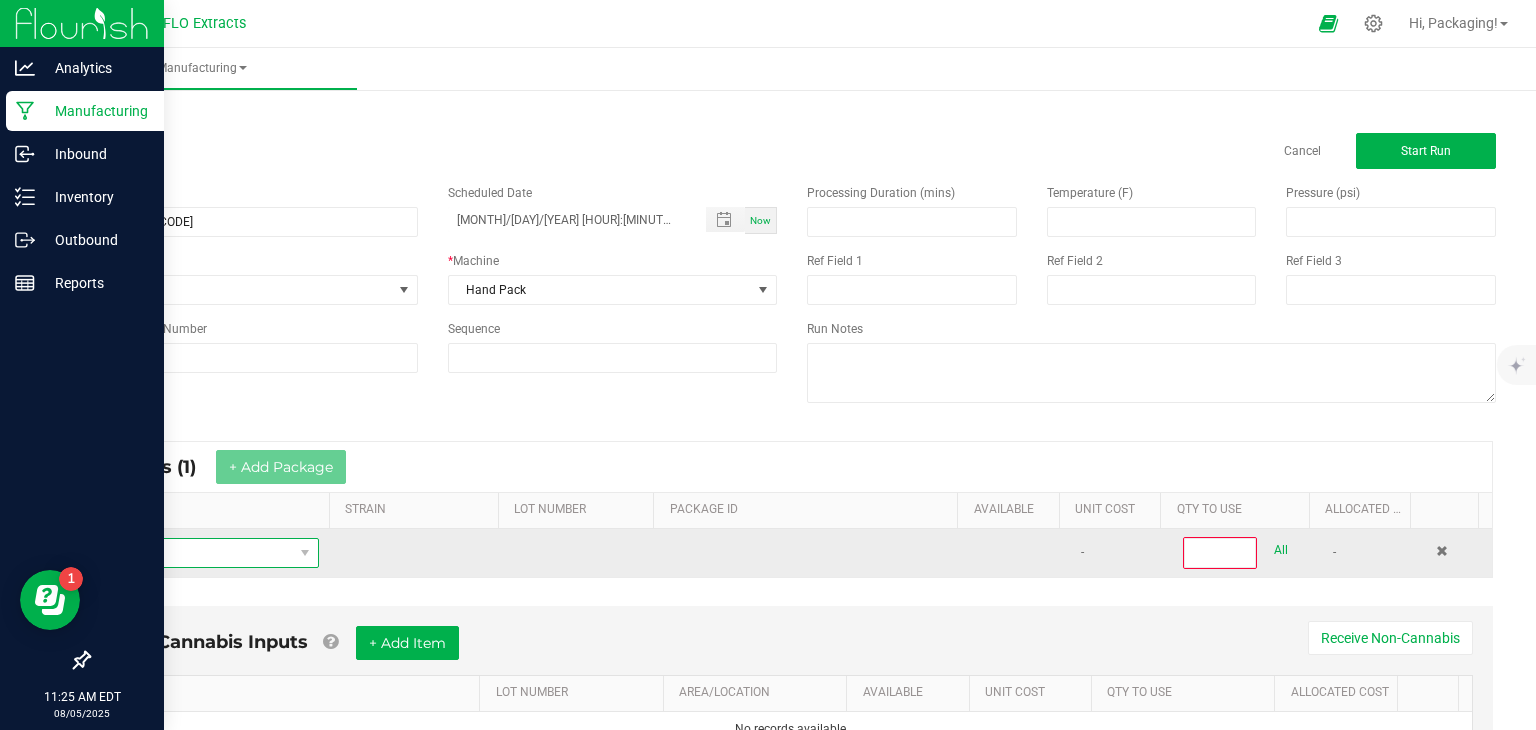 click at bounding box center (199, 553) 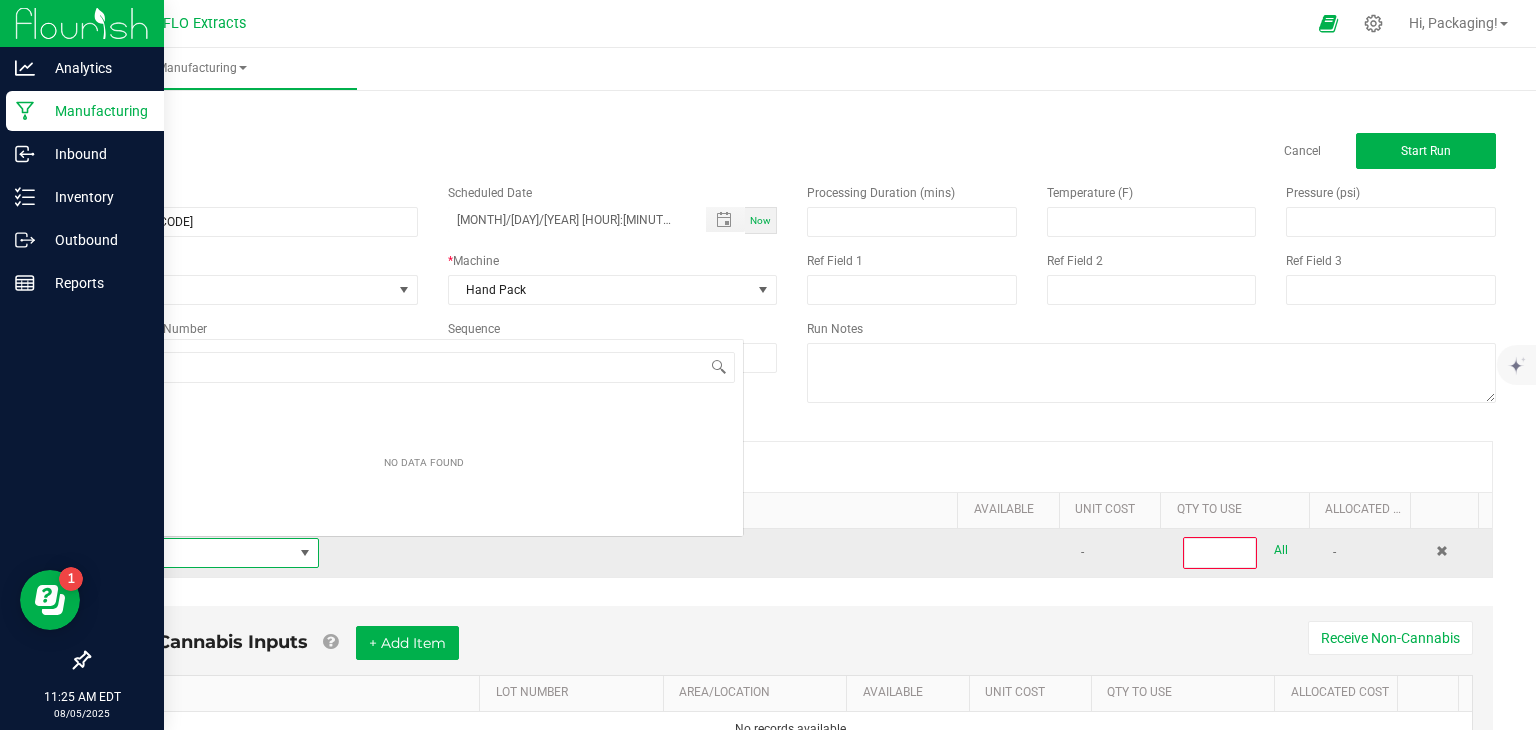 scroll, scrollTop: 0, scrollLeft: 0, axis: both 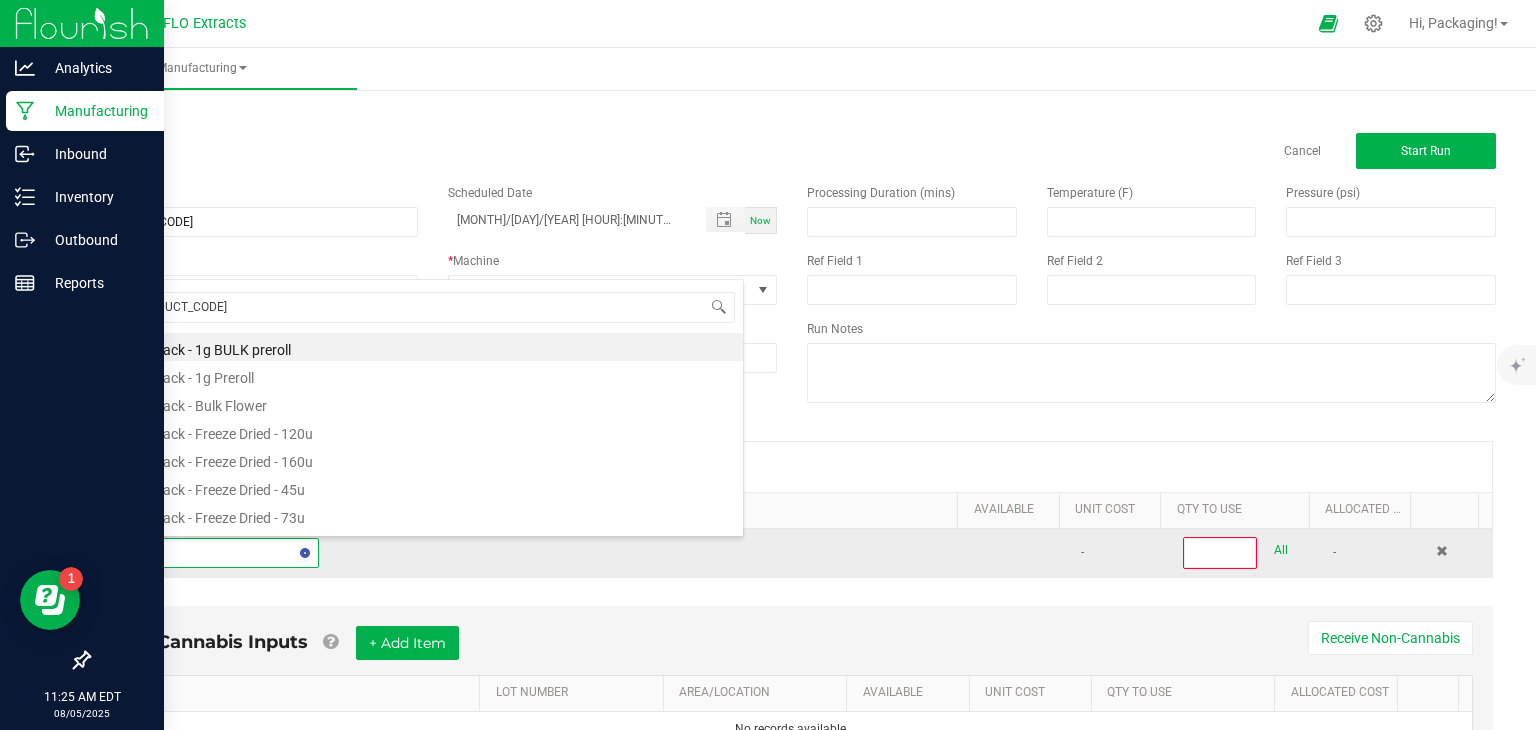 type on "COLO" 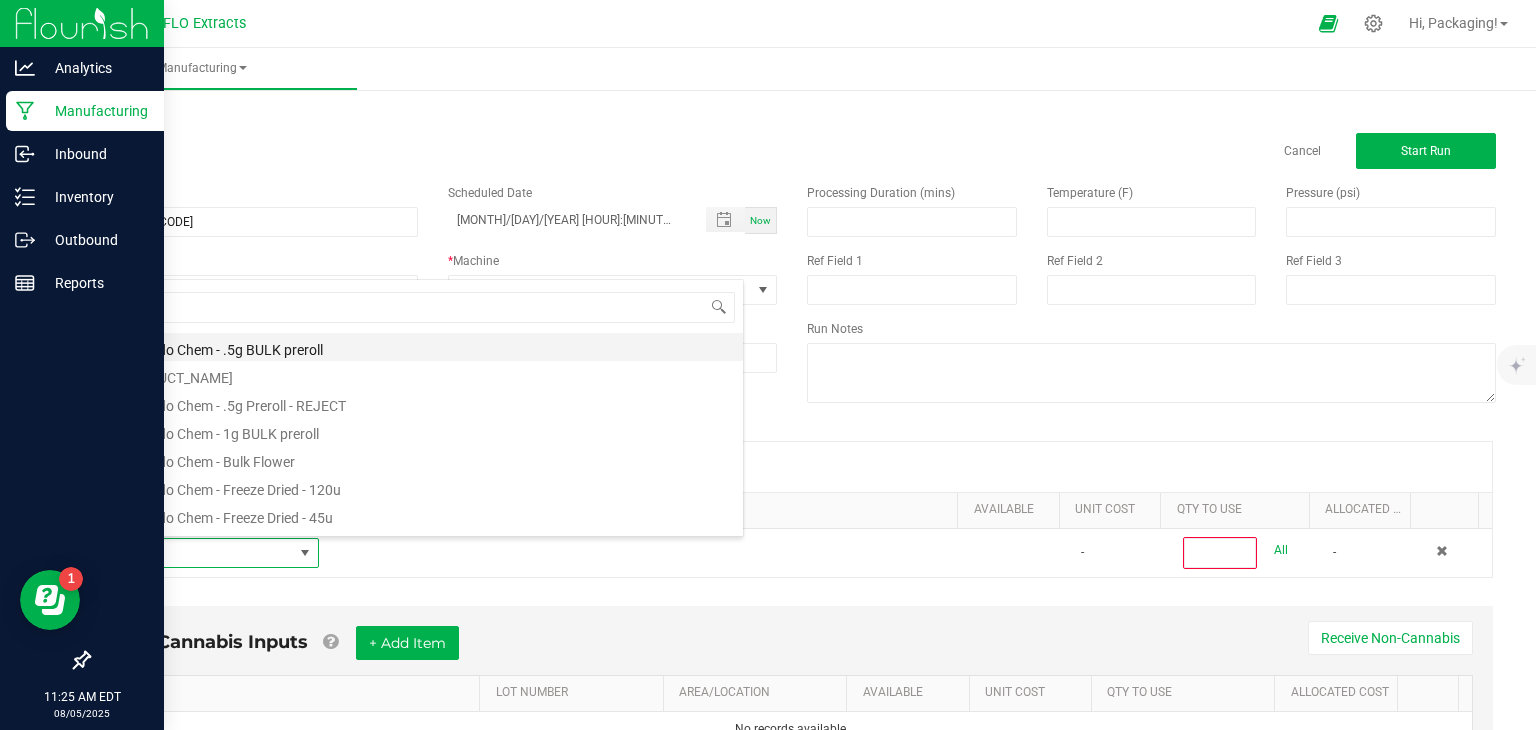 click on "Colorado Chem - .5g BULK preroll" at bounding box center (424, 347) 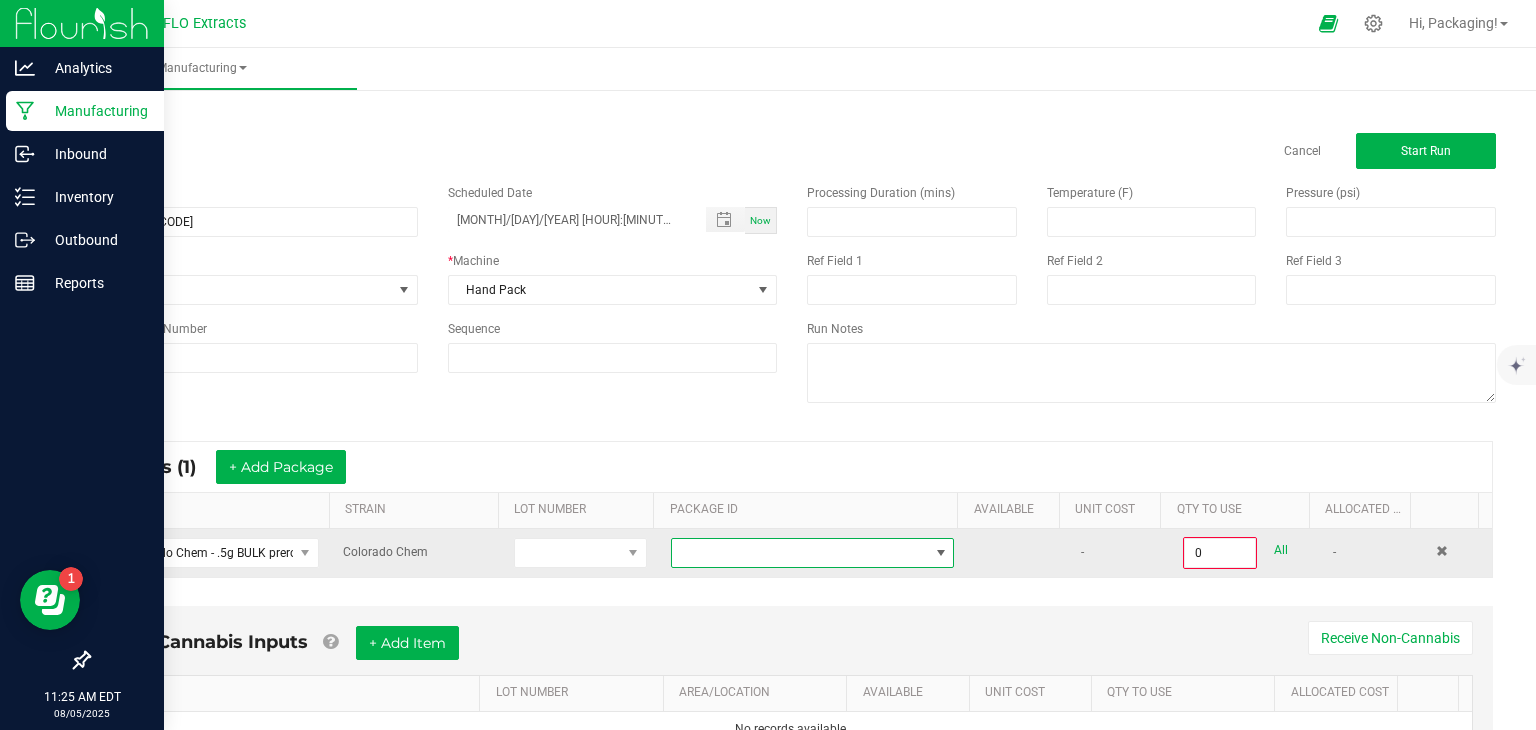 click at bounding box center [941, 553] 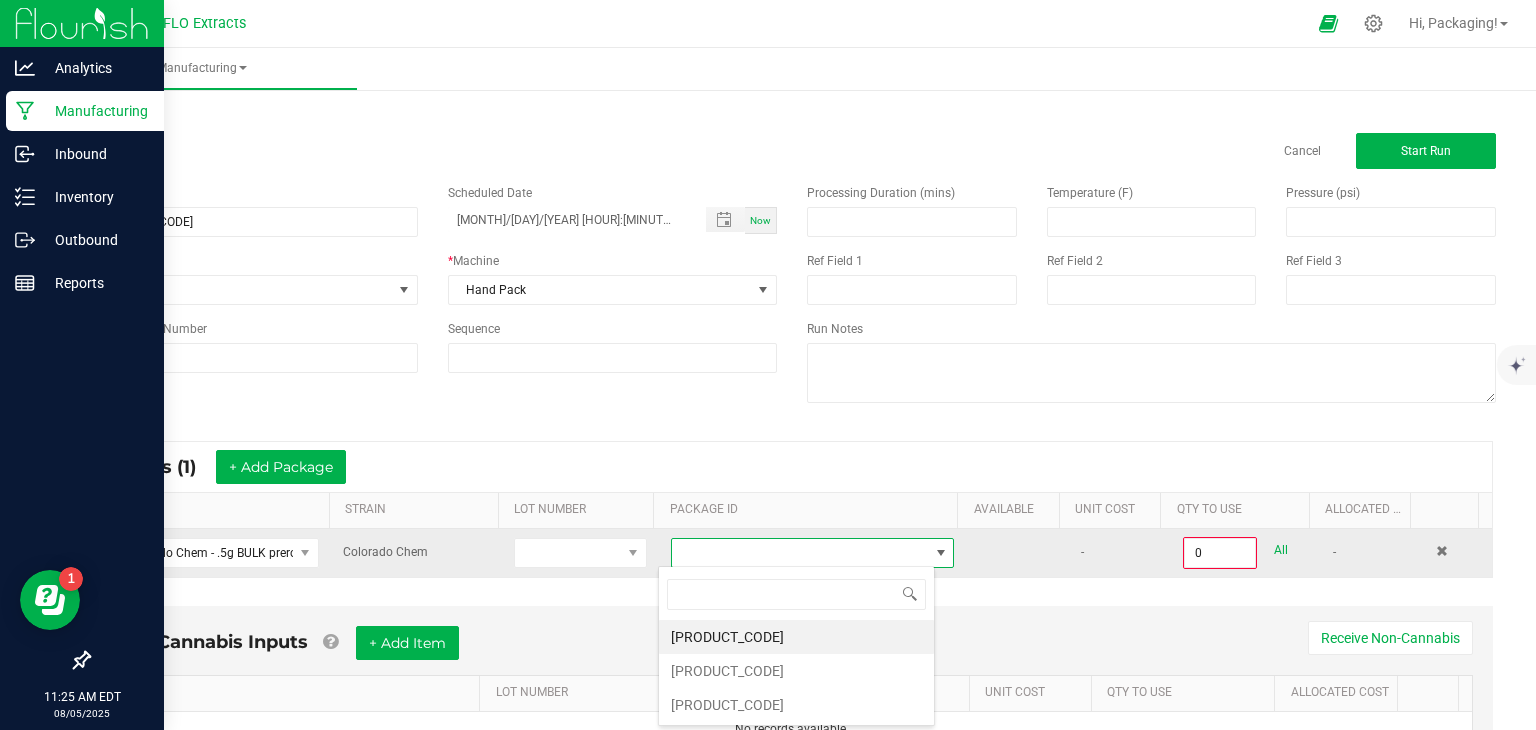 scroll, scrollTop: 99970, scrollLeft: 99723, axis: both 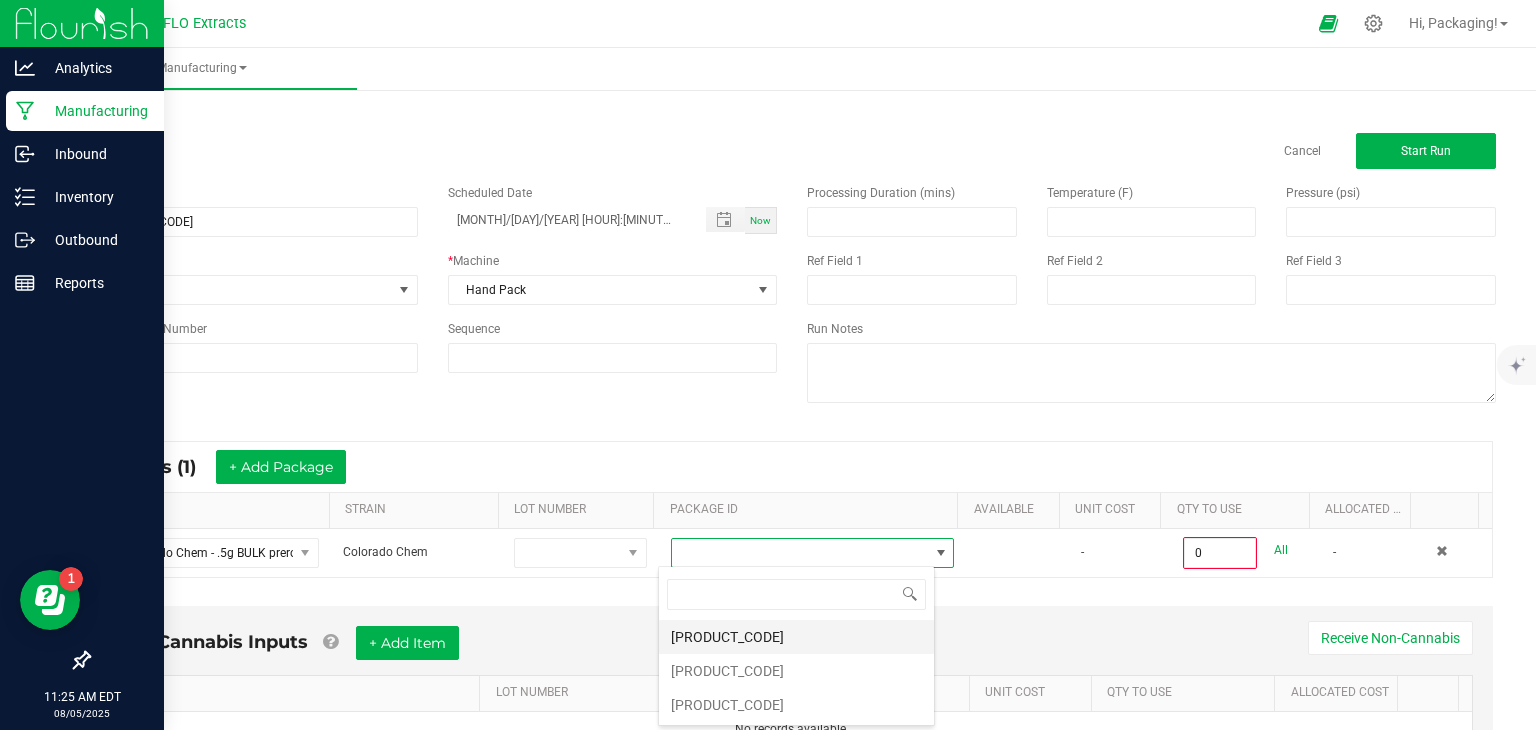 click on "[PRODUCT_CODE]" at bounding box center [796, 637] 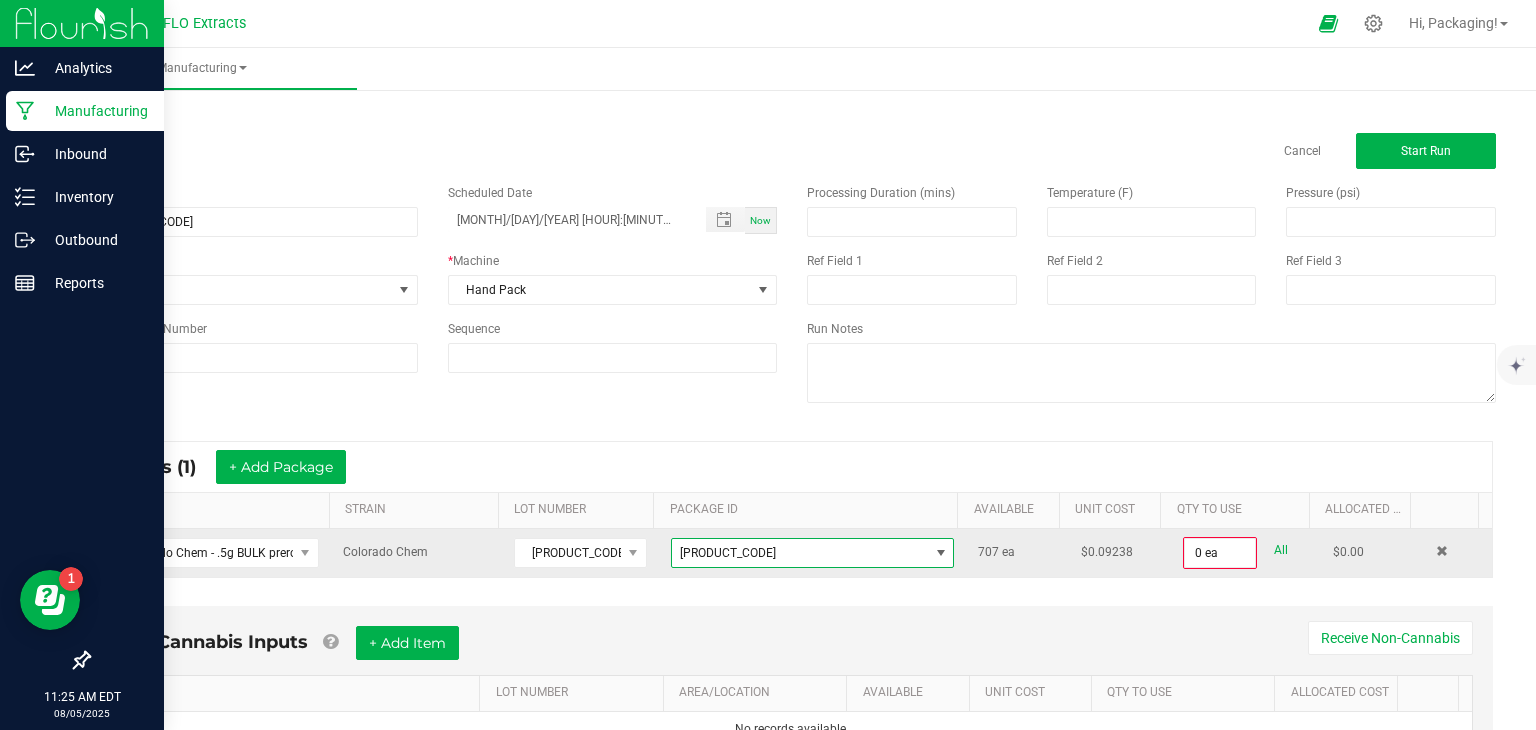 click on "All" at bounding box center [1281, 550] 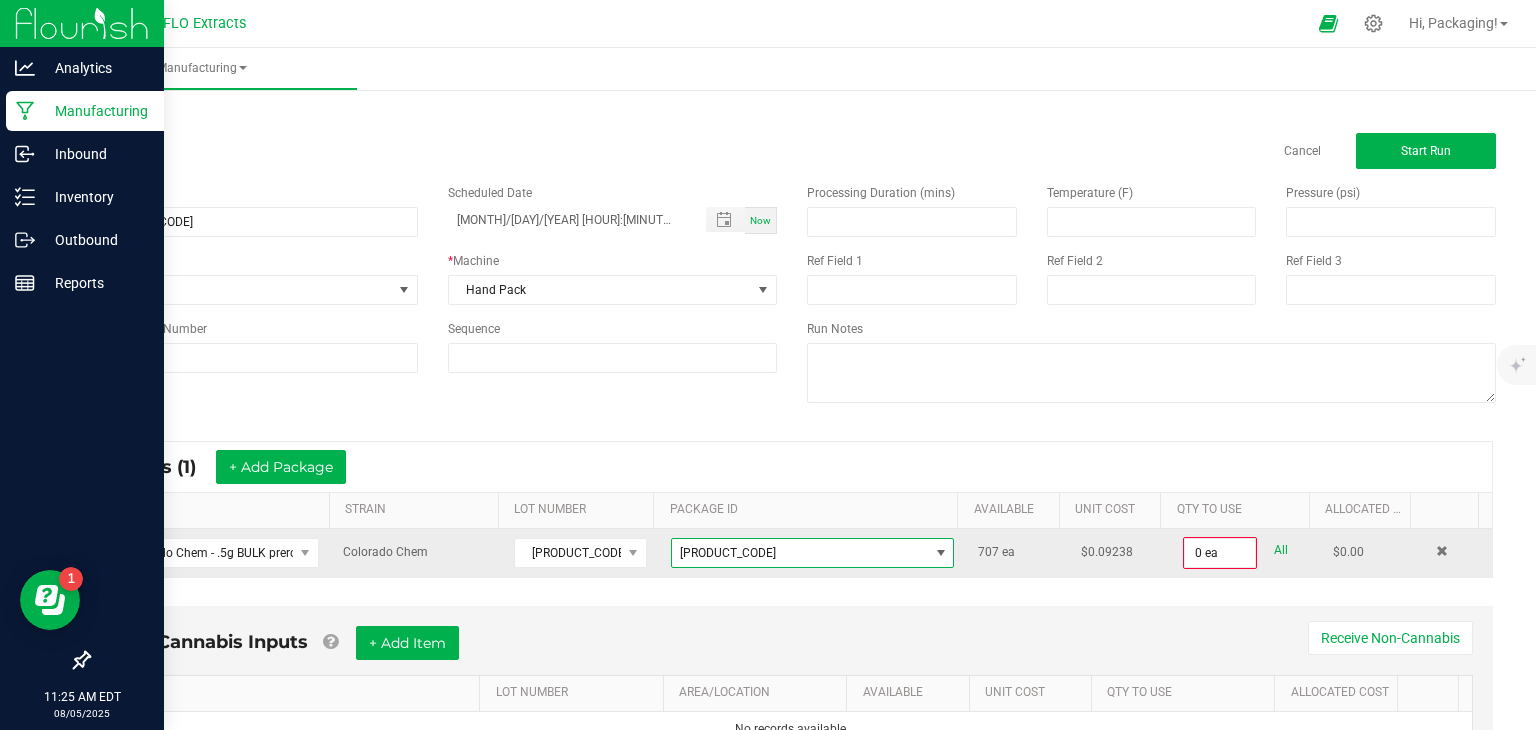 type on "707 ea" 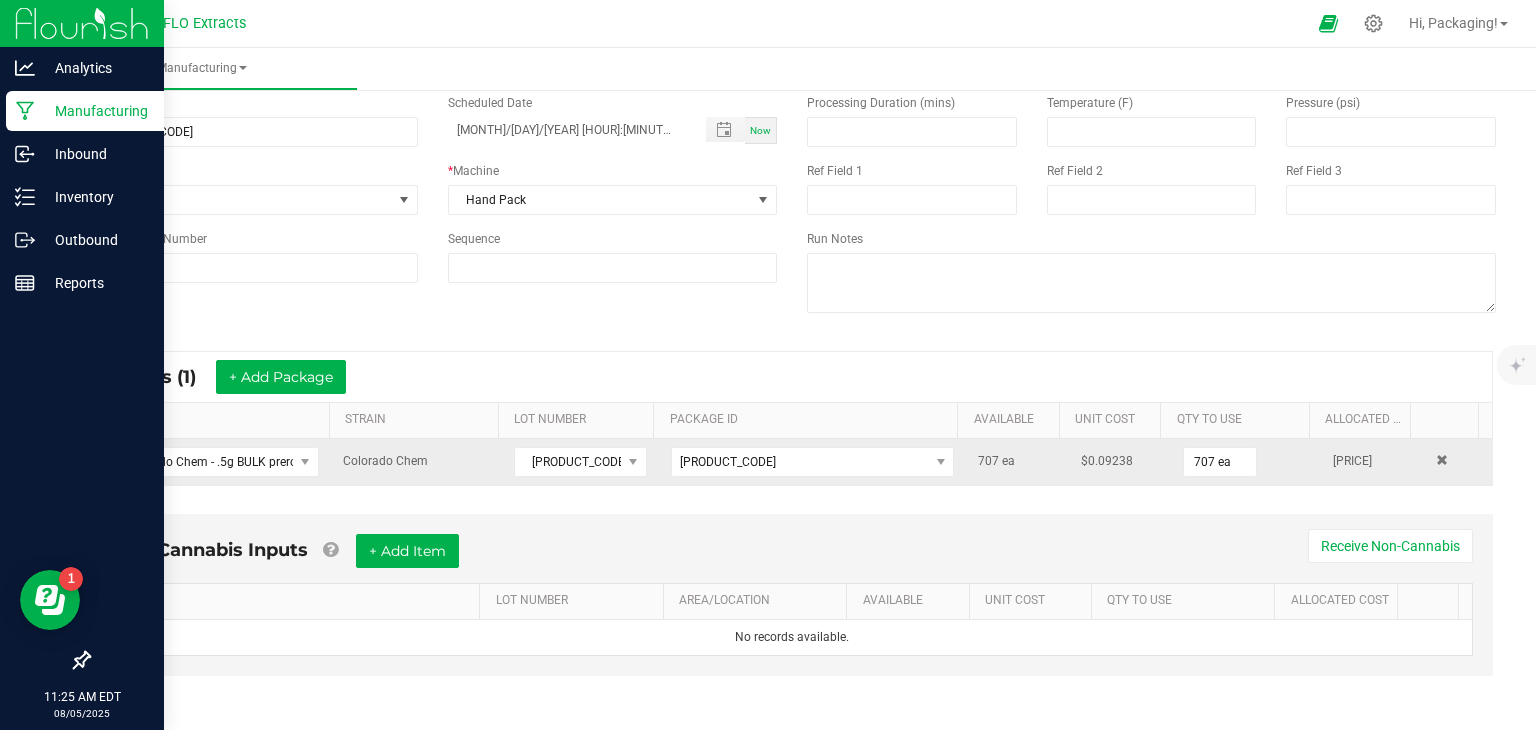 scroll, scrollTop: 91, scrollLeft: 0, axis: vertical 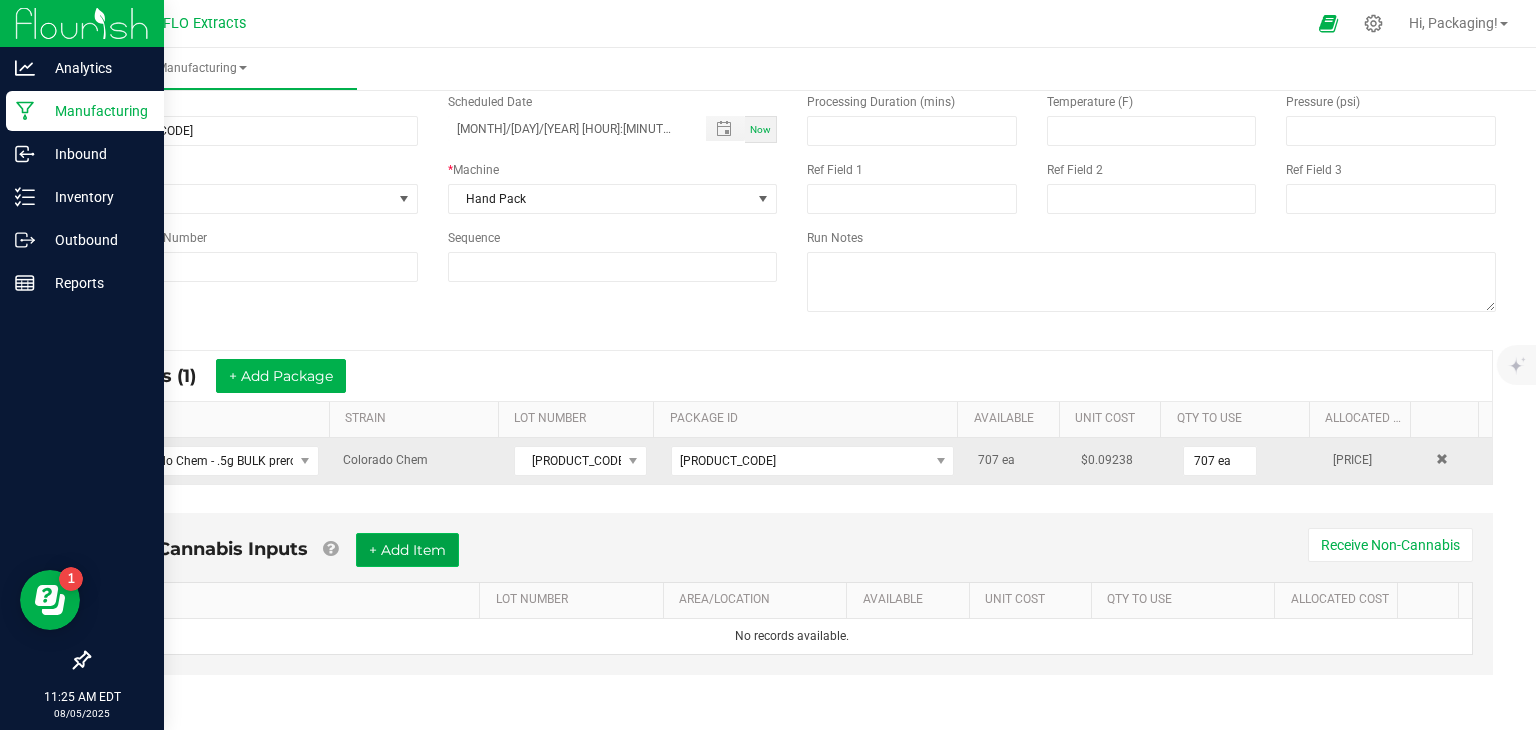 click on "+ Add Item" at bounding box center (407, 550) 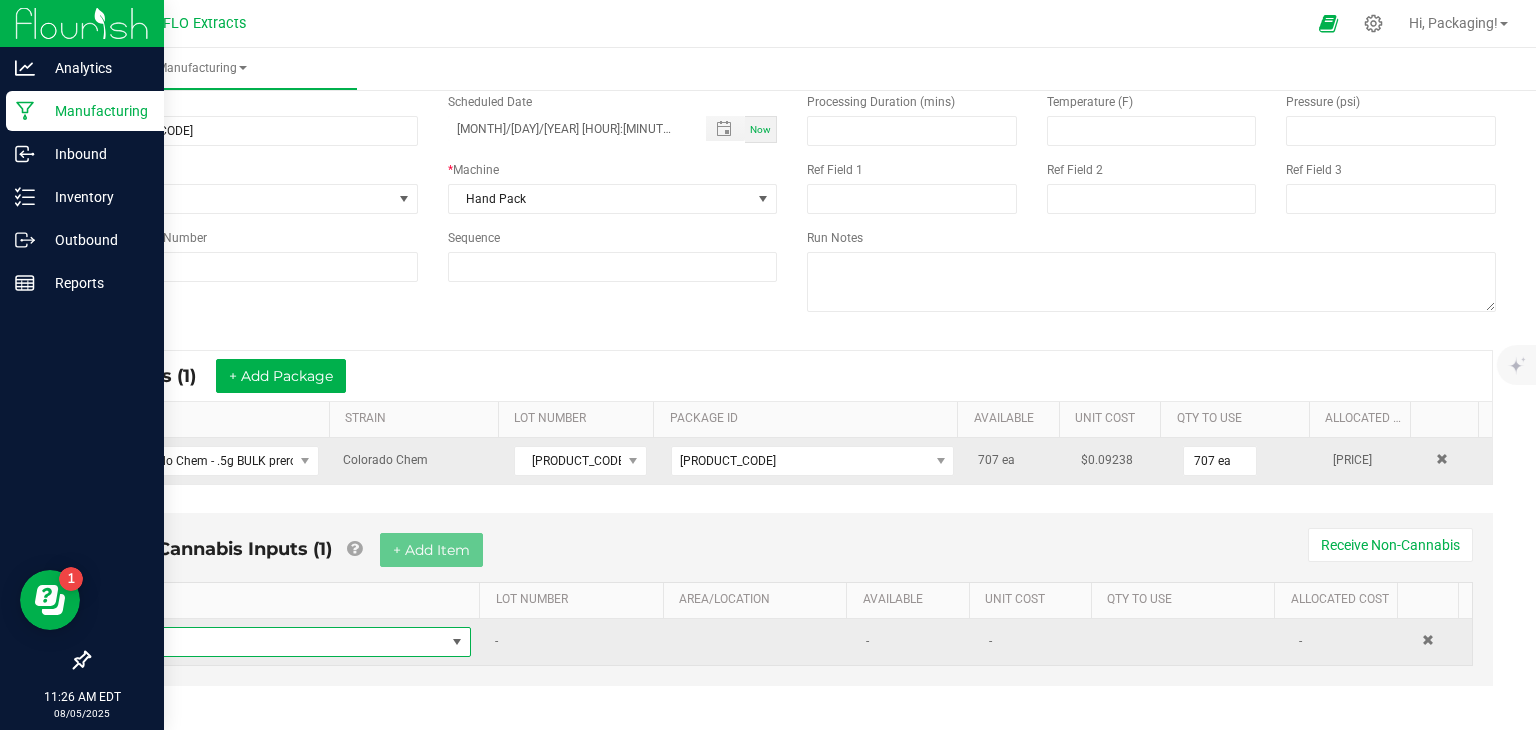 click at bounding box center [457, 642] 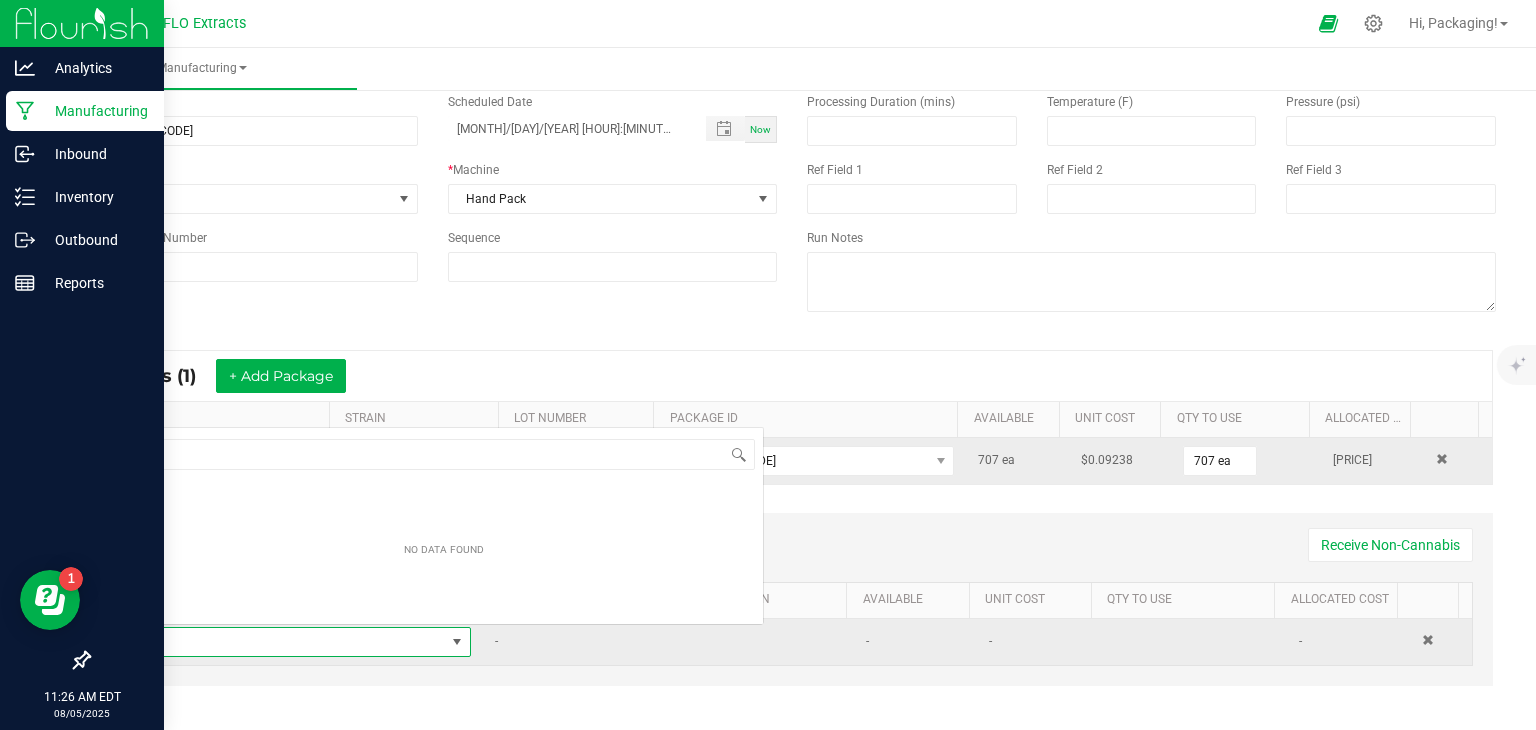 scroll, scrollTop: 0, scrollLeft: 0, axis: both 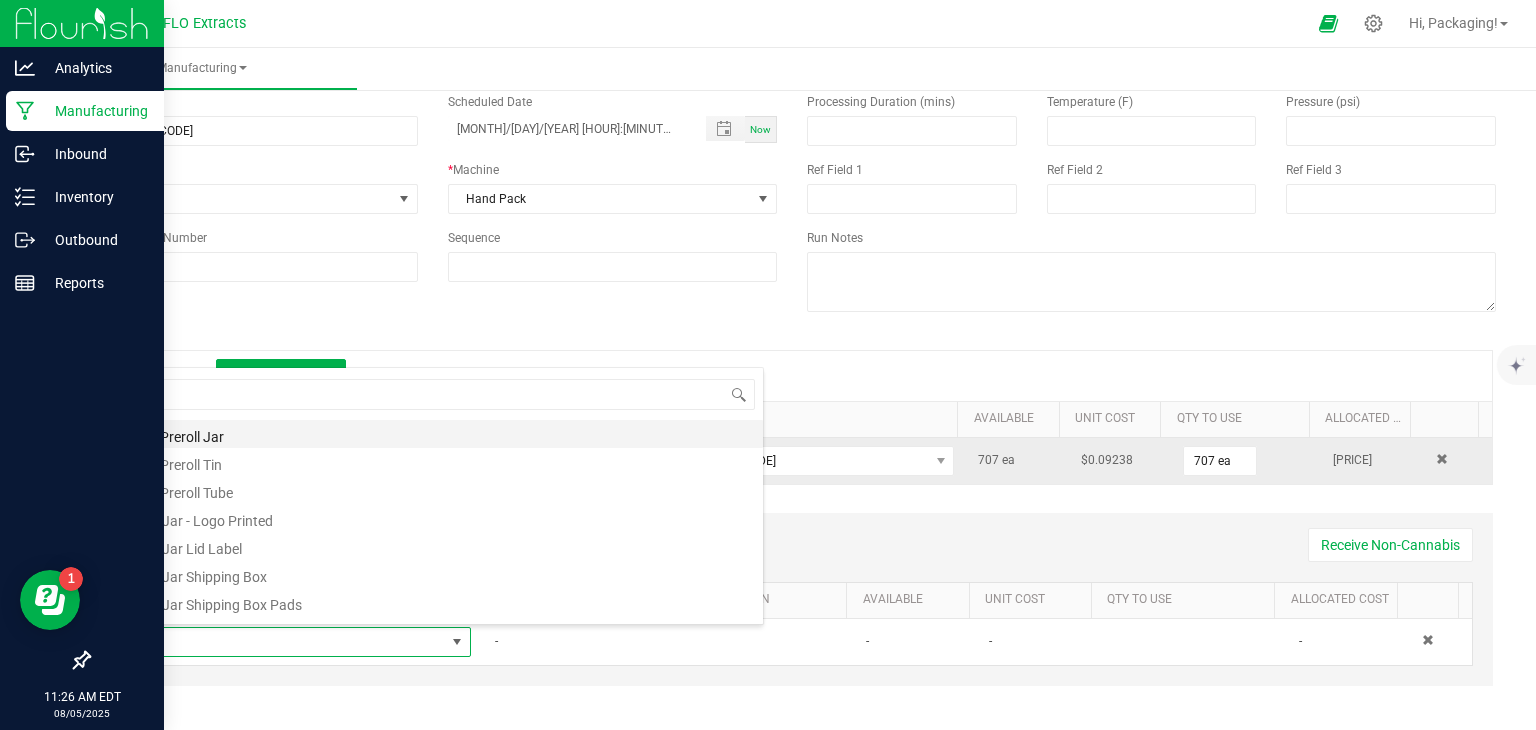 click on ".5g Preroll Jar" at bounding box center (444, 434) 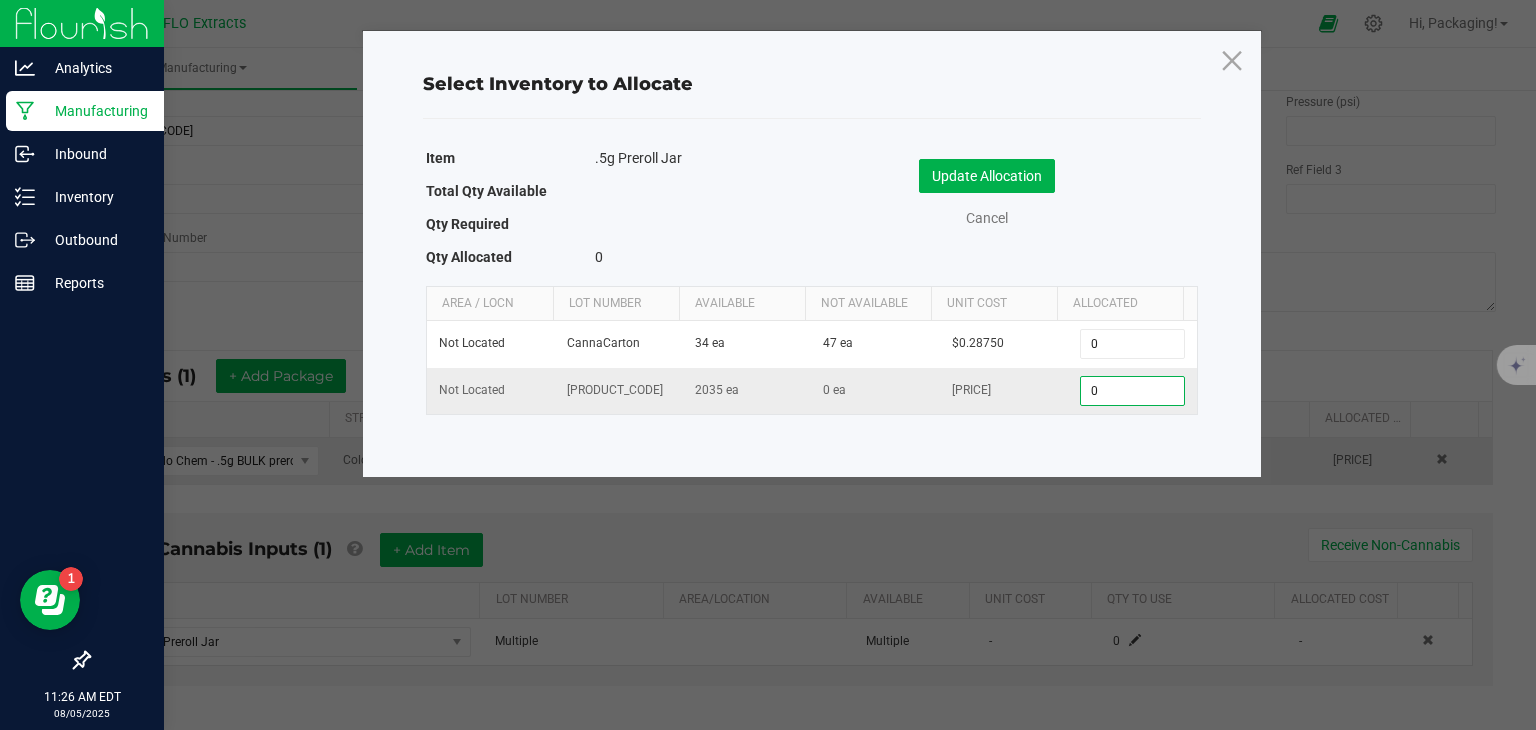 click on "0" at bounding box center (1132, 391) 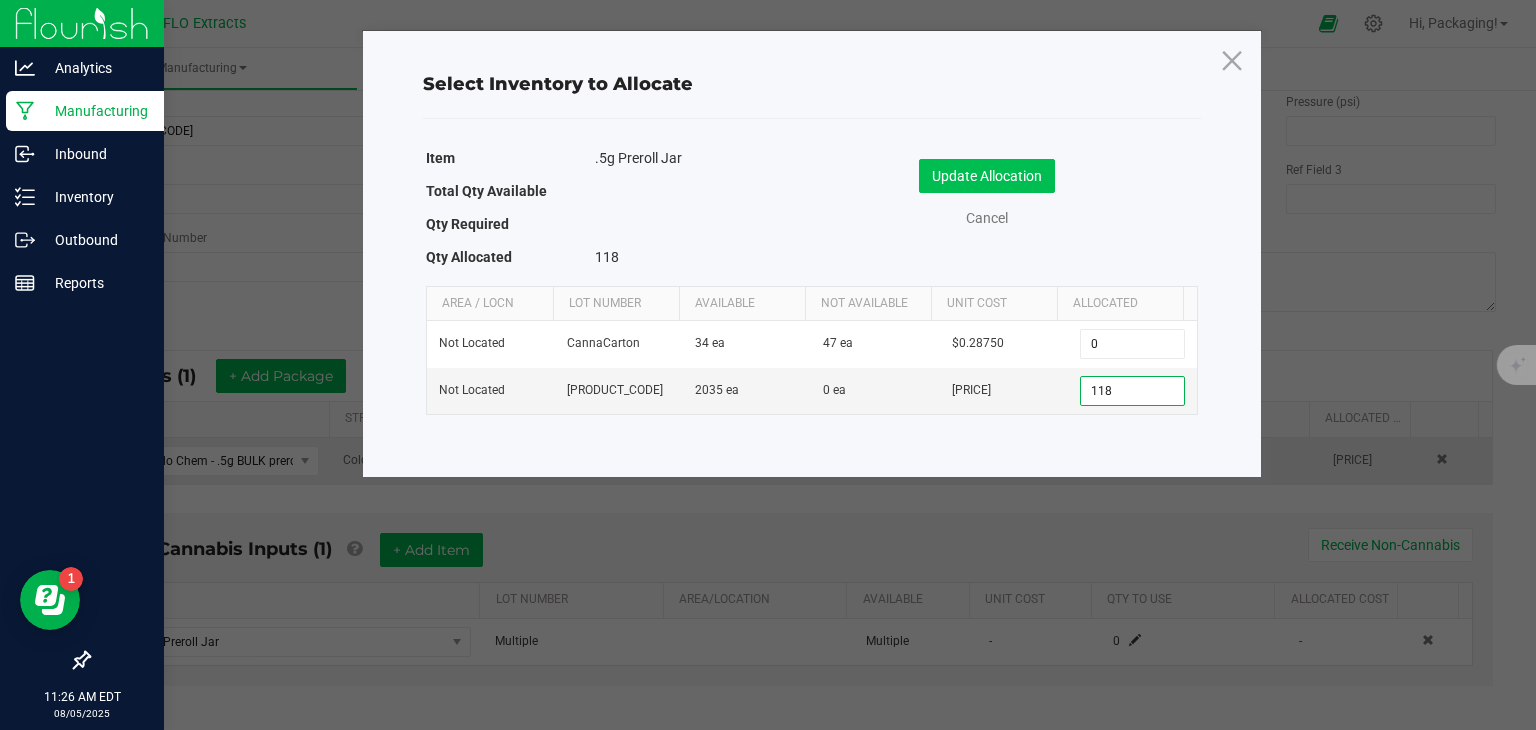 type on "118" 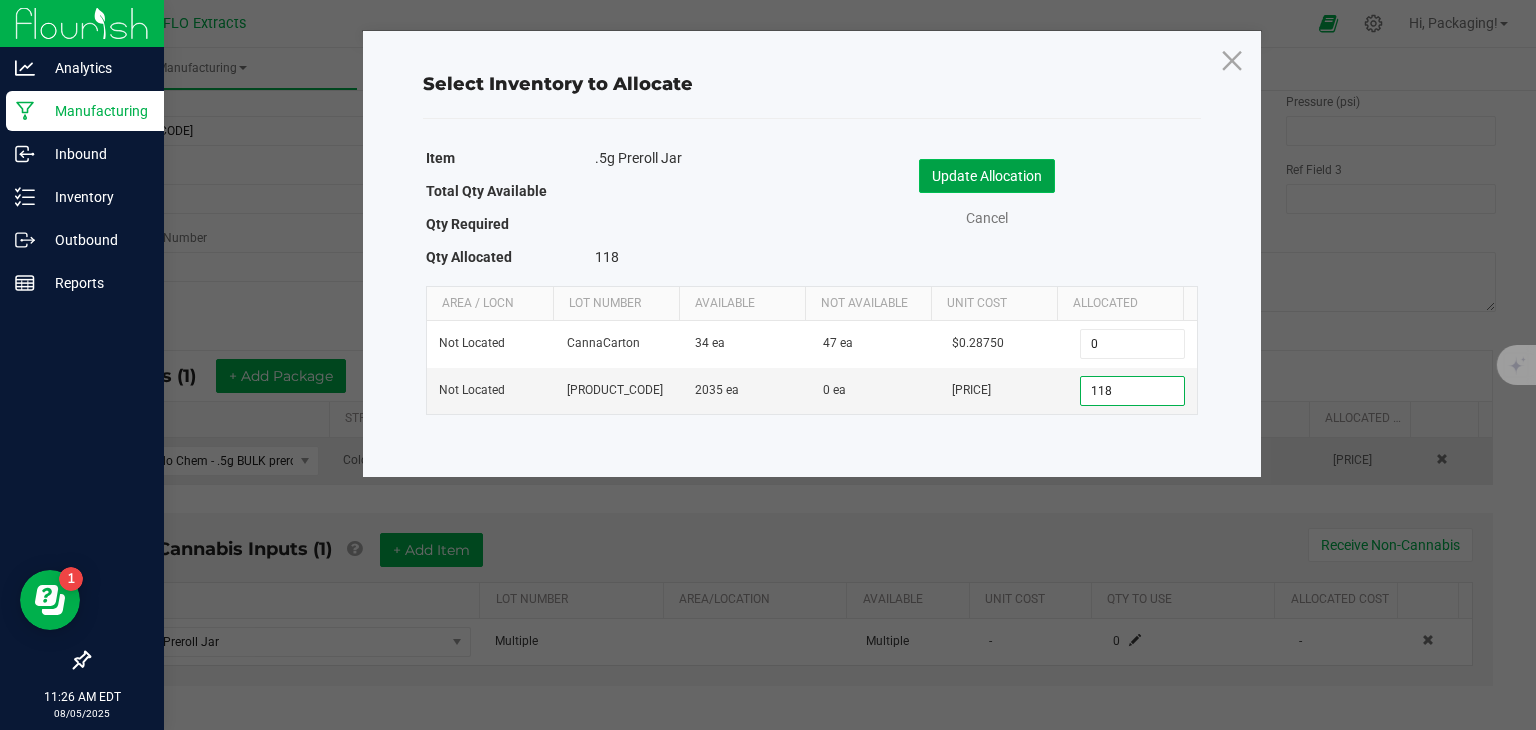 click on "Update Allocation" 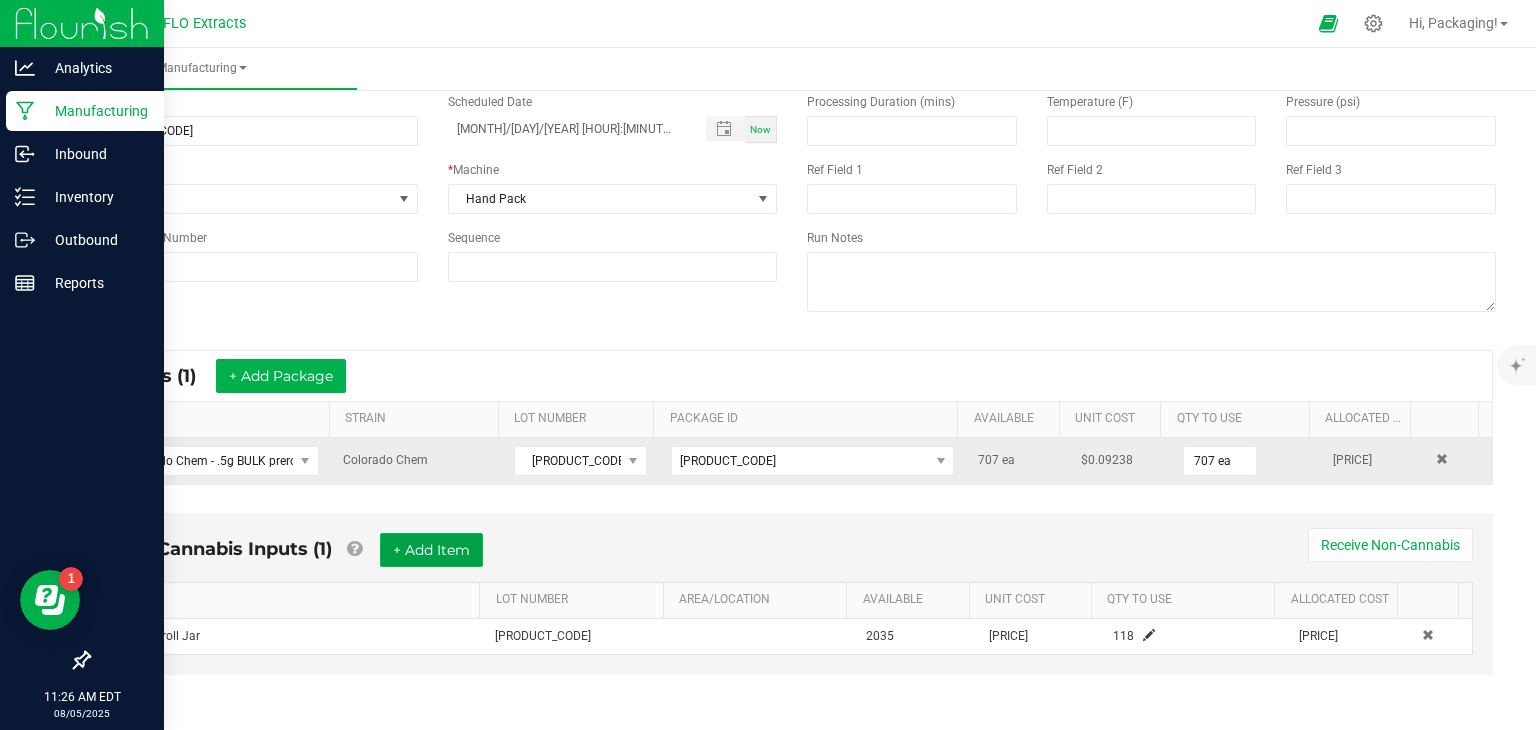 click on "+ Add Item" at bounding box center [431, 550] 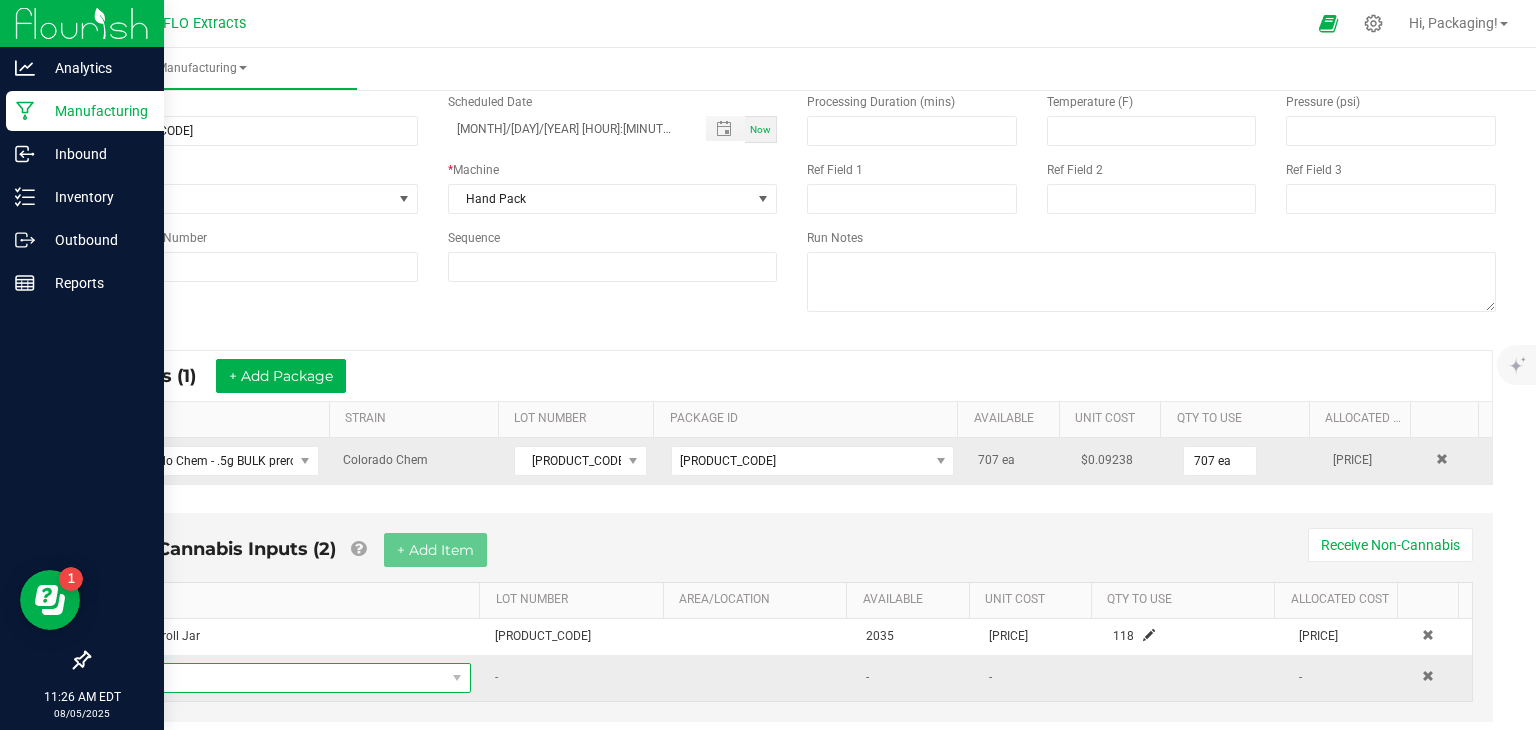 click at bounding box center [285, 678] 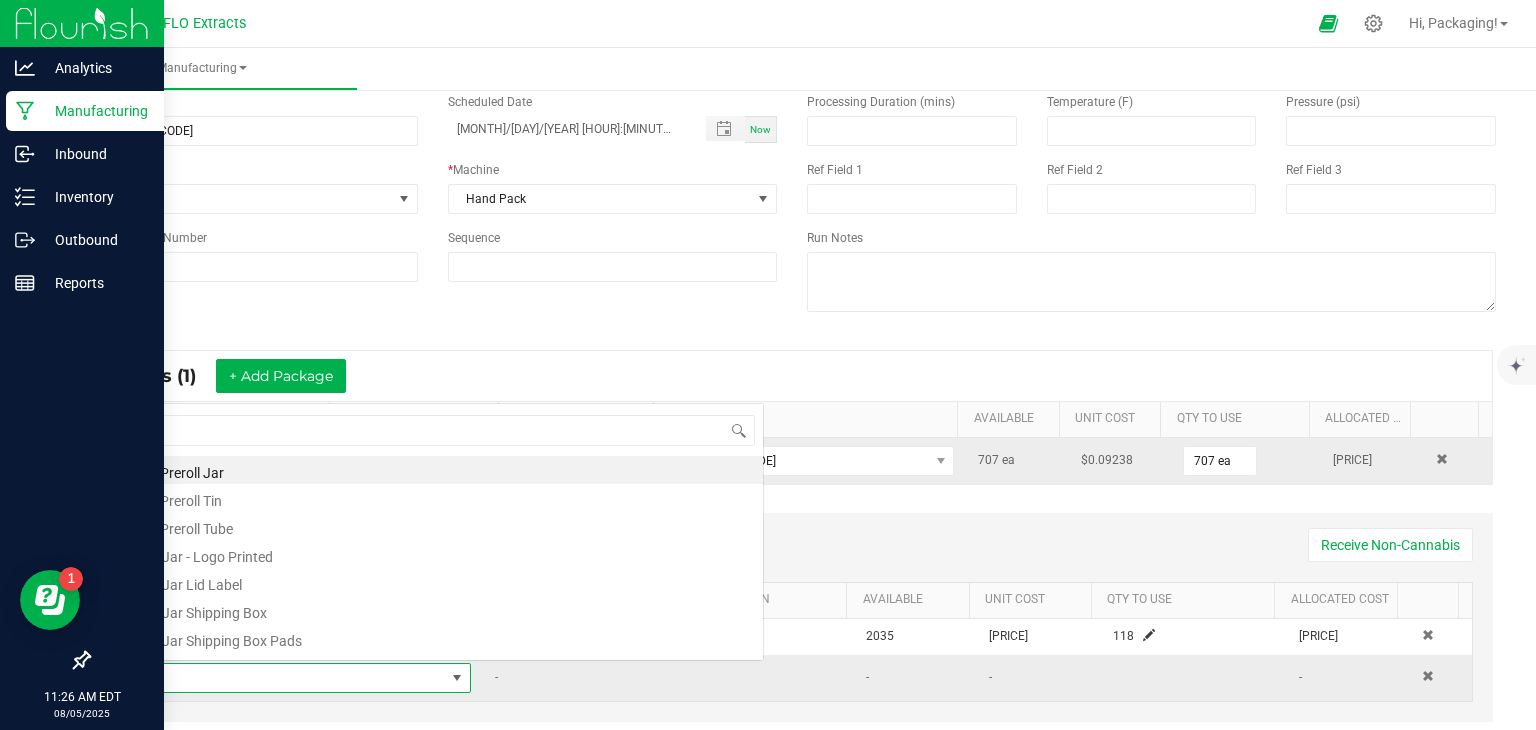 scroll, scrollTop: 0, scrollLeft: 0, axis: both 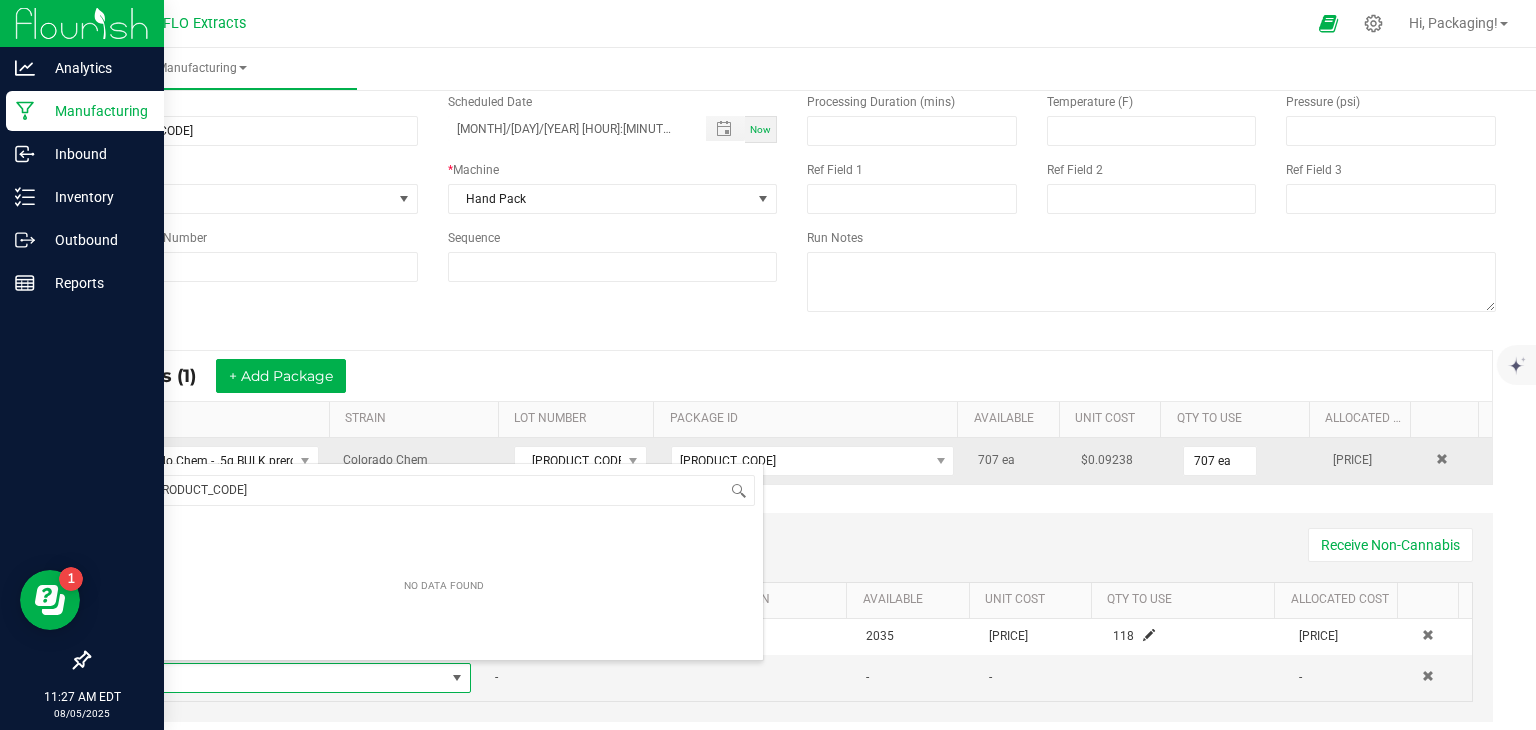 type on "PRE" 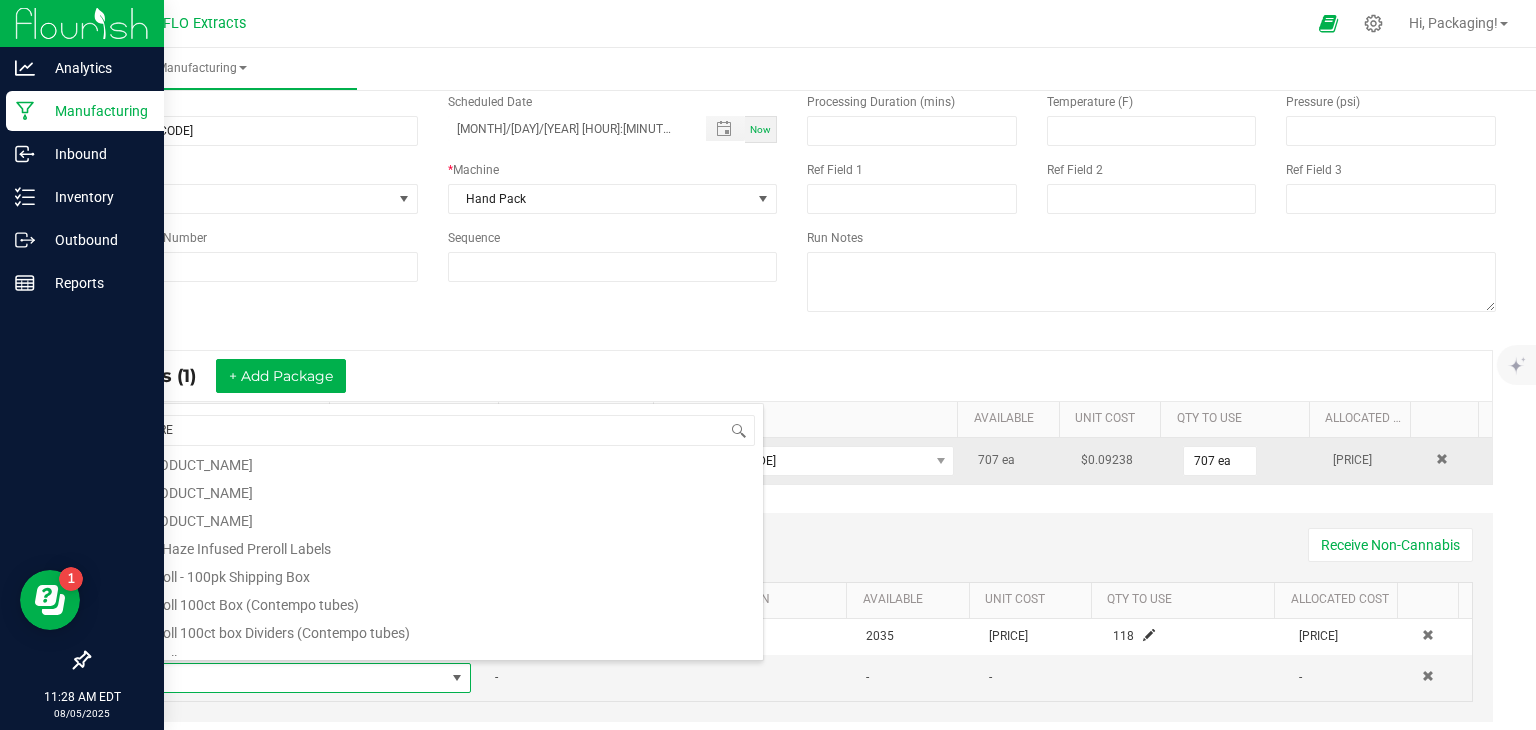 scroll, scrollTop: 290, scrollLeft: 0, axis: vertical 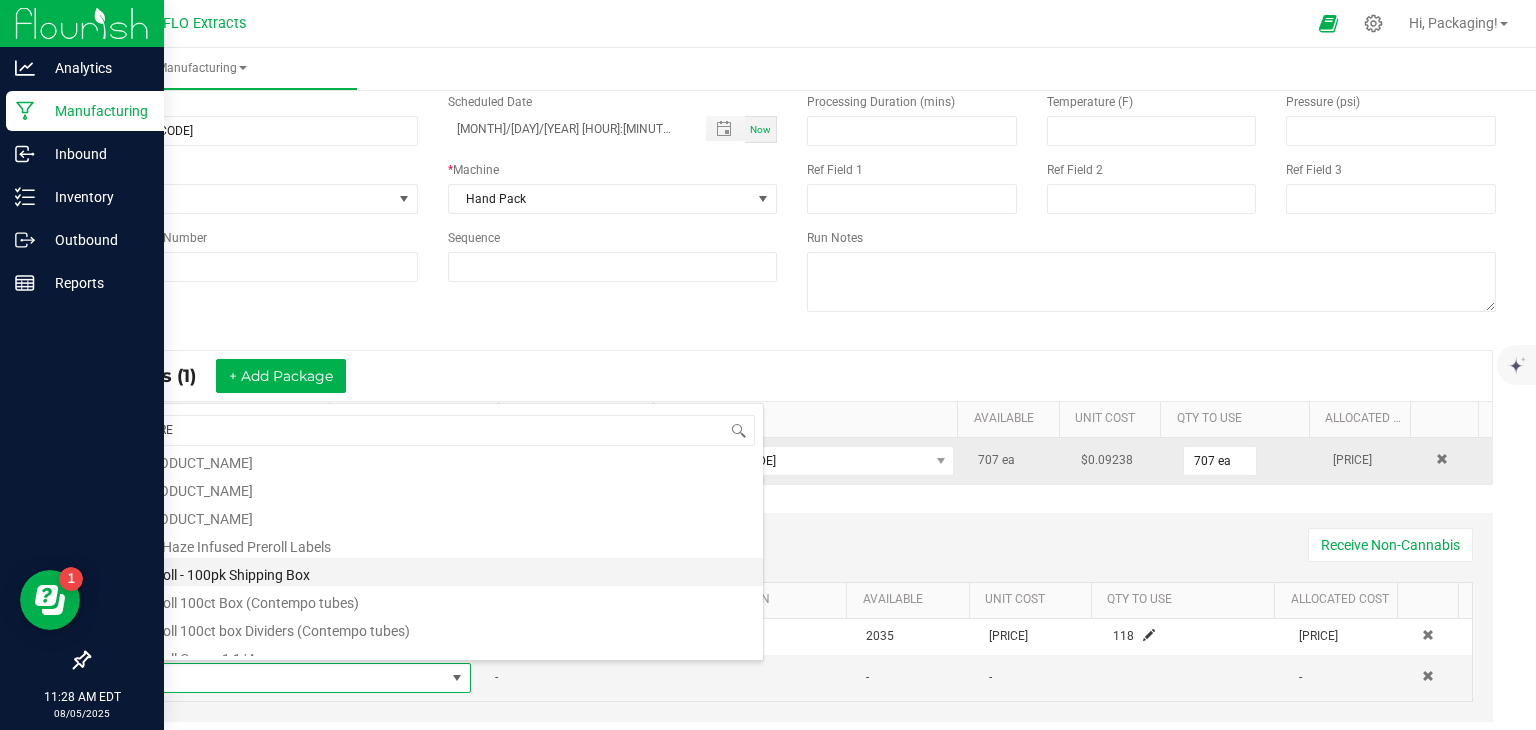 click on "Preroll - 100pk Shipping Box" at bounding box center (444, 572) 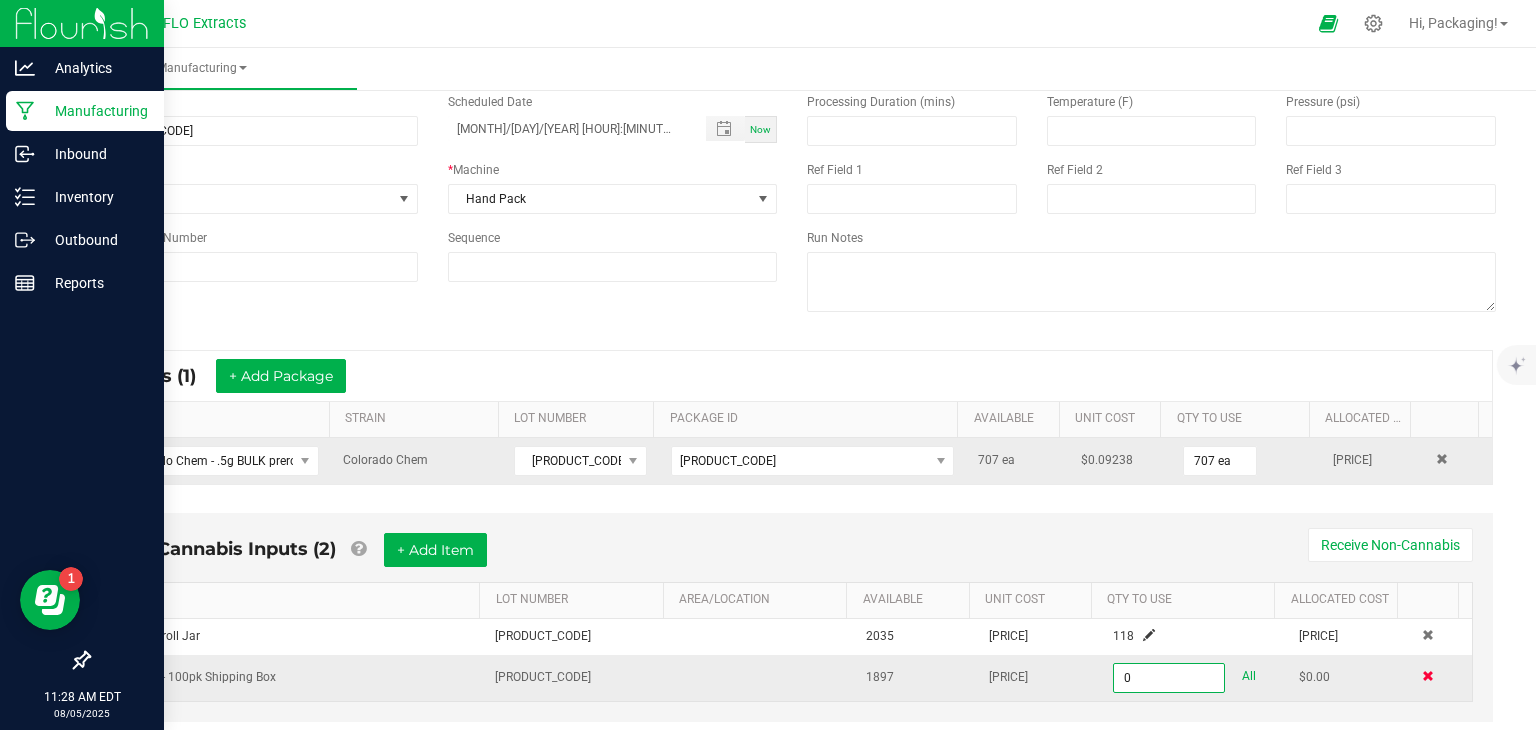 type on "0 ea" 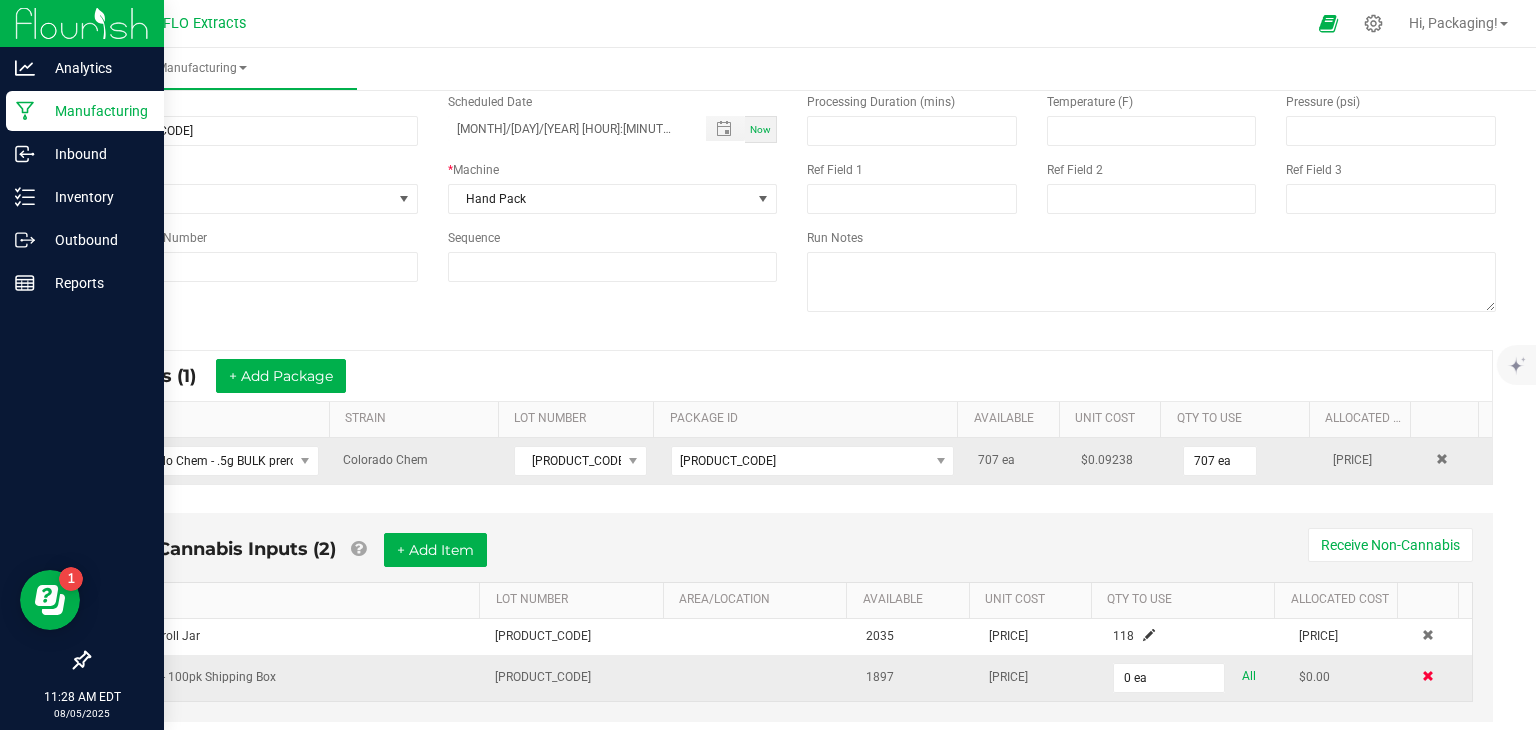 click at bounding box center (1428, 676) 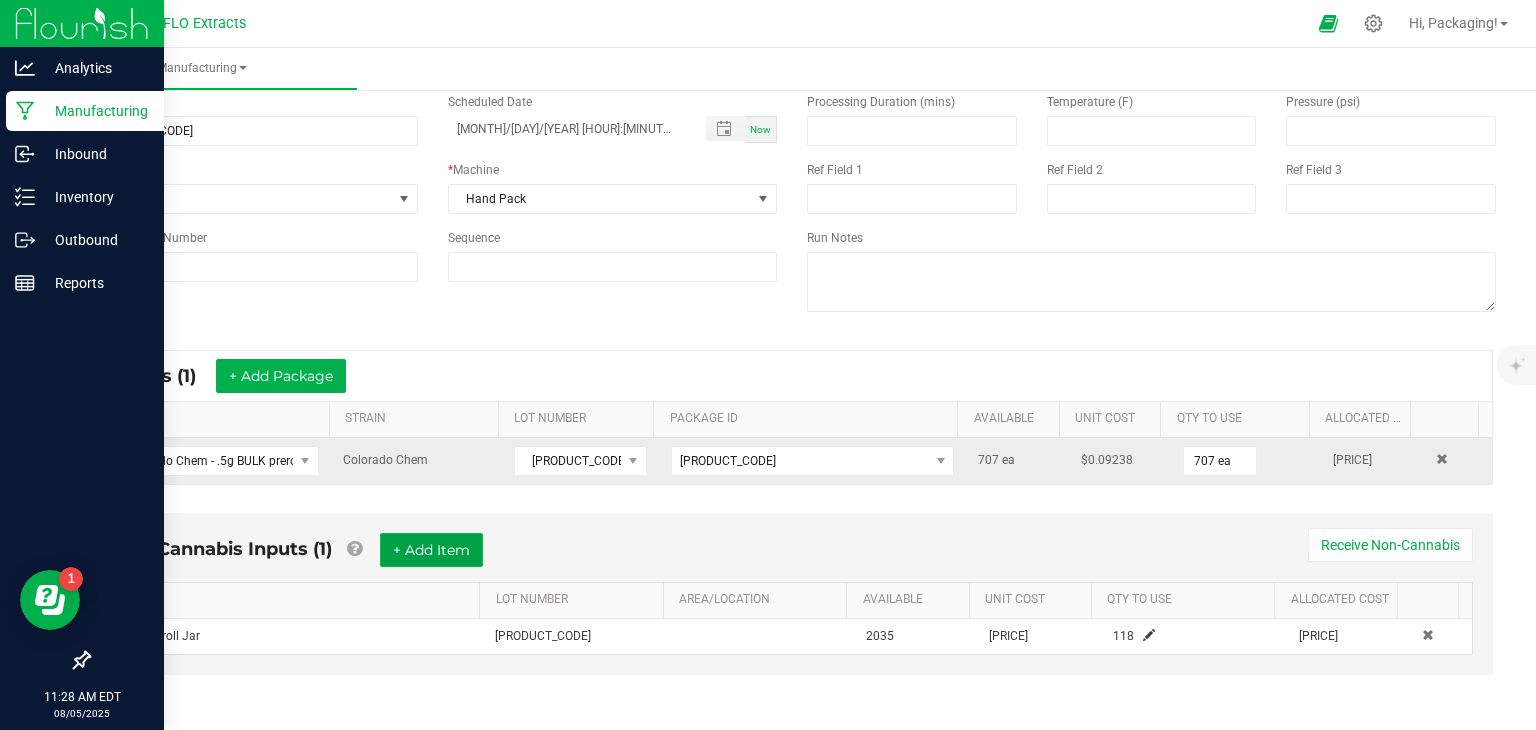 click on "+ Add Item" at bounding box center (431, 550) 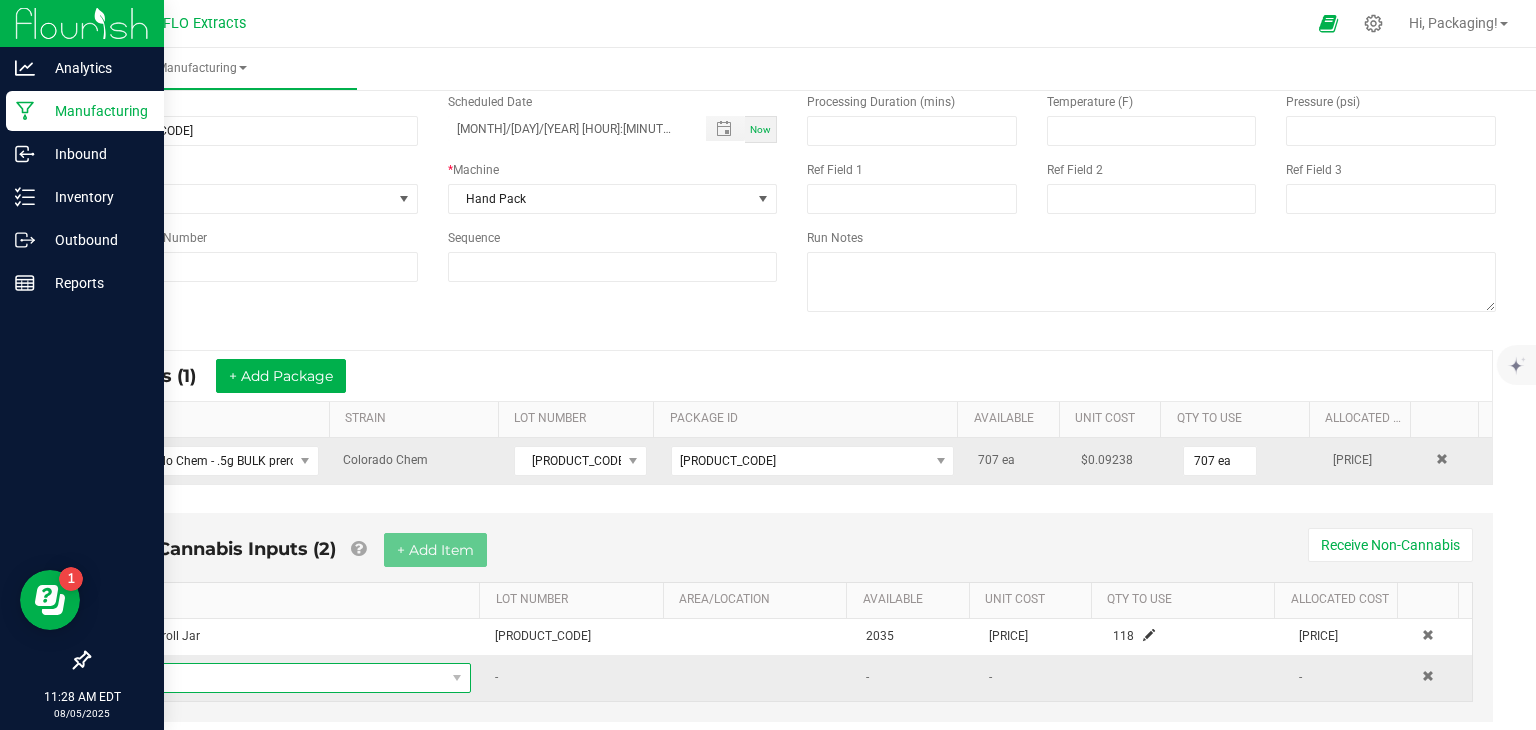 click at bounding box center (285, 678) 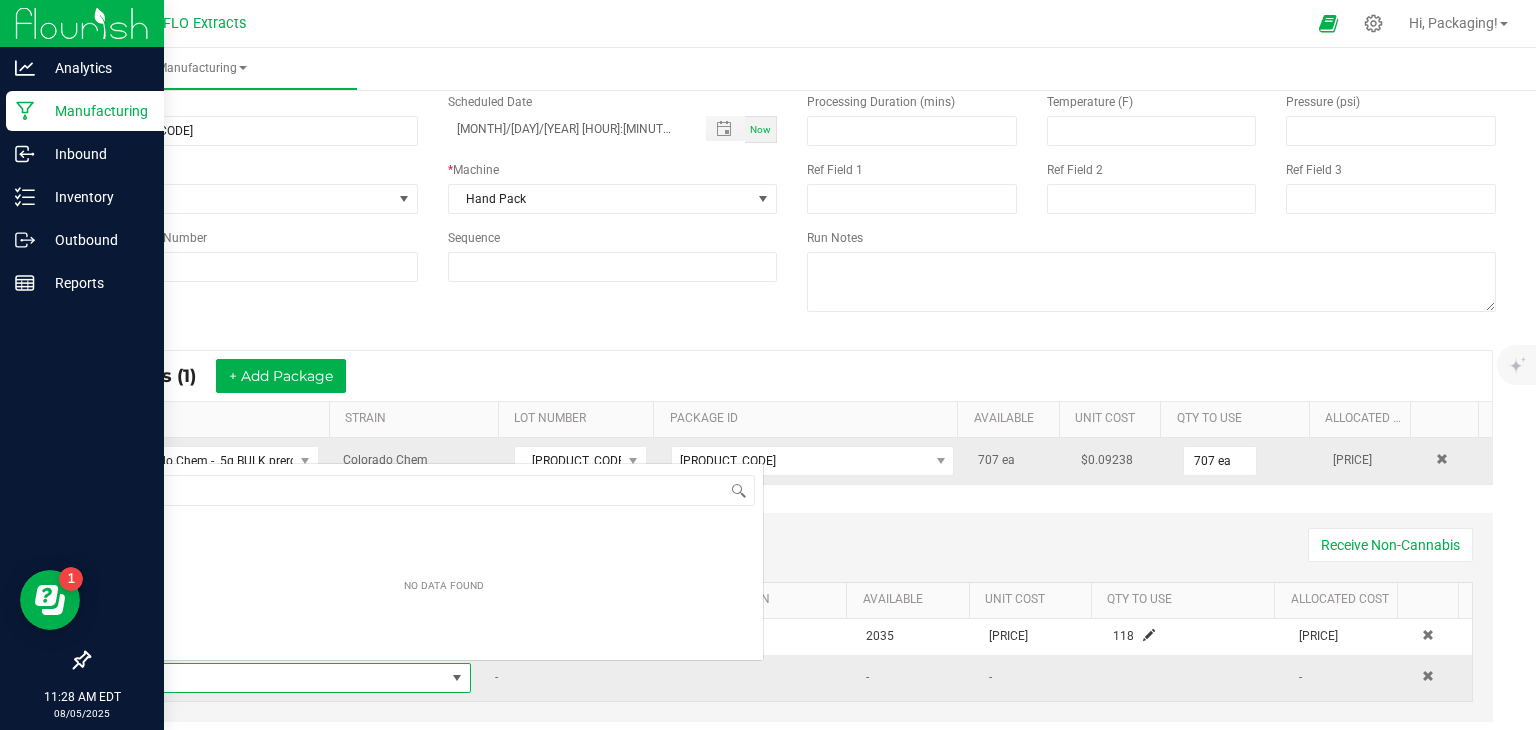 scroll, scrollTop: 0, scrollLeft: 0, axis: both 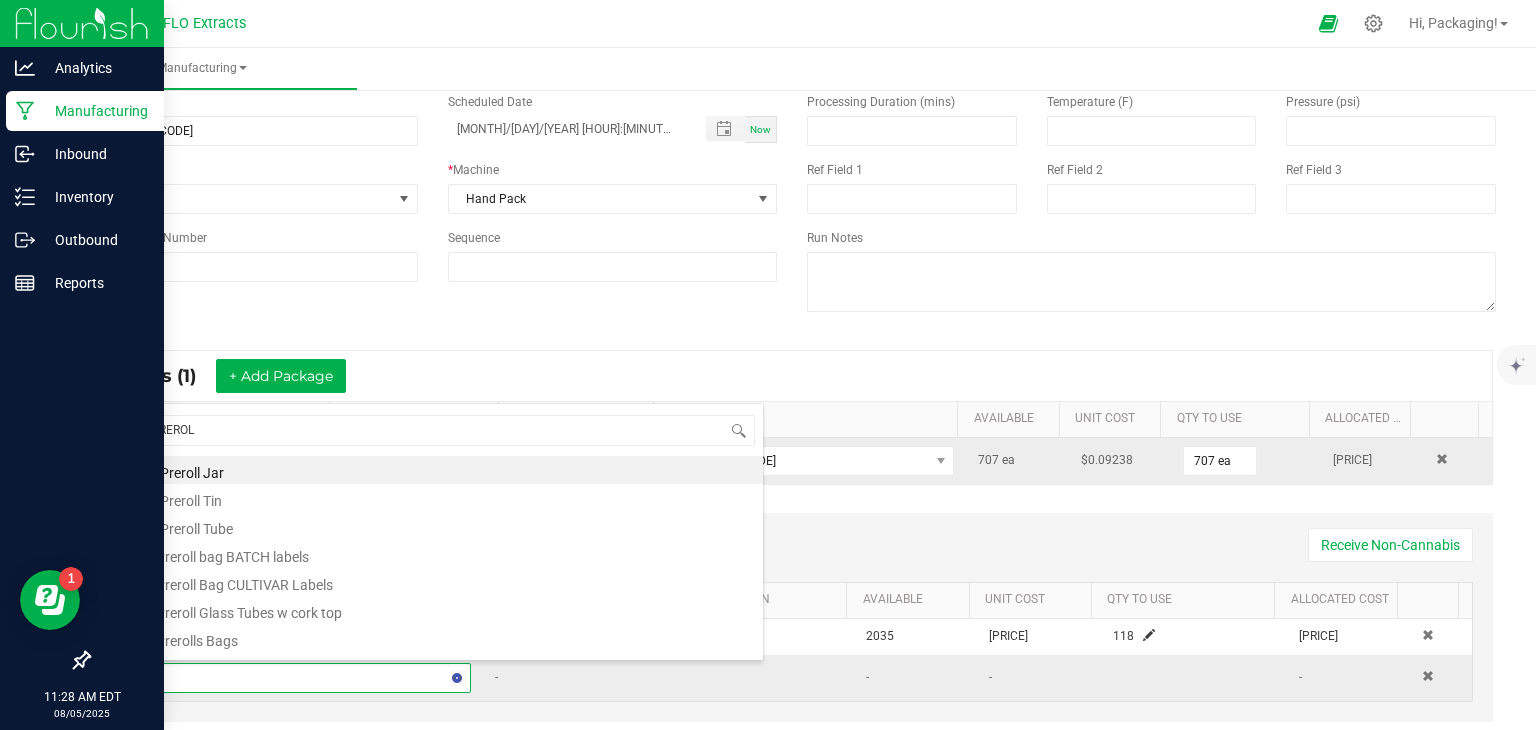 type on "PREROLL" 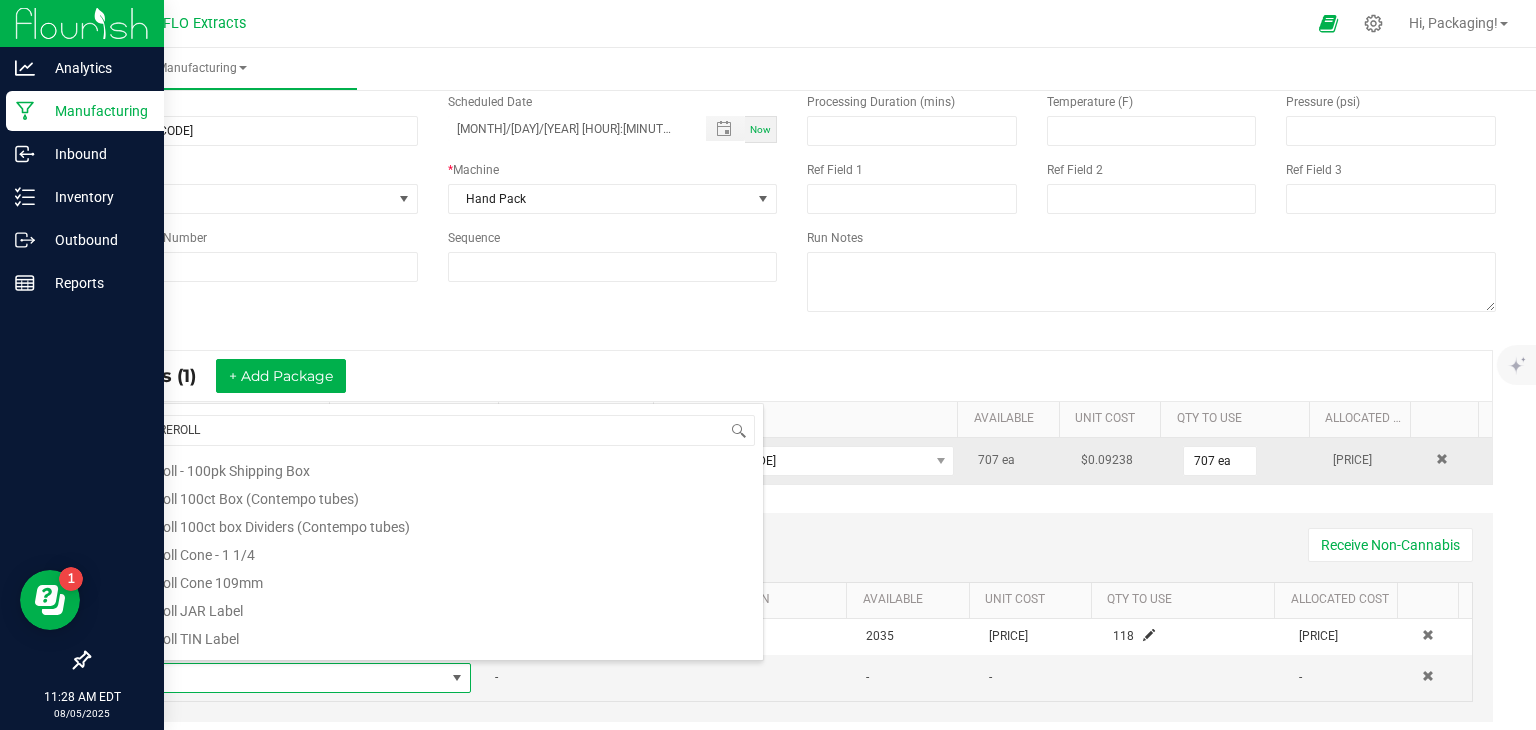 scroll, scrollTop: 227, scrollLeft: 0, axis: vertical 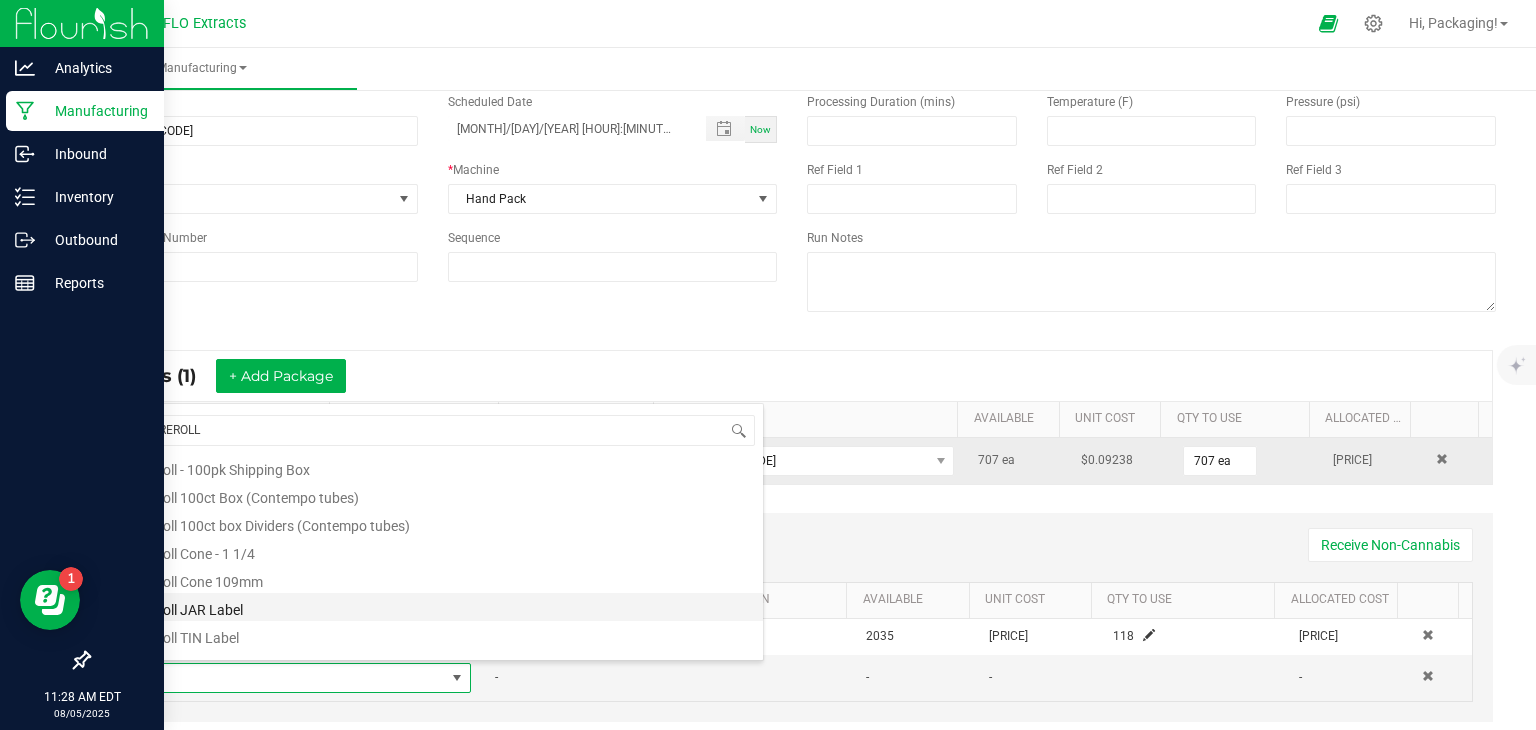 click on "Preroll JAR Label" at bounding box center [444, 607] 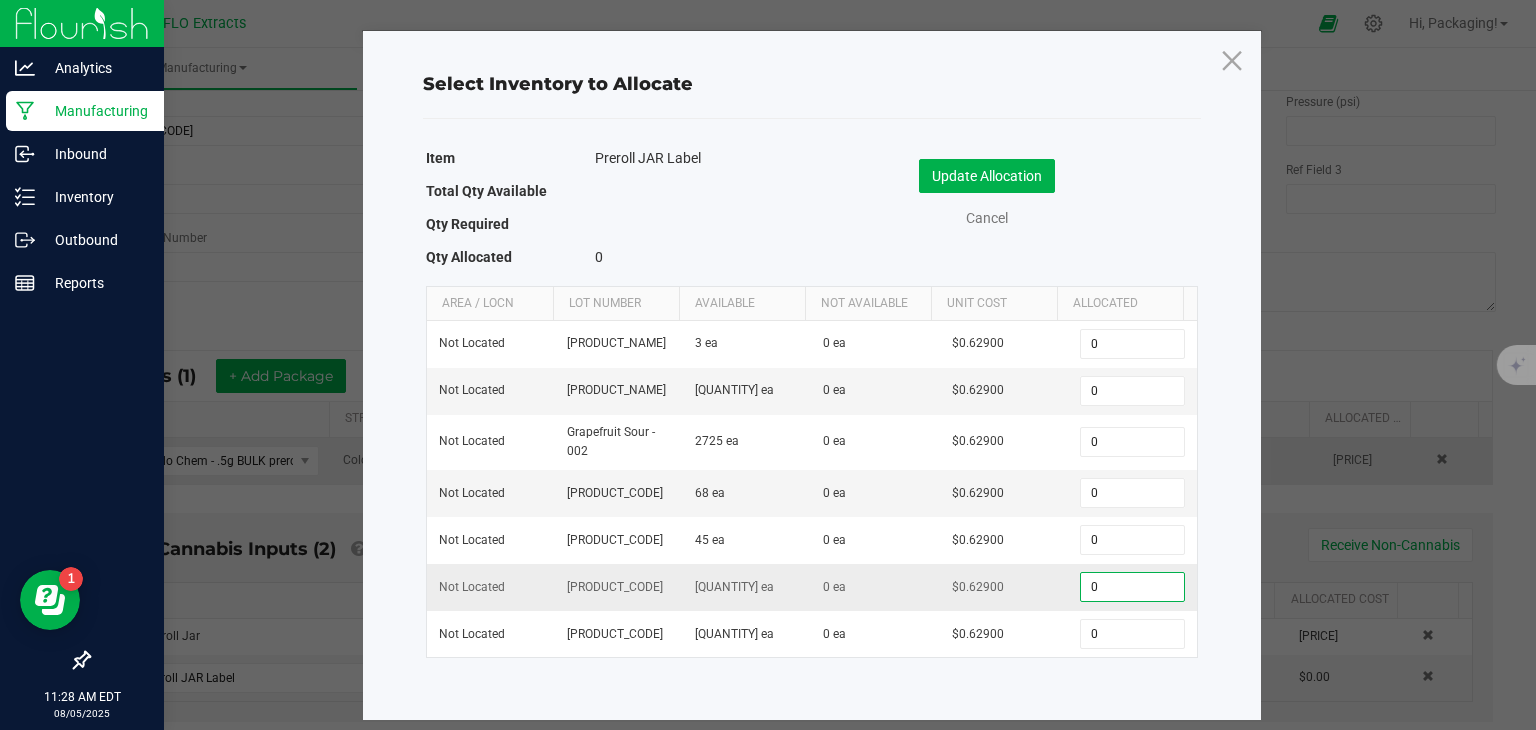 click on "0" at bounding box center (1132, 587) 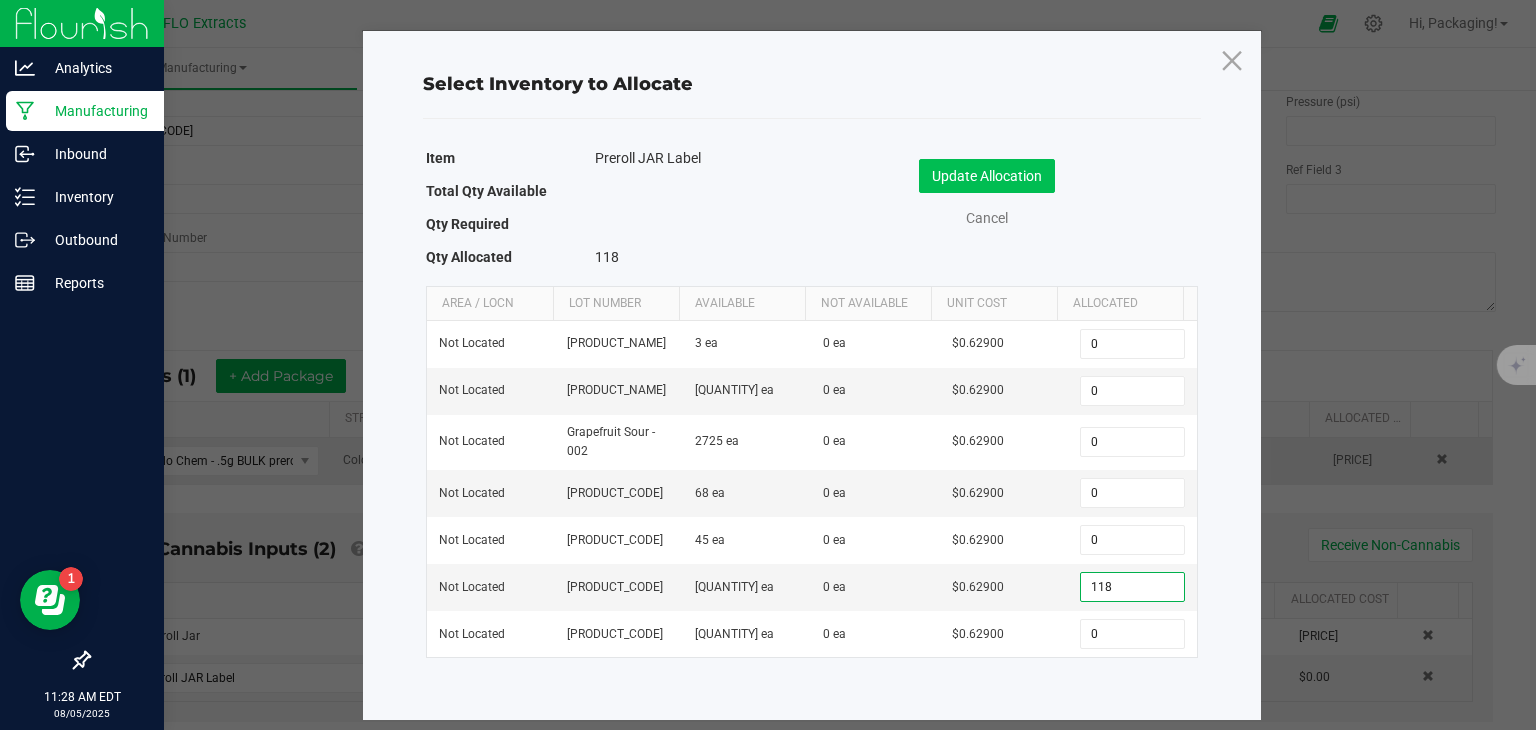 type on "118" 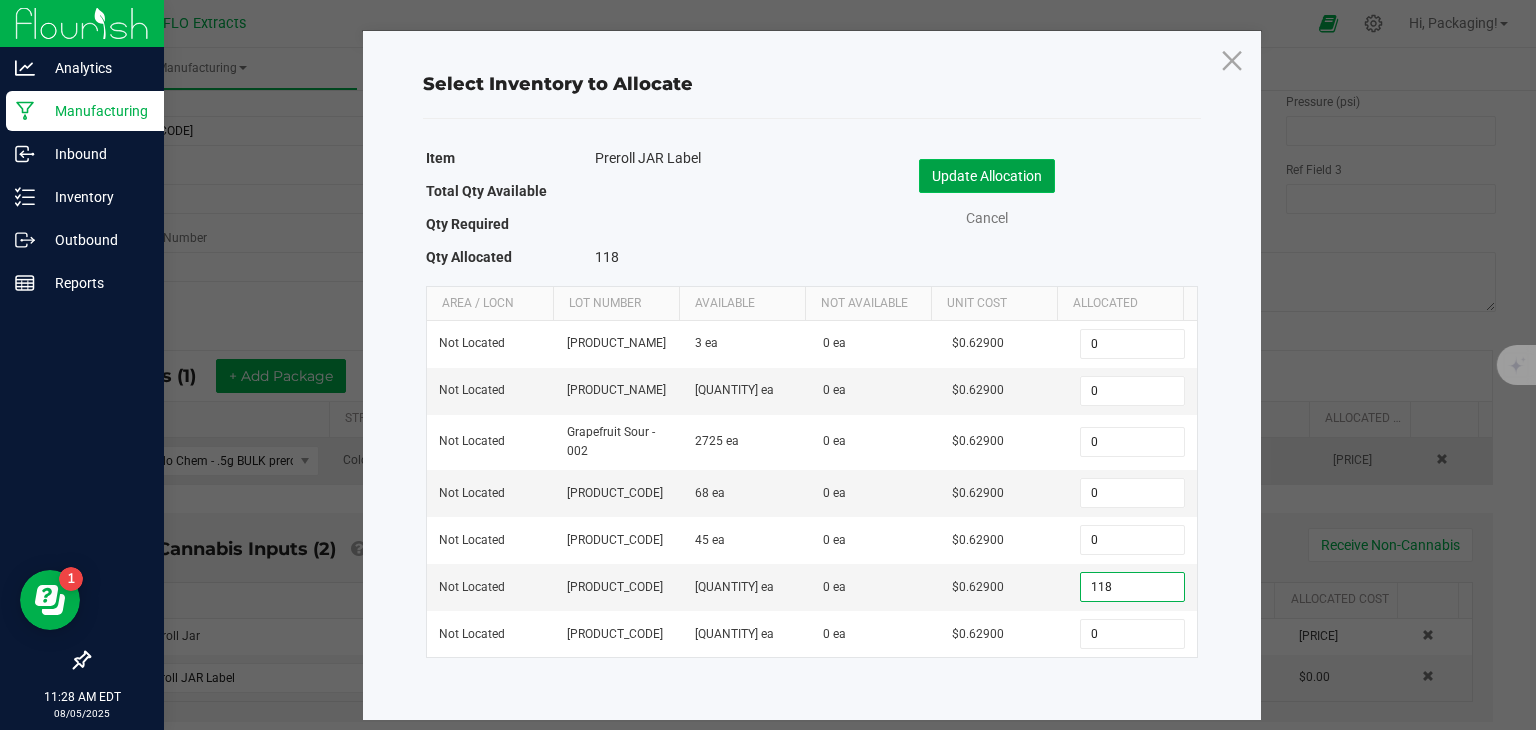 click on "Update Allocation" 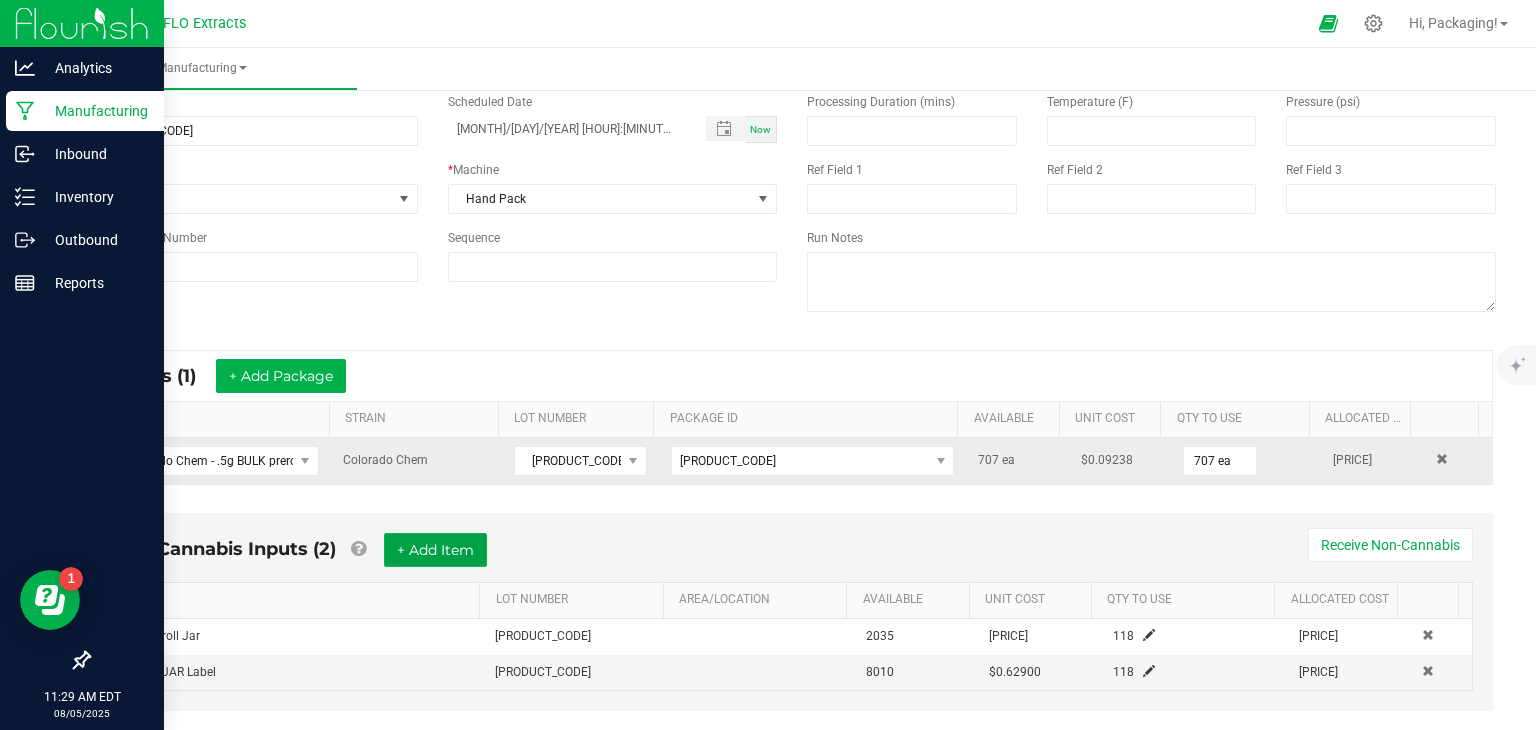 click on "+ Add Item" at bounding box center [435, 550] 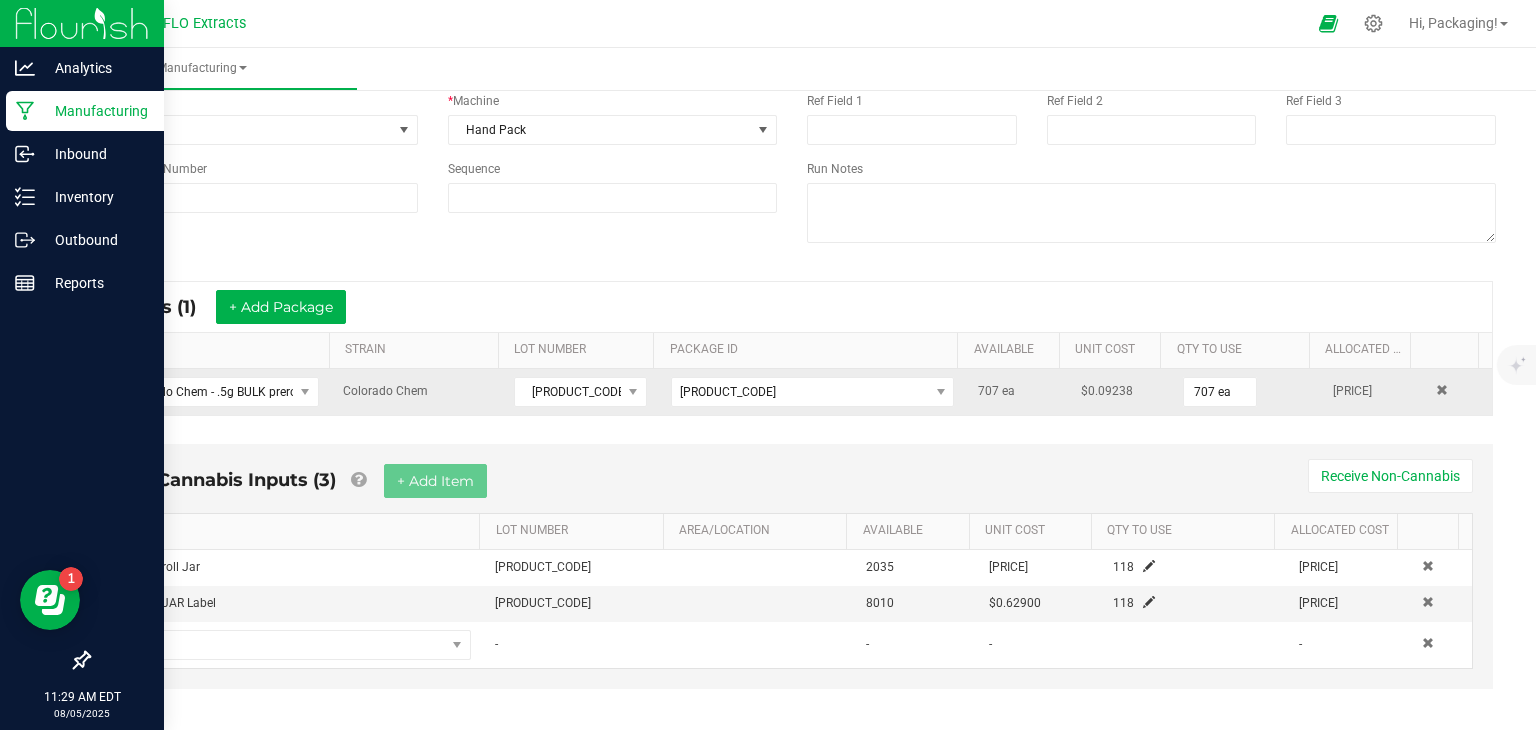 scroll, scrollTop: 173, scrollLeft: 0, axis: vertical 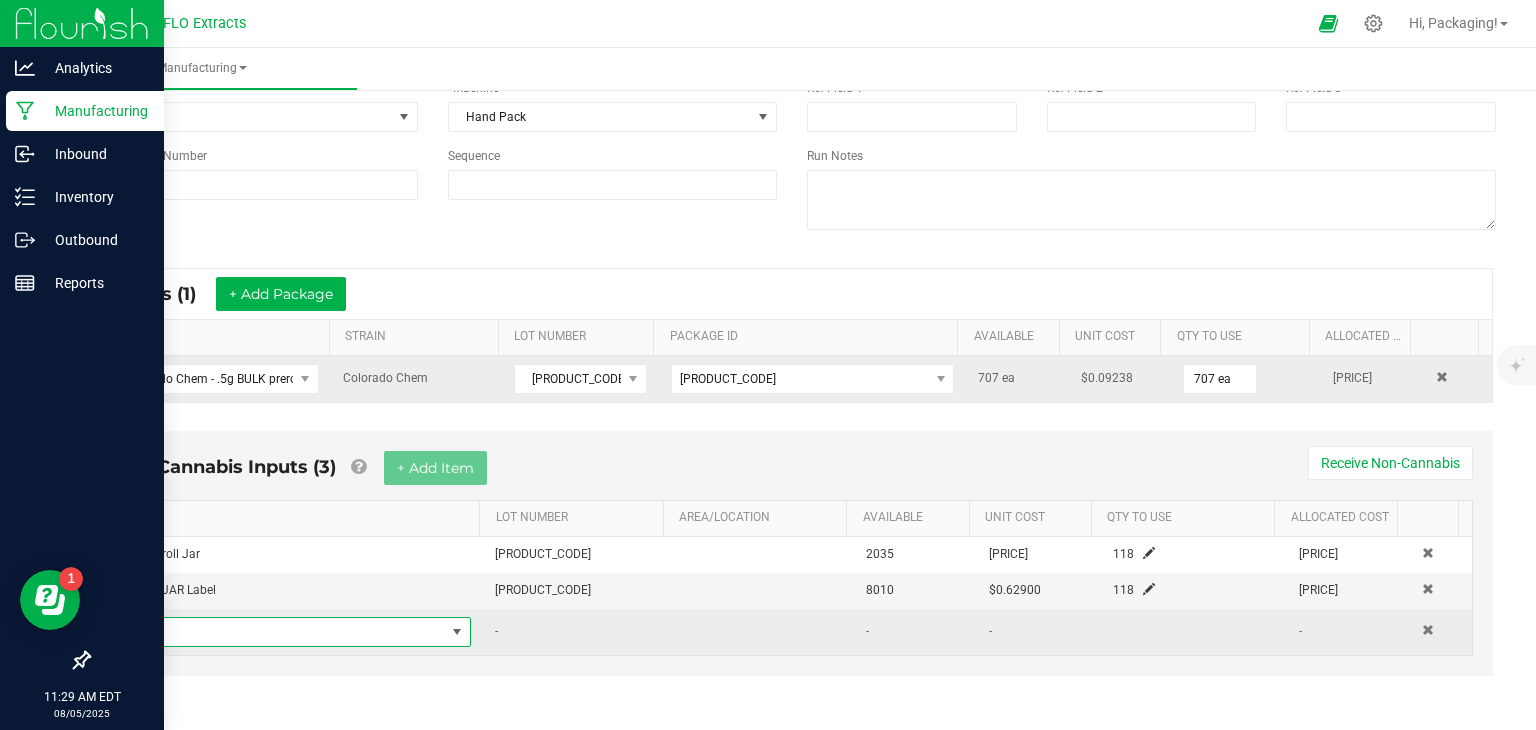 click at bounding box center [285, 632] 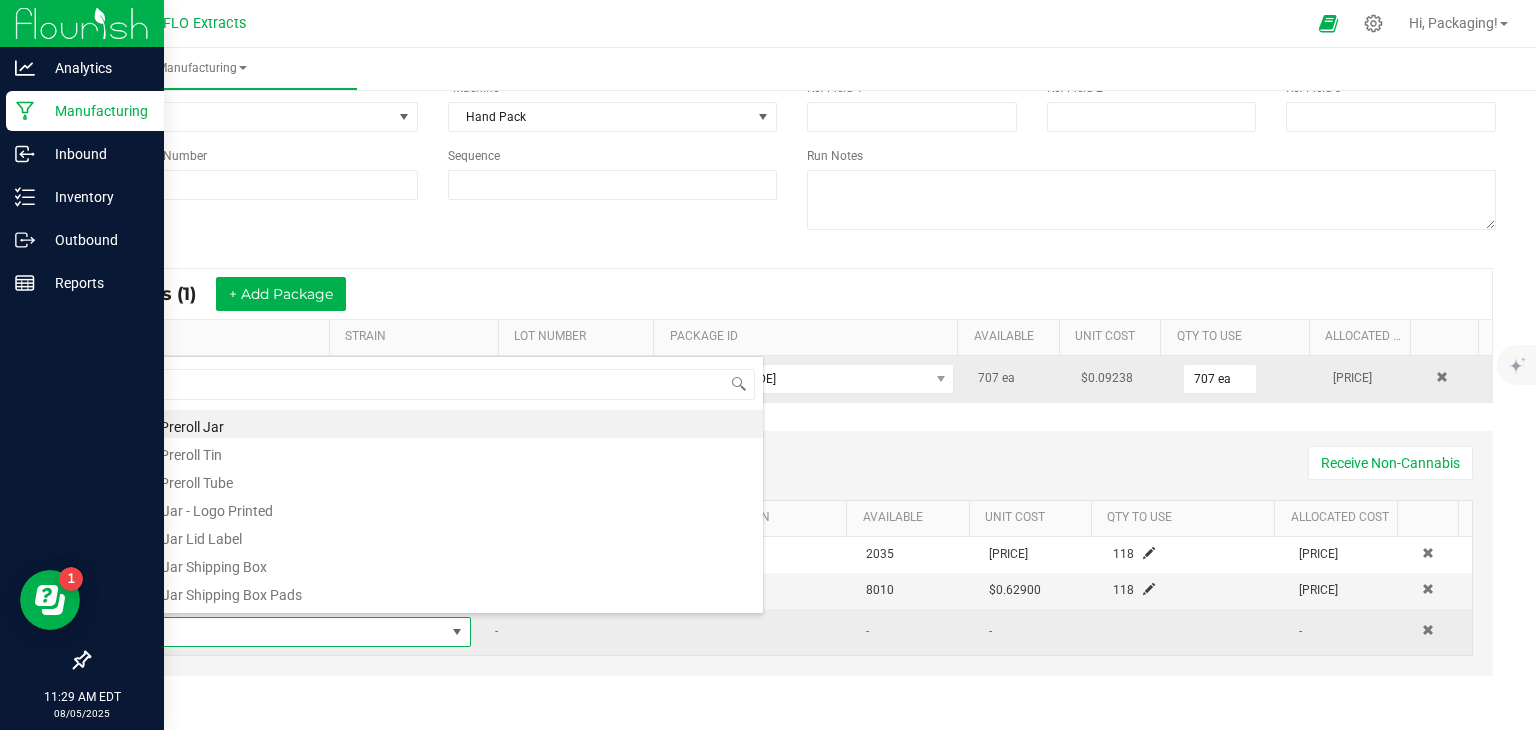 scroll, scrollTop: 99970, scrollLeft: 99661, axis: both 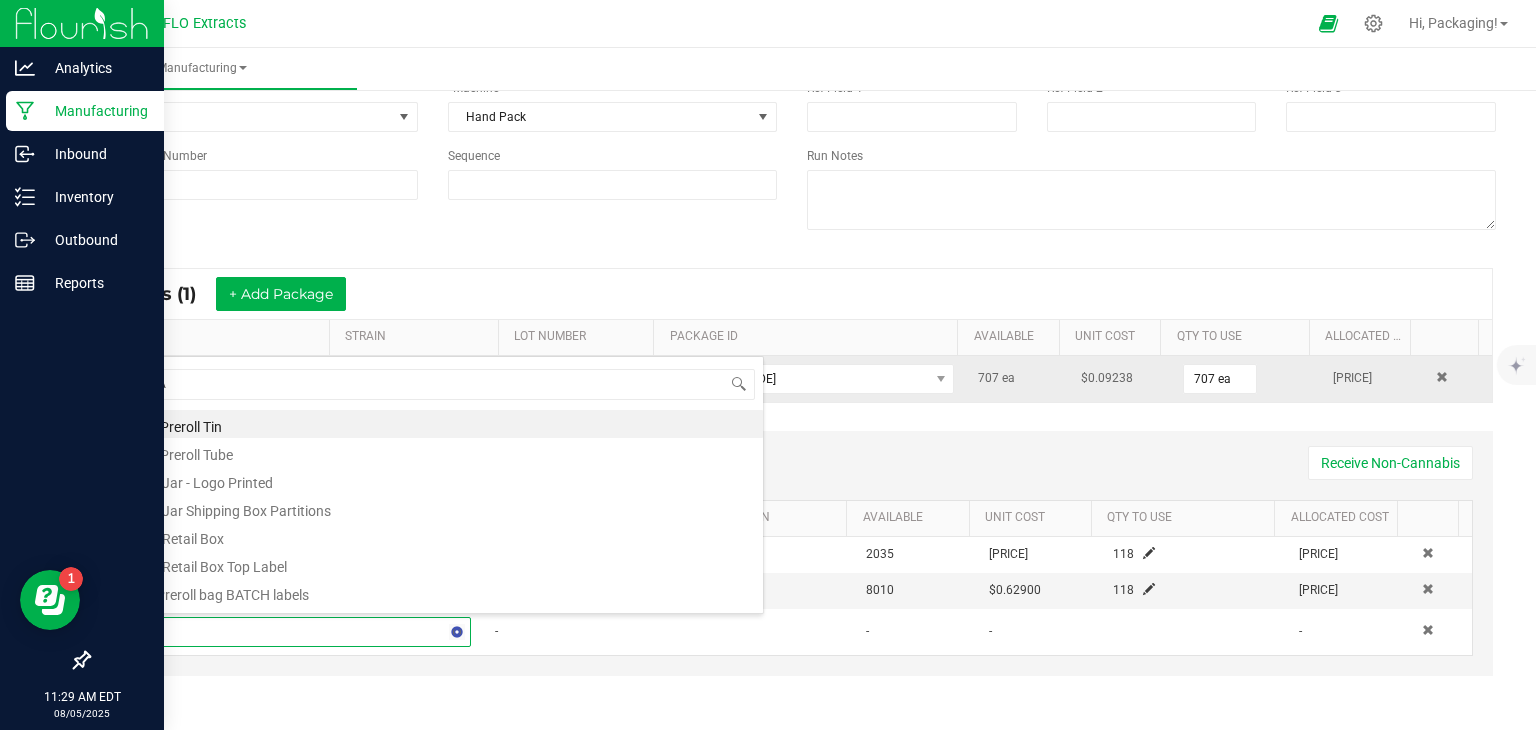 type on "TAM" 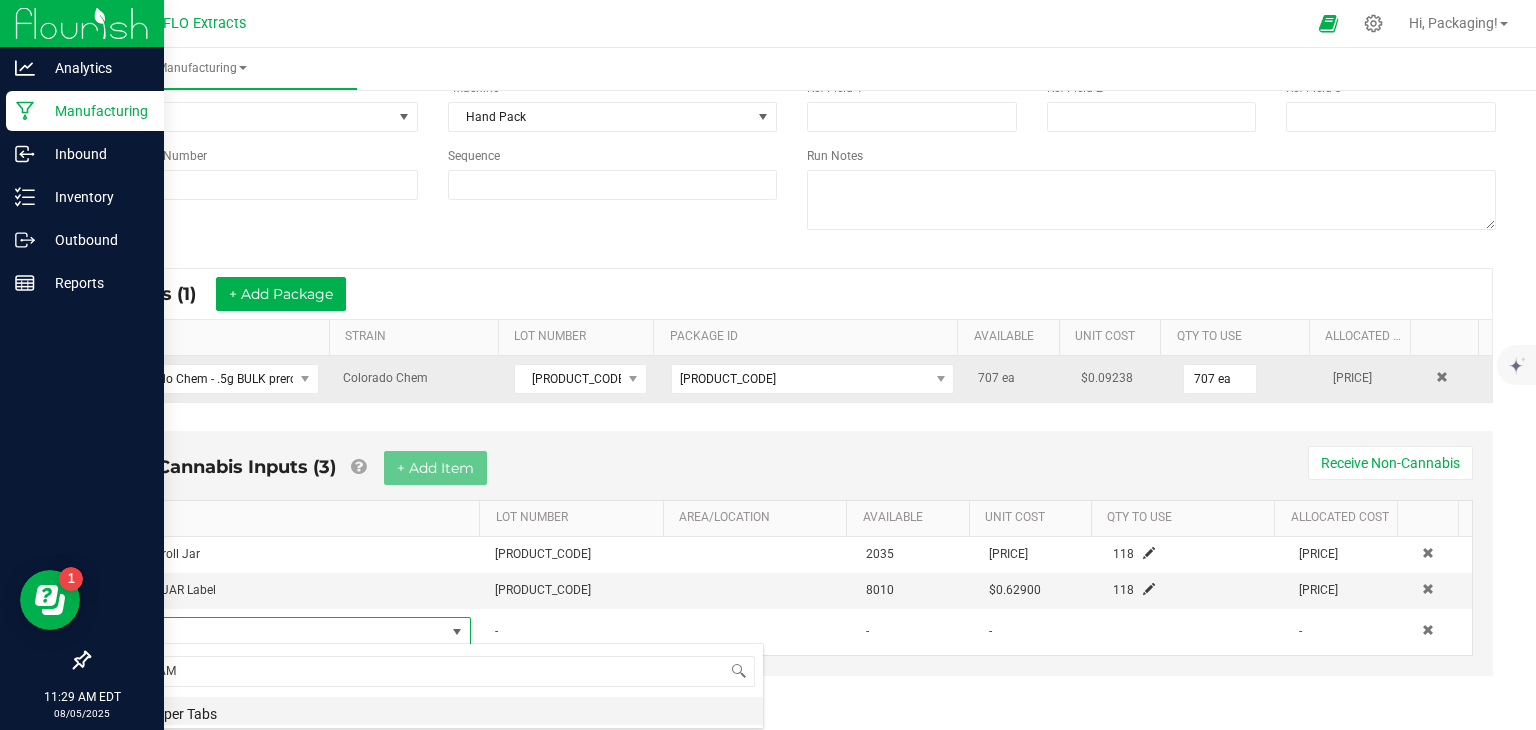 click on "Tamper Tabs" at bounding box center [444, 711] 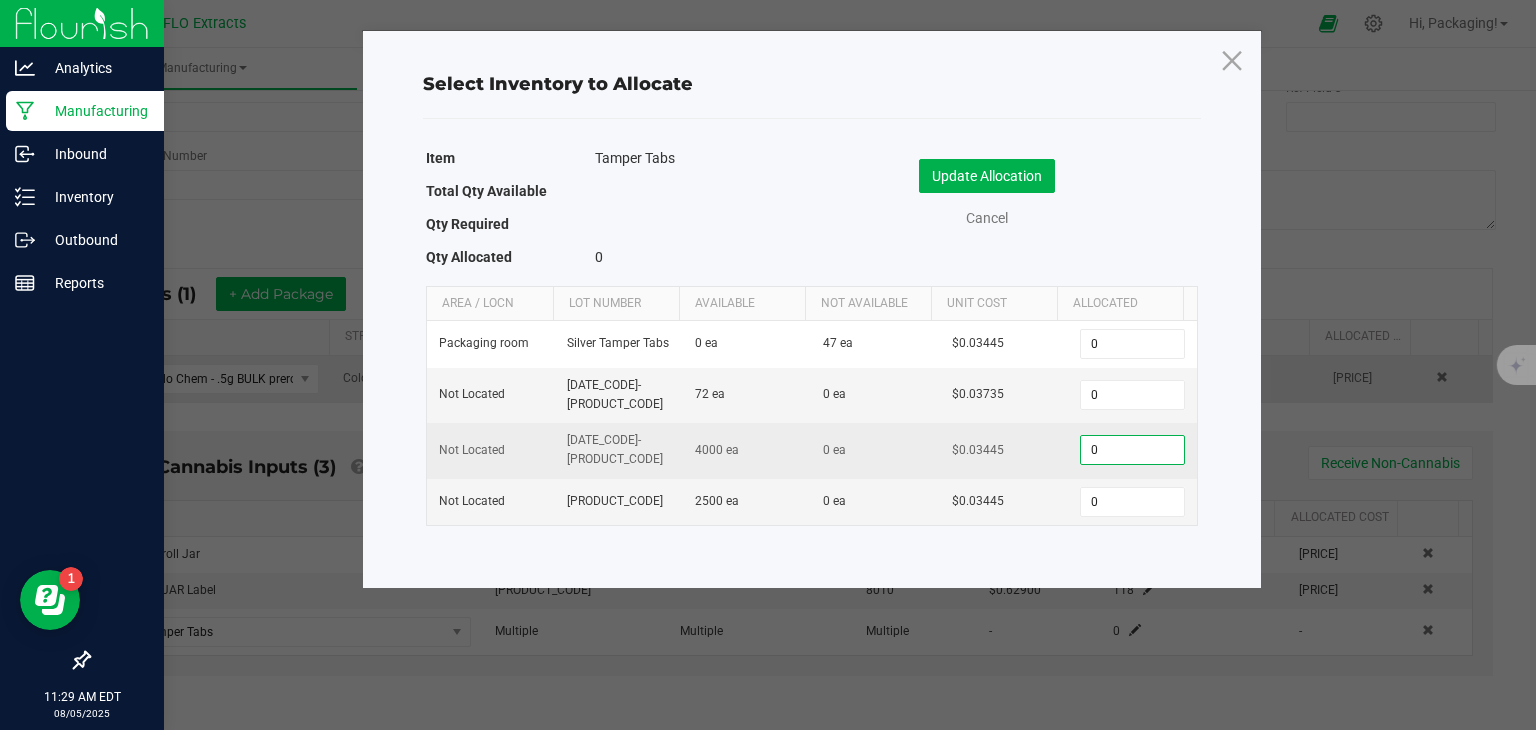 click on "0" at bounding box center [1132, 450] 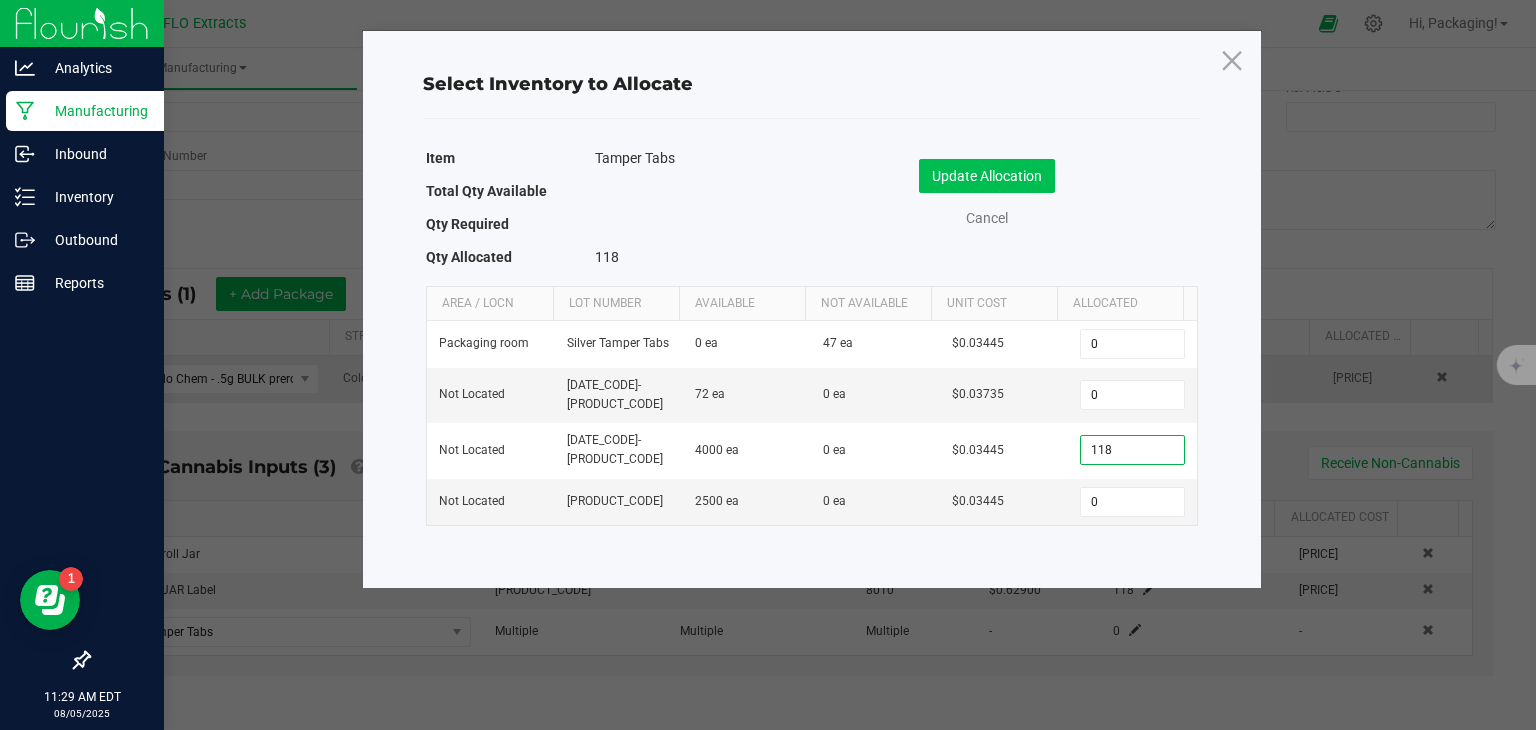 type on "118" 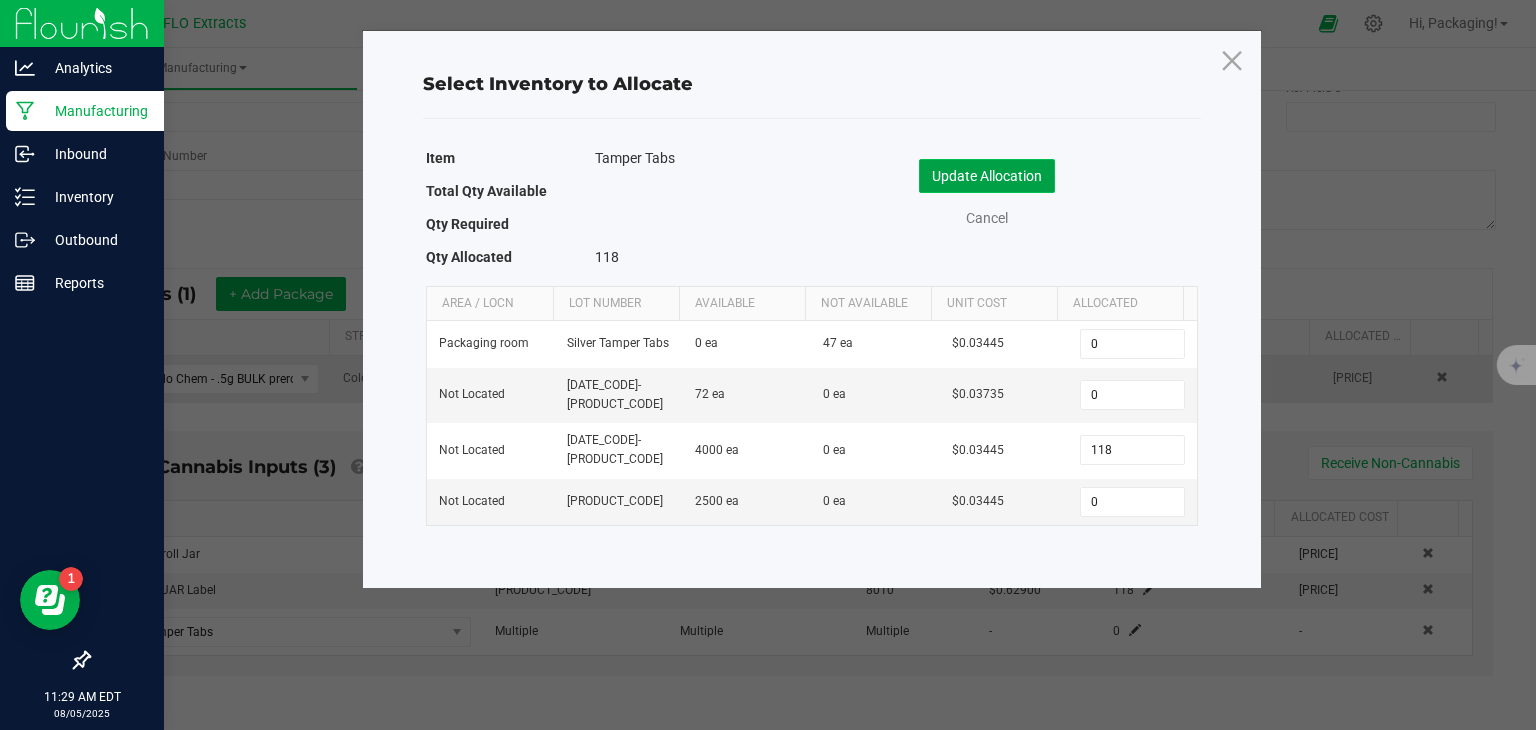 click on "Update Allocation" 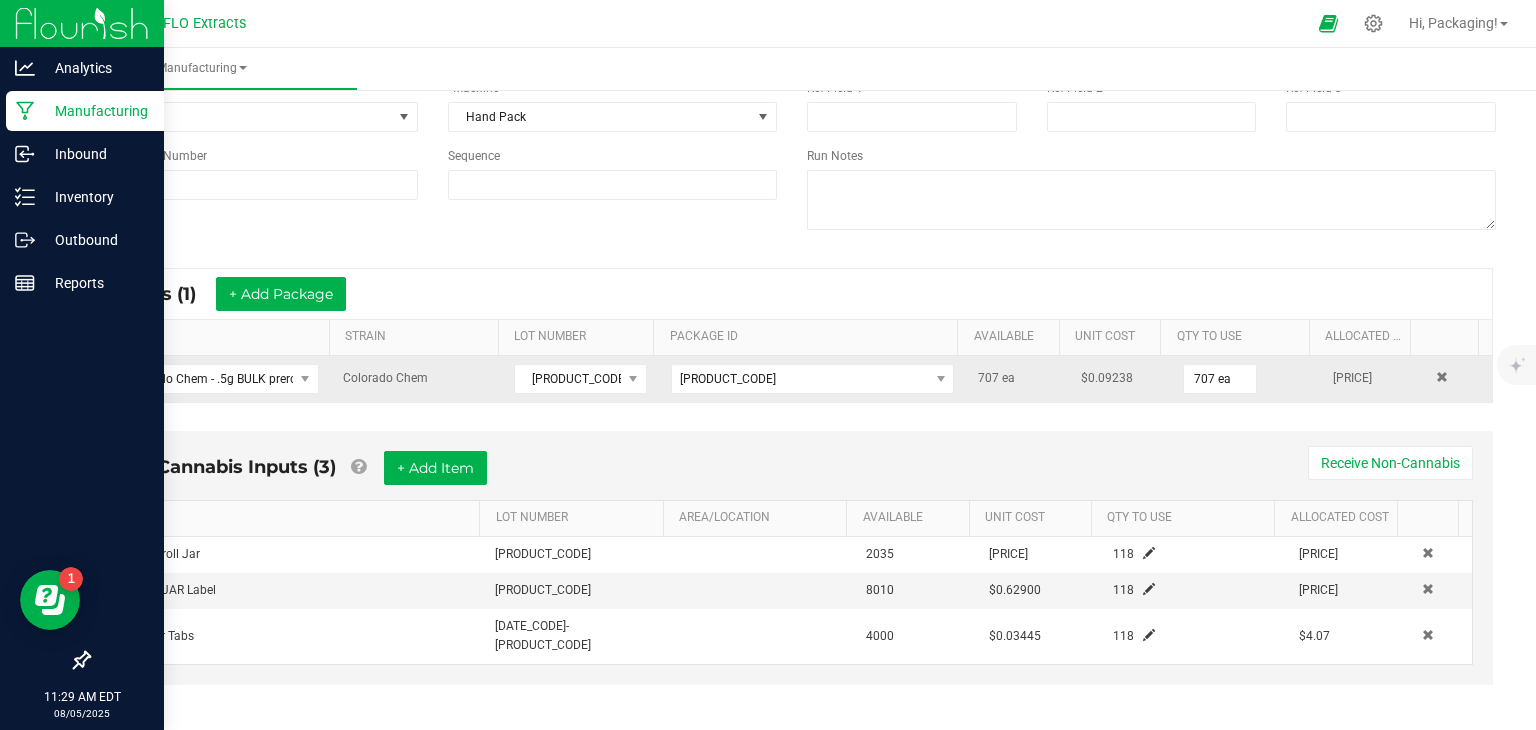 scroll, scrollTop: 163, scrollLeft: 0, axis: vertical 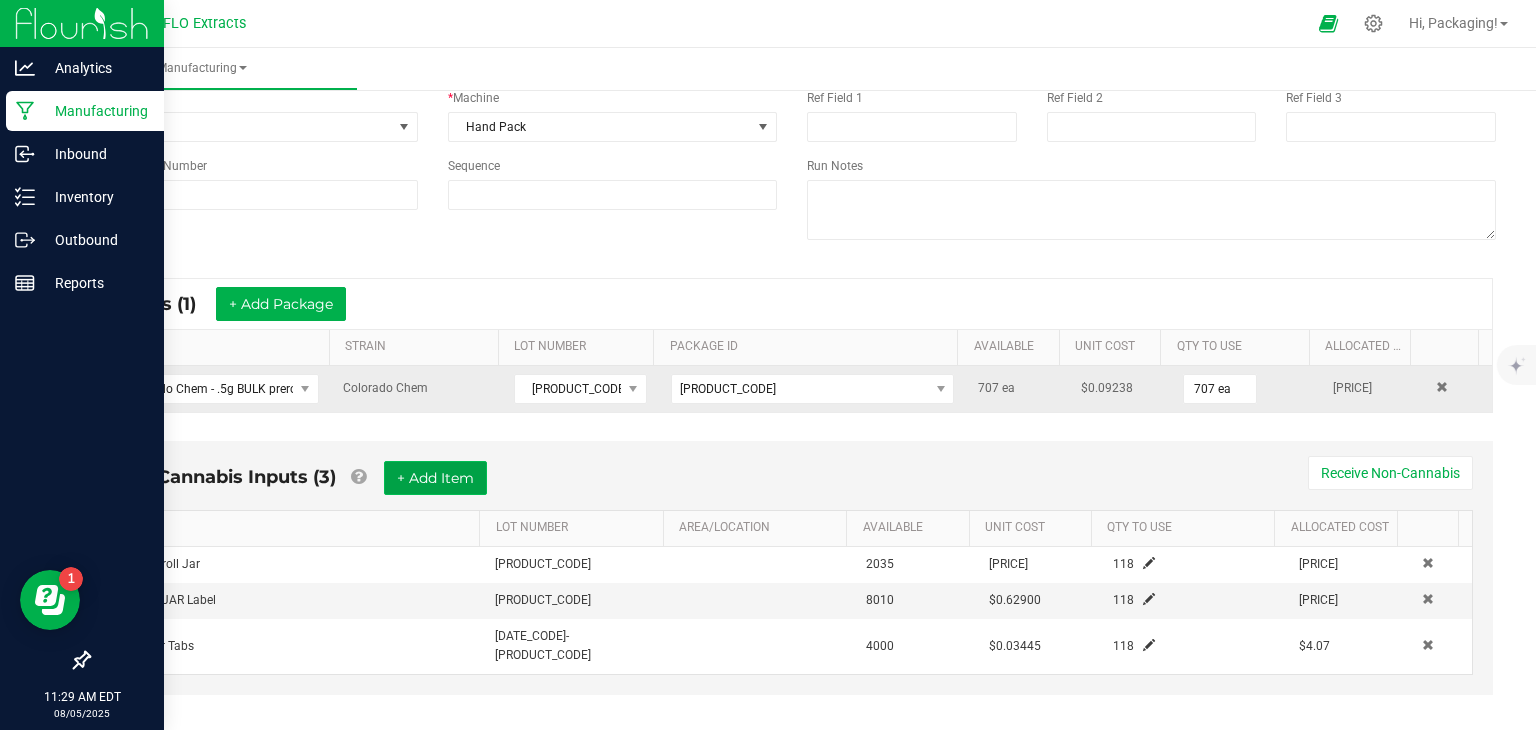click on "+ Add Item" at bounding box center (435, 478) 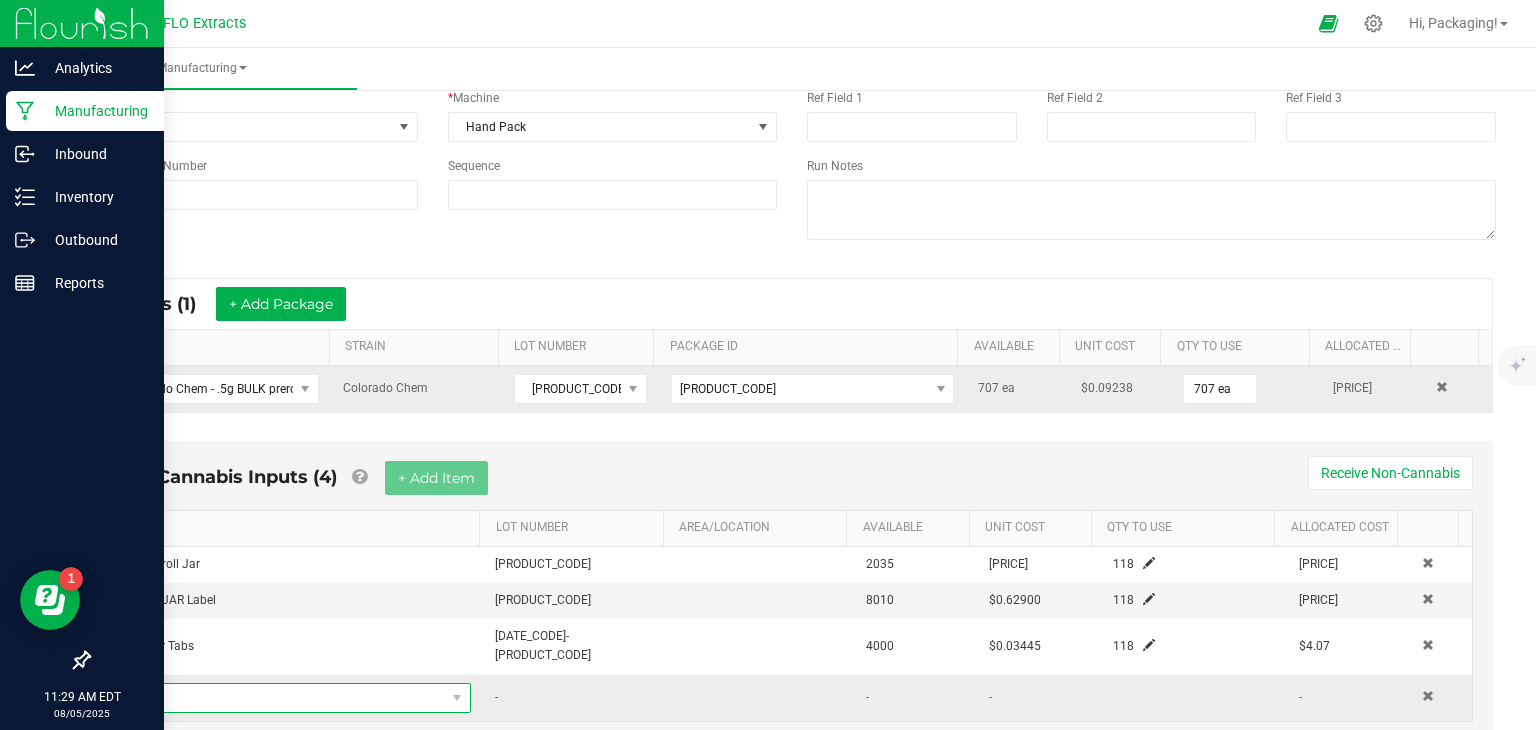 click at bounding box center (285, 698) 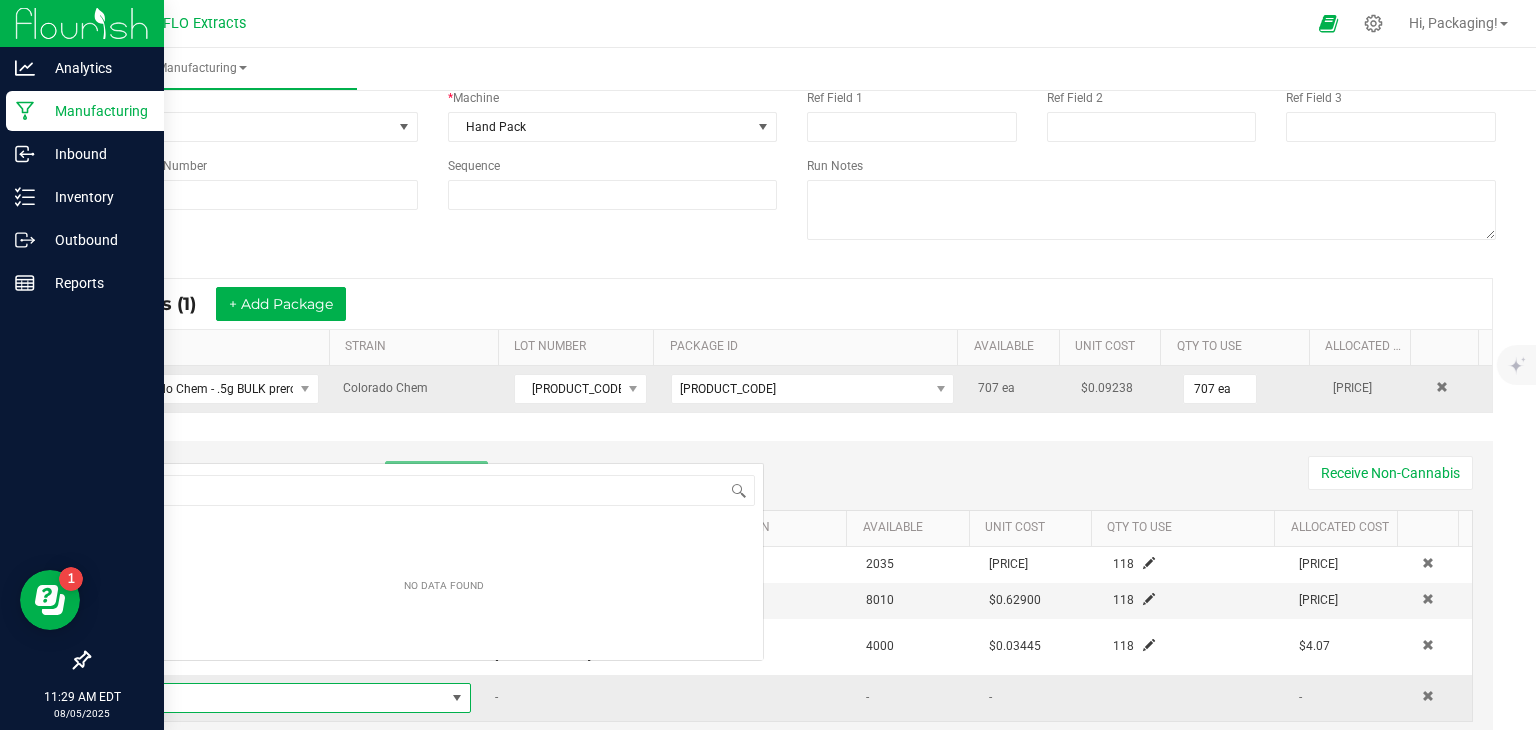scroll, scrollTop: 0, scrollLeft: 0, axis: both 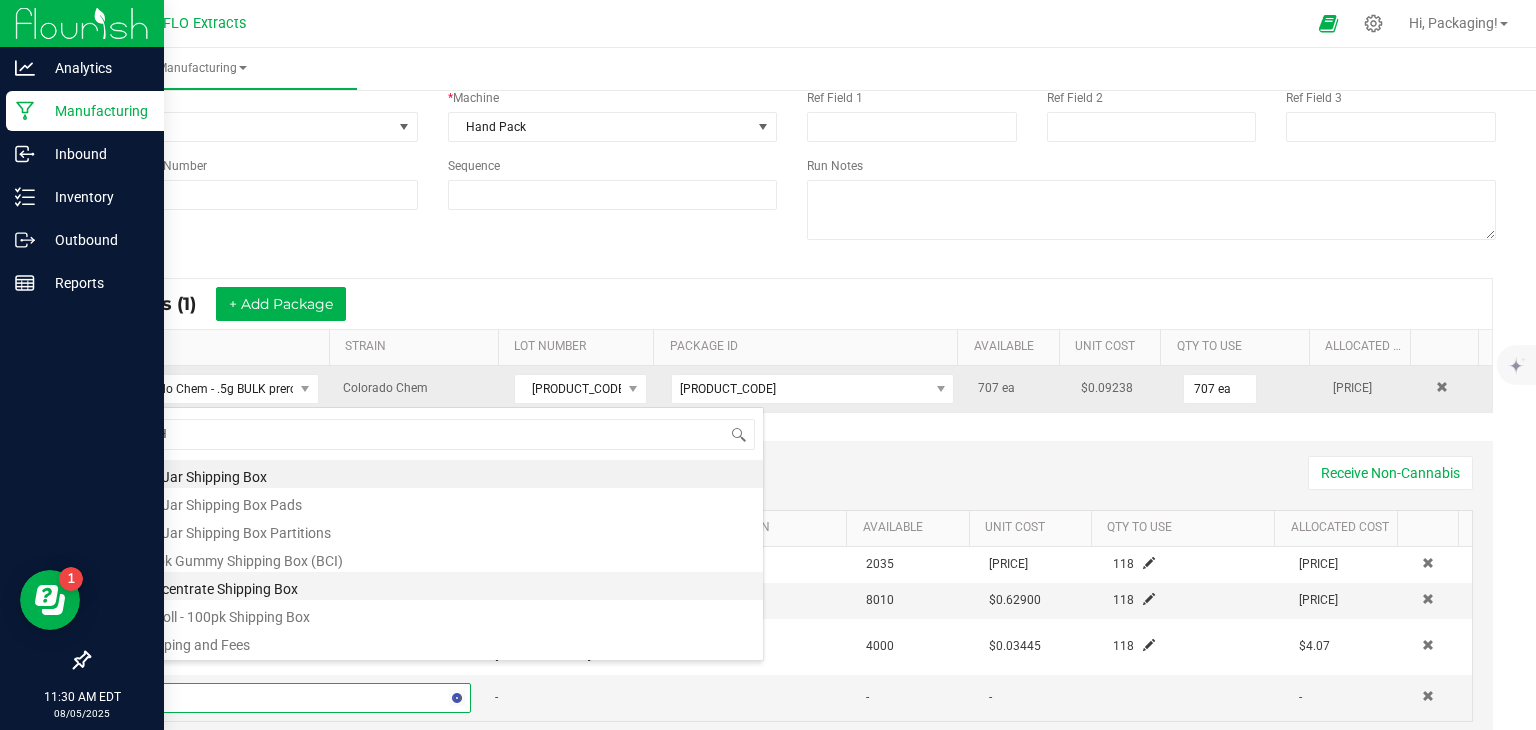 type on "S" 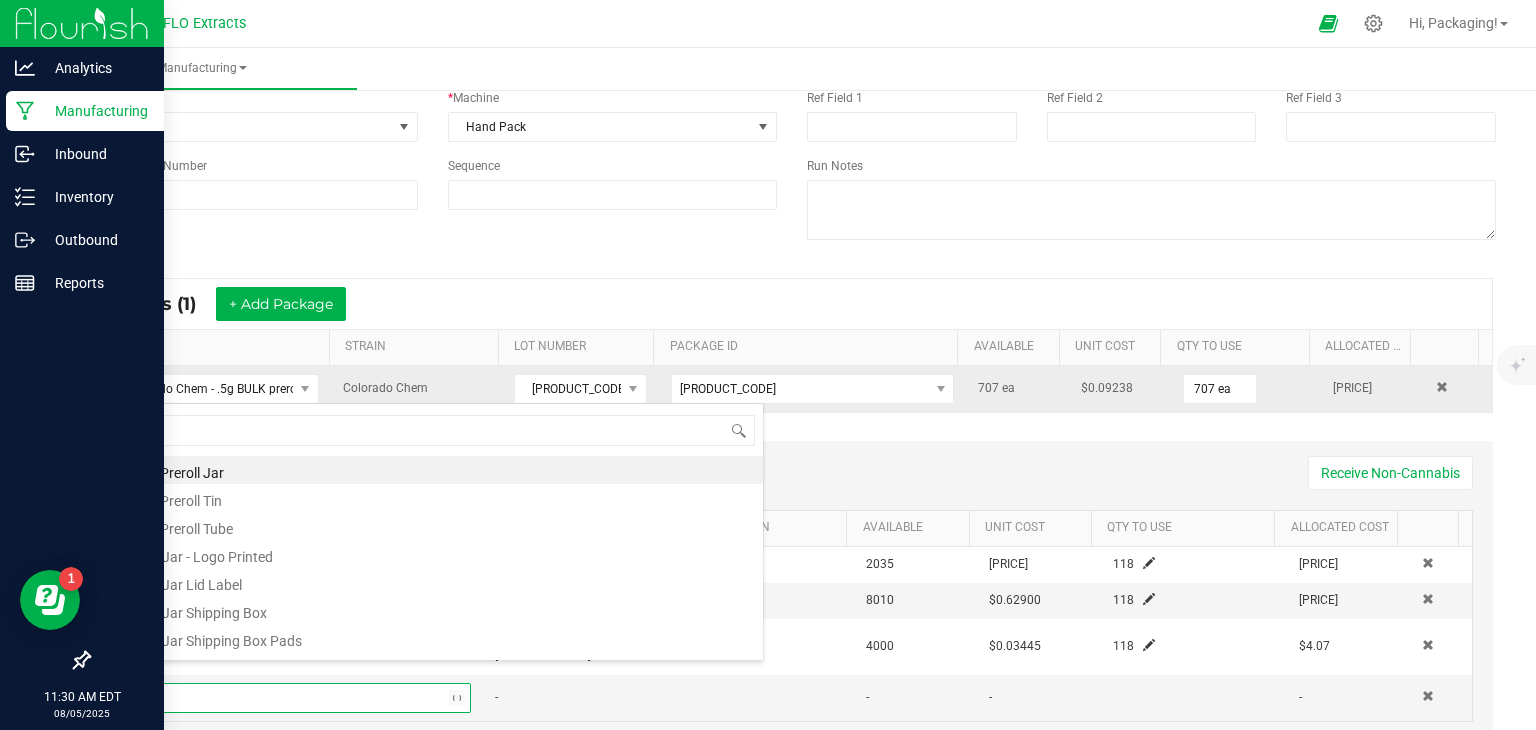 type on "100" 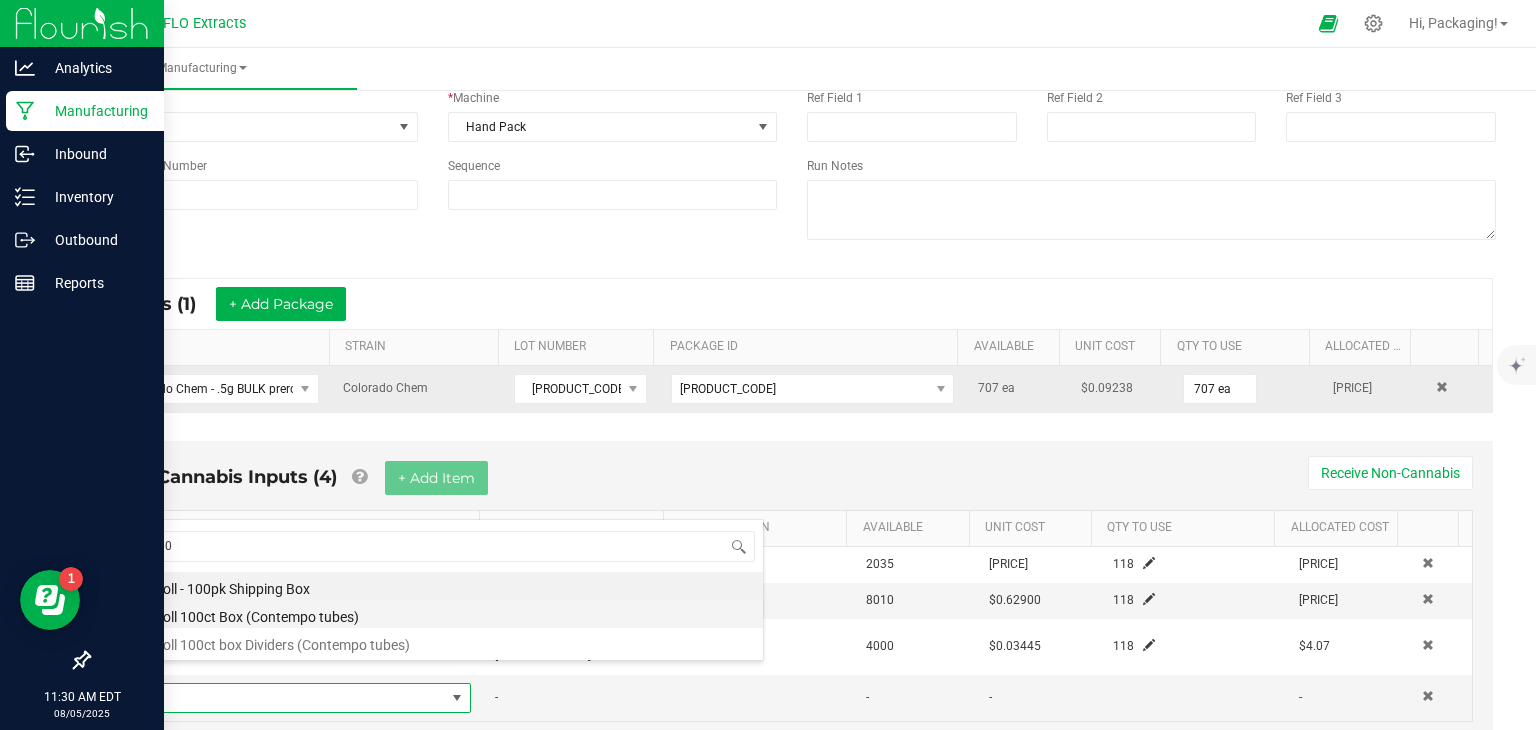 click on "Preroll 100ct Box (Contempo tubes)" at bounding box center (444, 614) 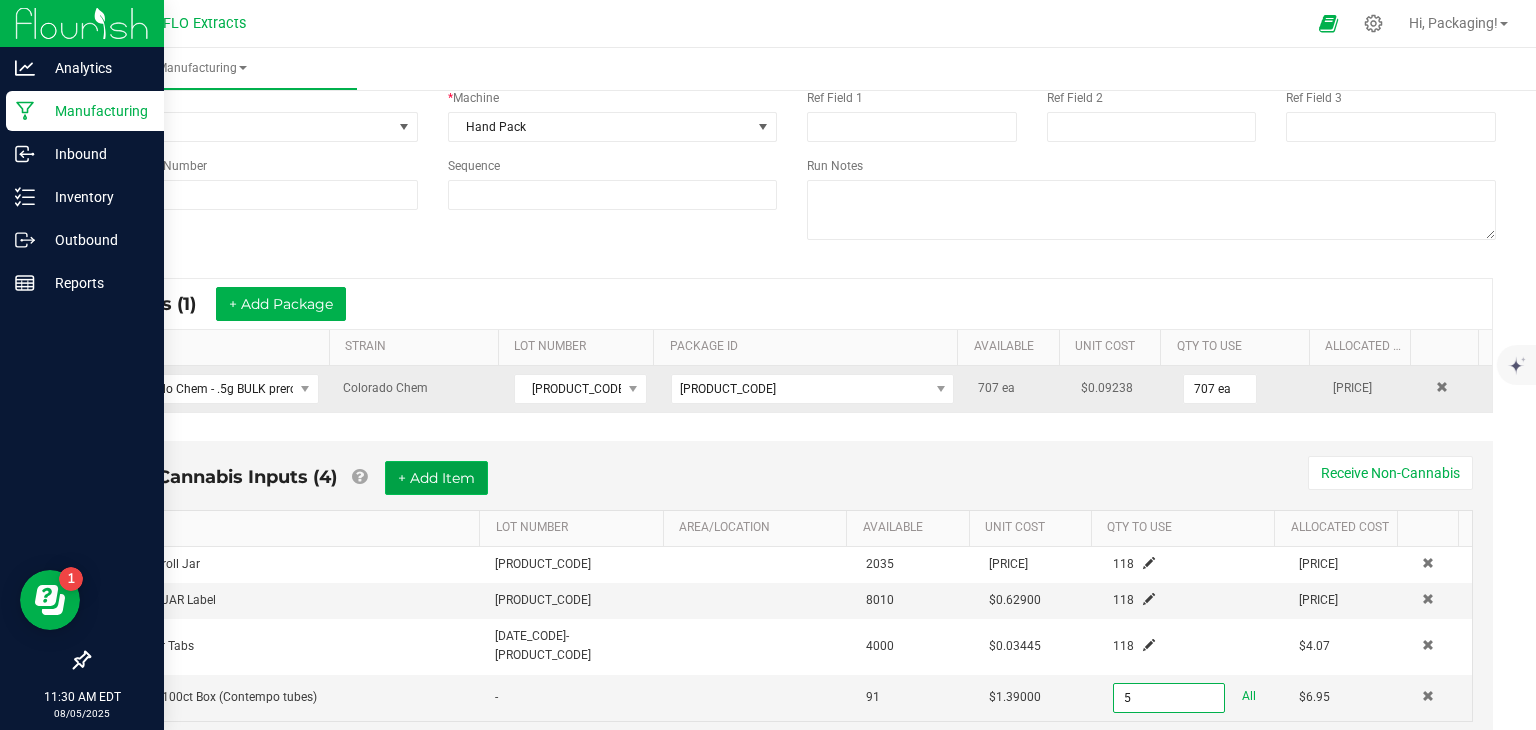 type on "5 ea" 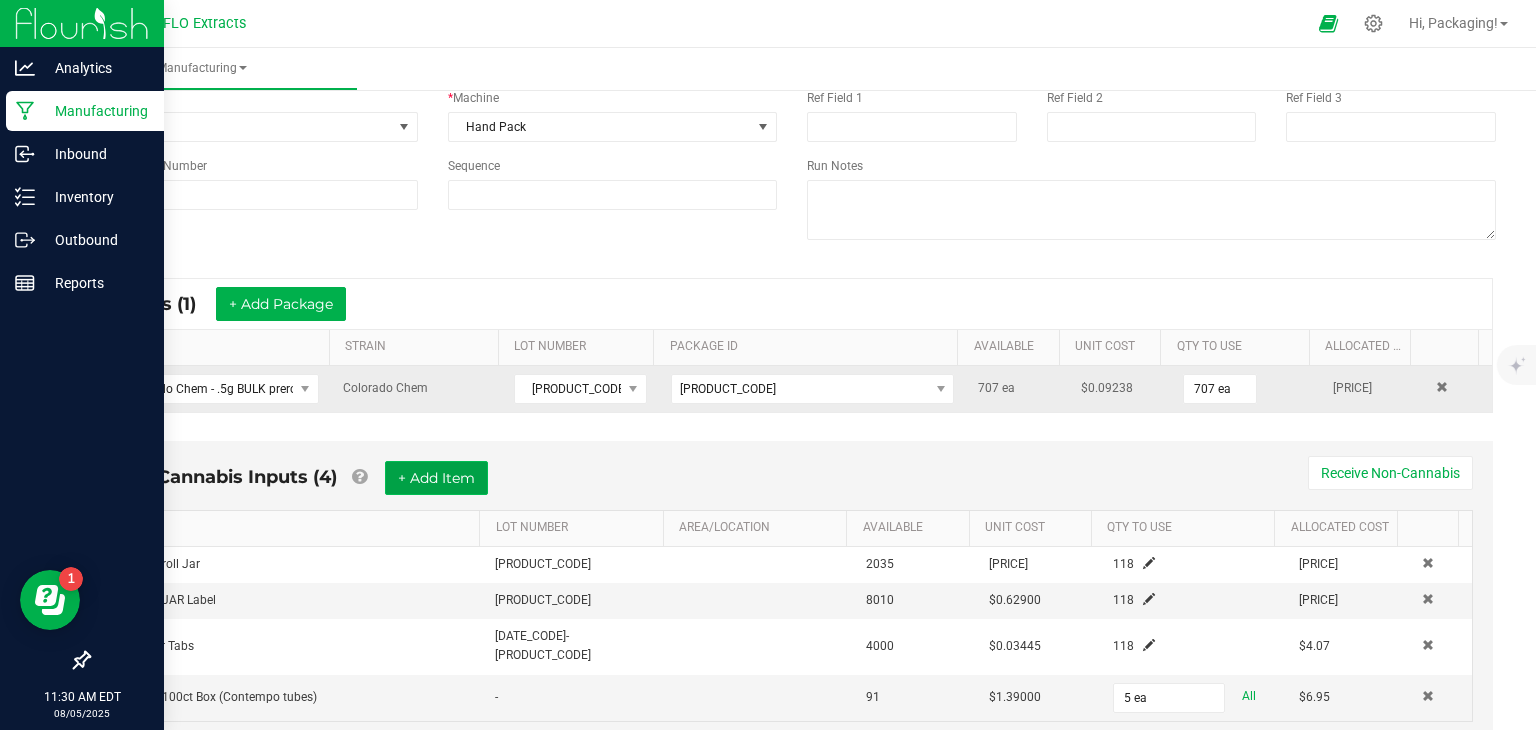 click on "+ Add Item" at bounding box center (436, 478) 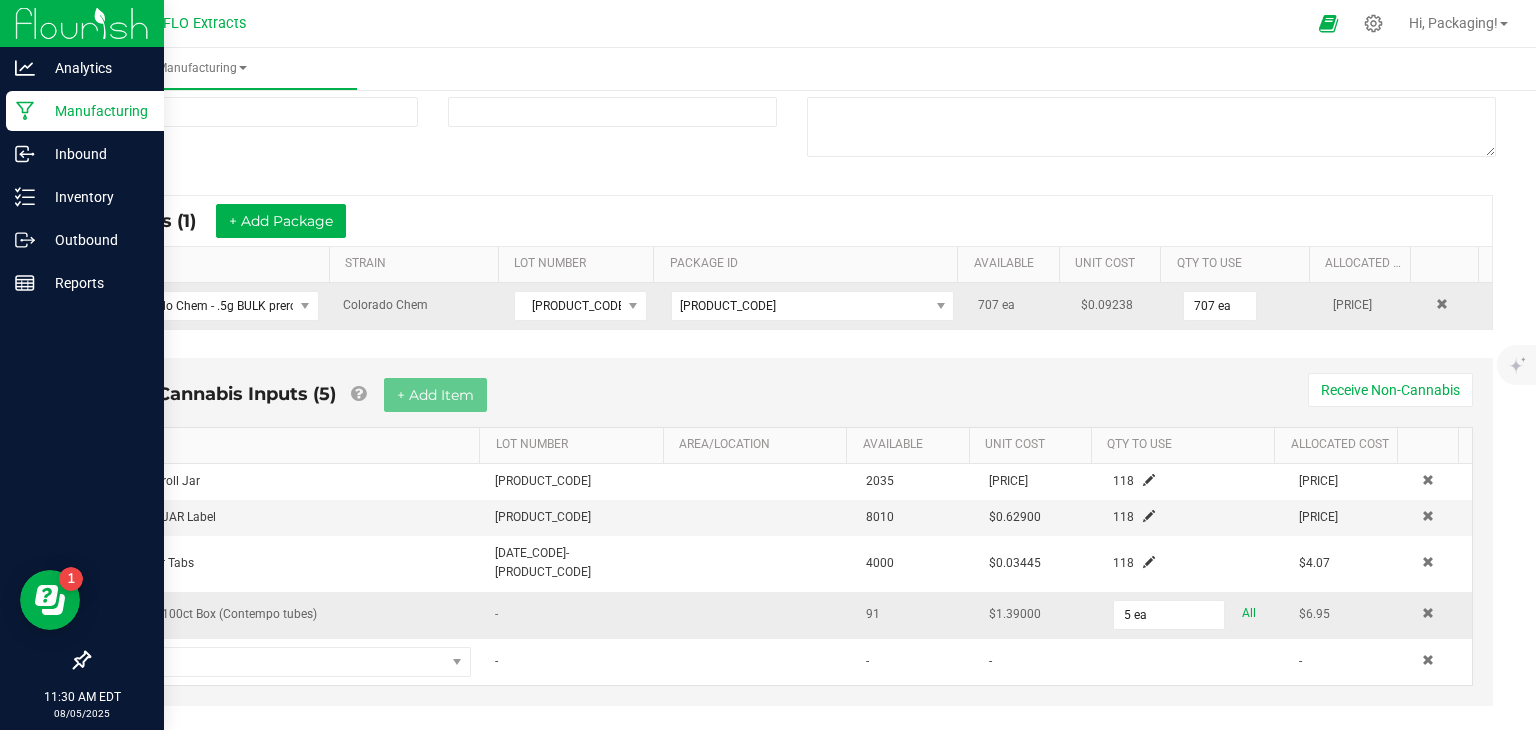scroll, scrollTop: 256, scrollLeft: 0, axis: vertical 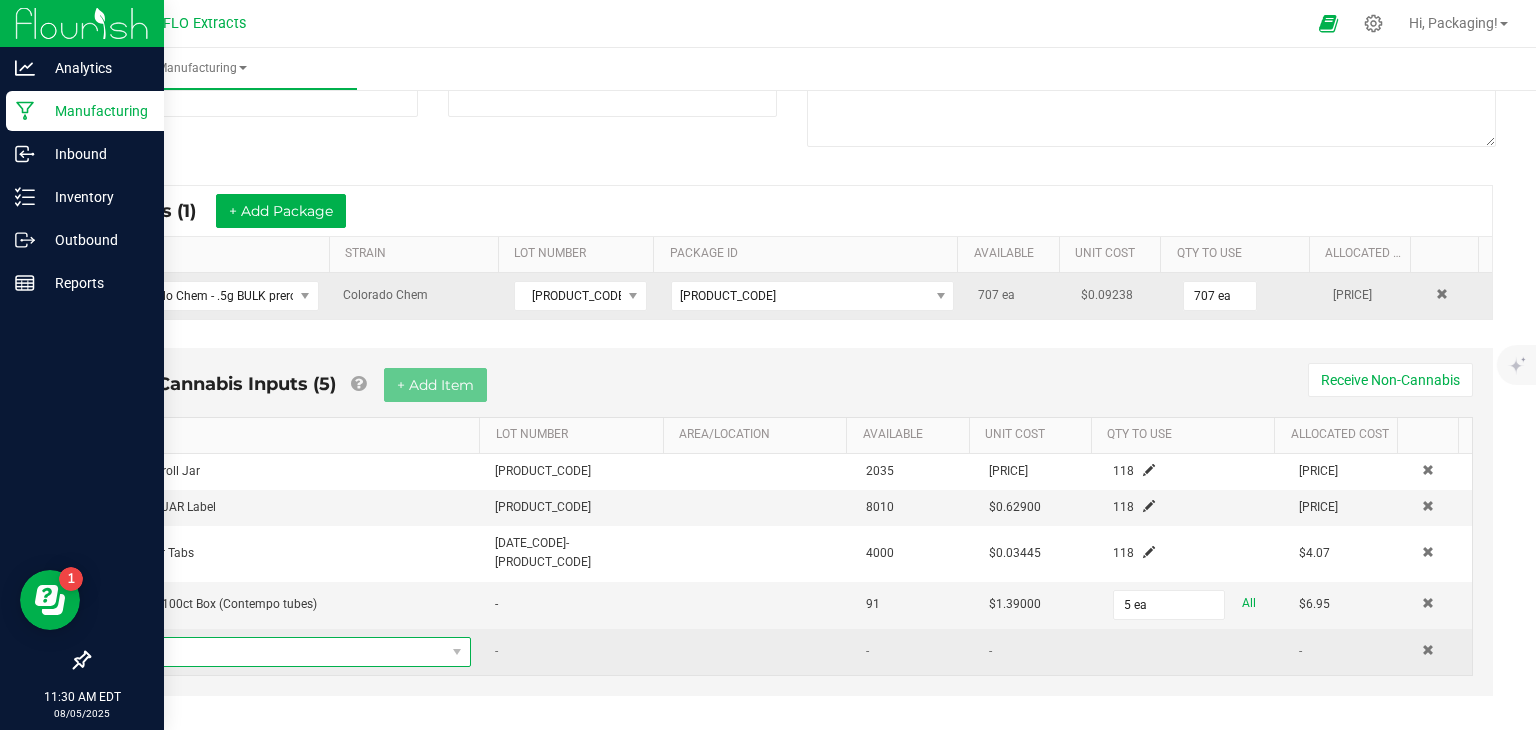 click at bounding box center [285, 652] 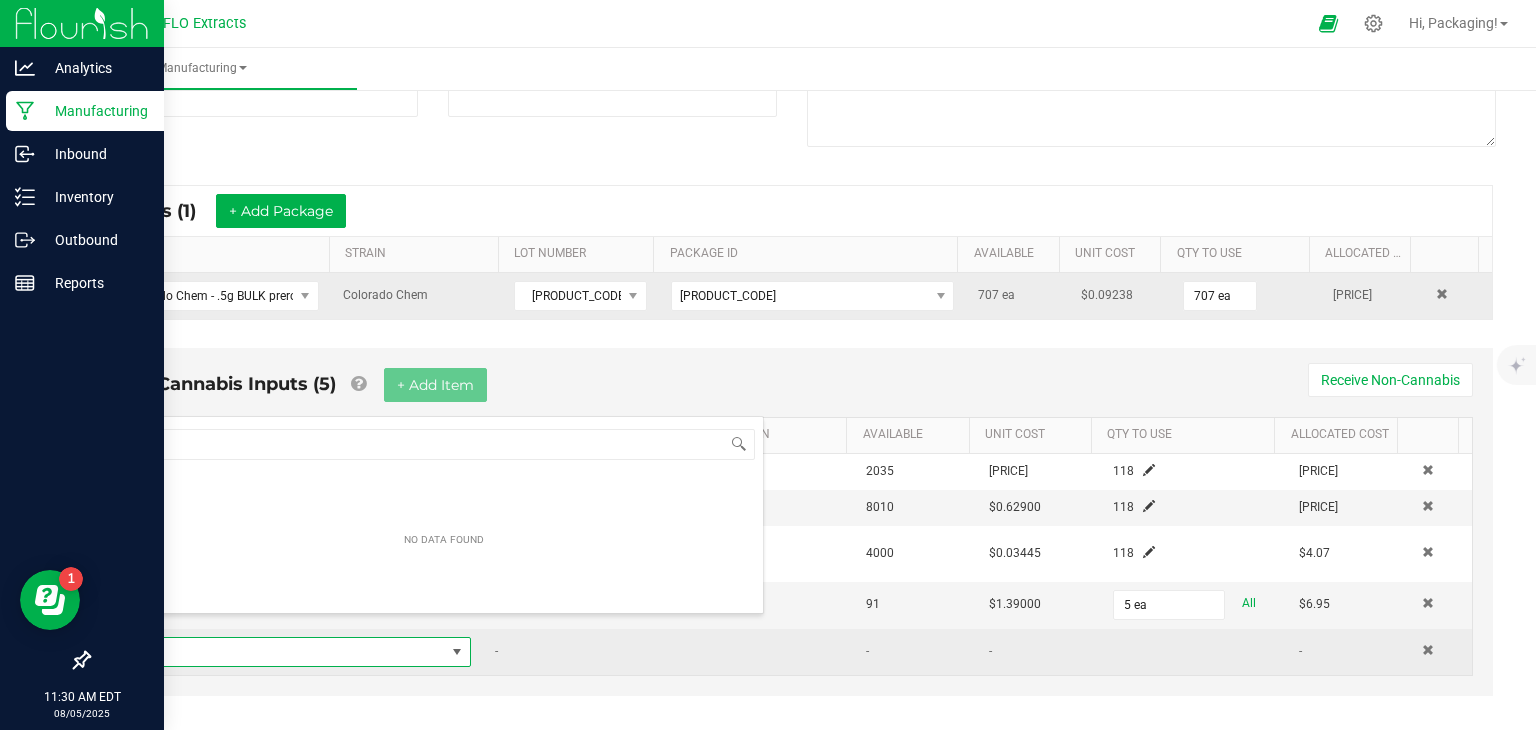 scroll, scrollTop: 99970, scrollLeft: 99661, axis: both 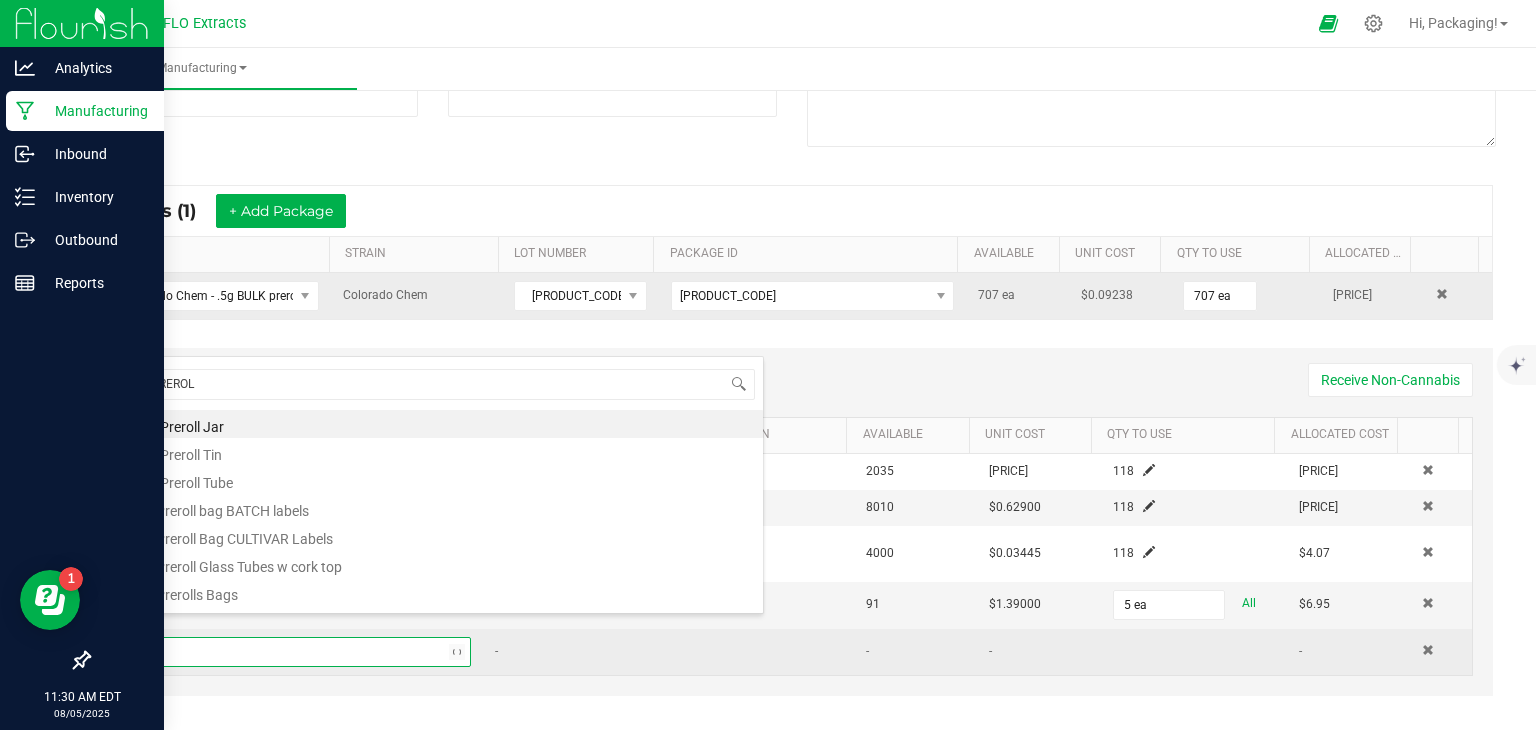 type on "PREROLL" 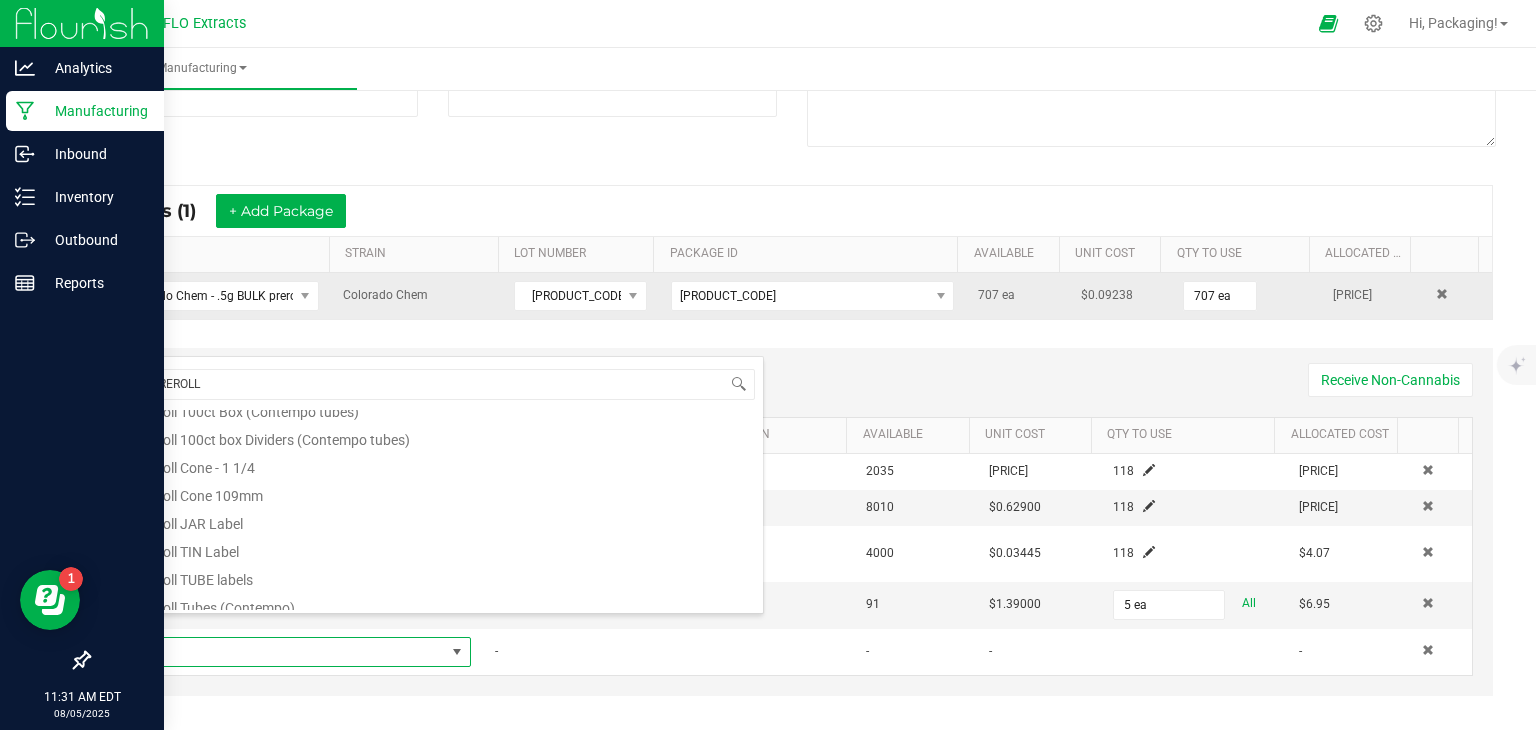 scroll, scrollTop: 276, scrollLeft: 0, axis: vertical 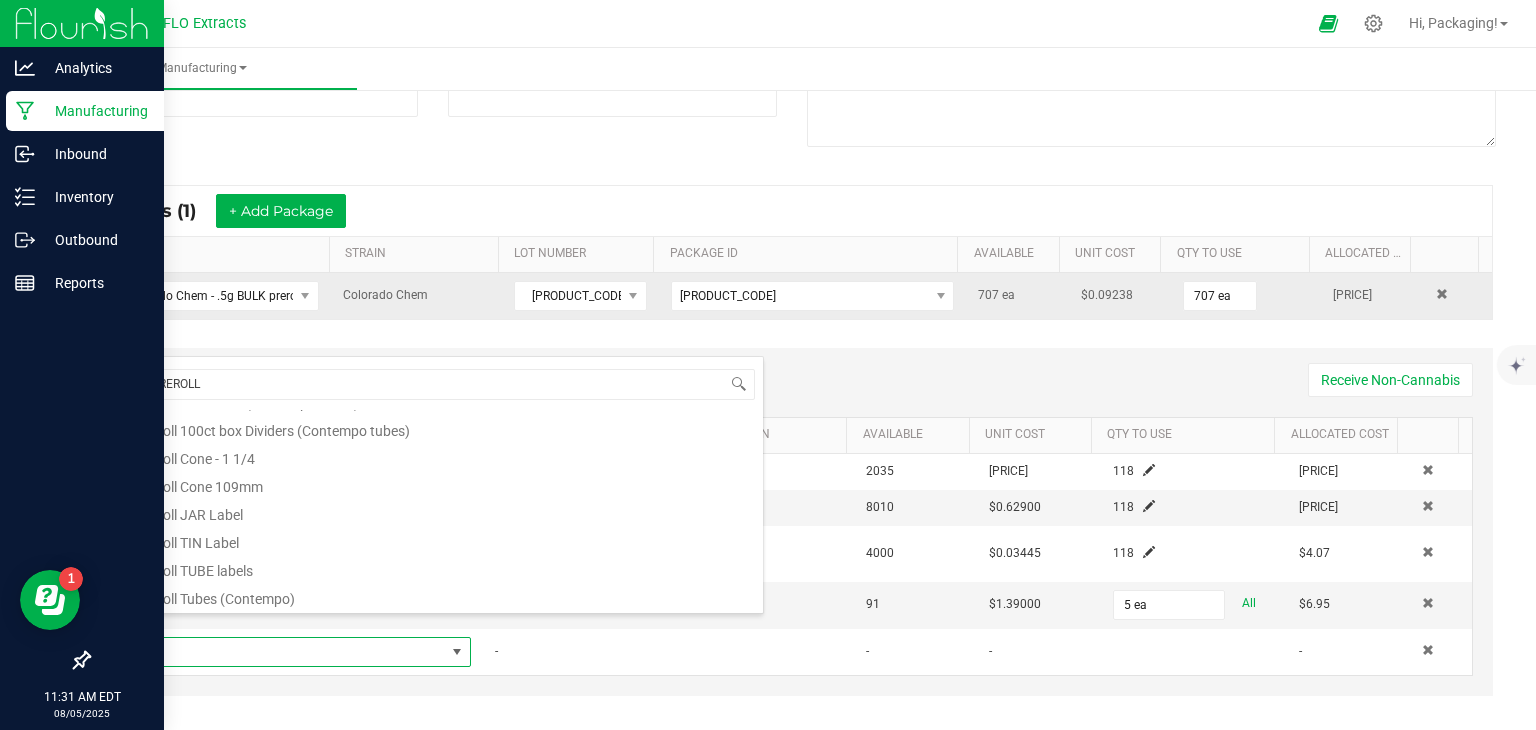 click on "[PRODUCT_NAME] [LOT_CODE] [QUANTITY] [PRICE] [PRODUCT_NAME] [LOT_CODE] [QUANTITY] [PRICE] [PRODUCT_NAME] [LOT_CODE] [QUANTITY] [PRICE] [PRODUCT_NAME] [LOT_CODE] [QUANTITY] [PRICE]" at bounding box center [792, 536] 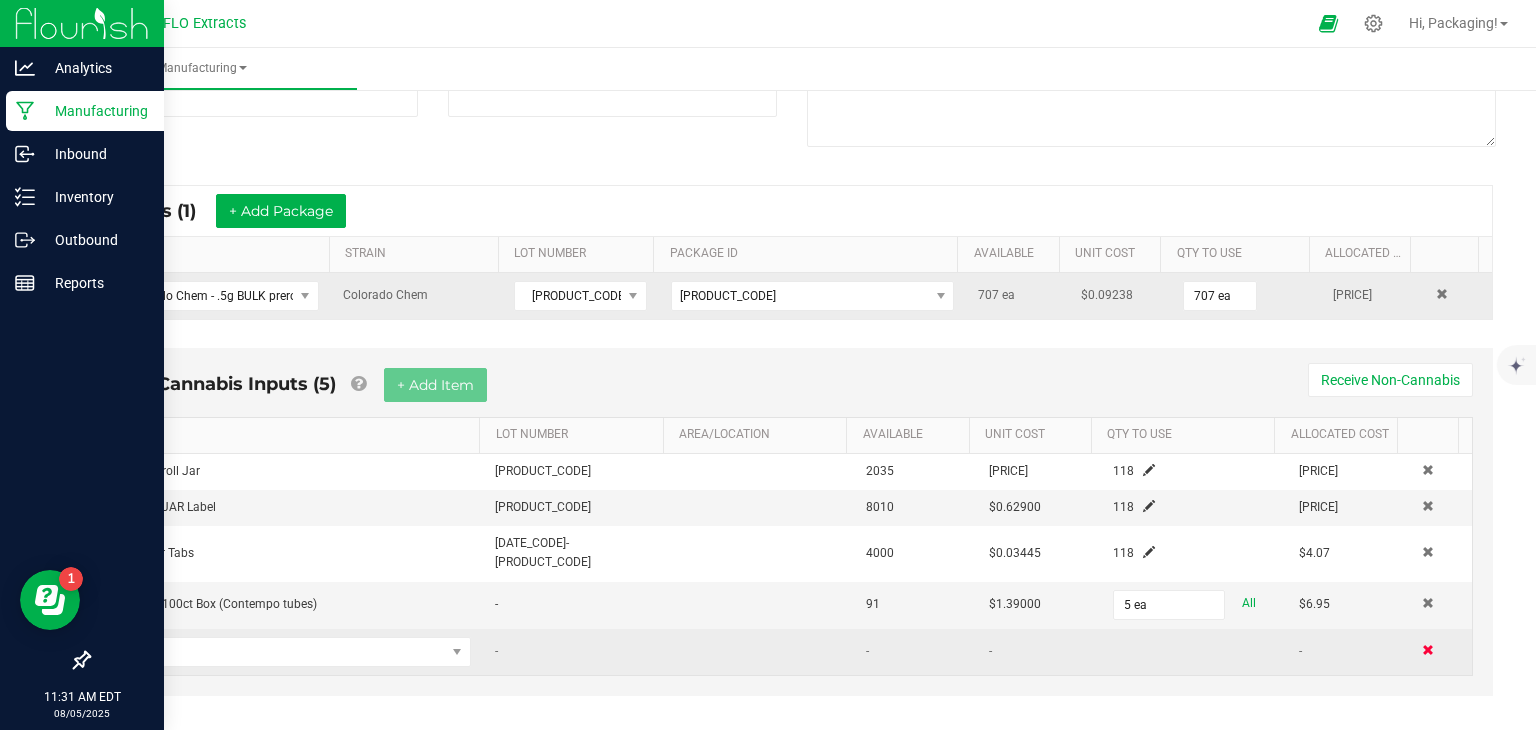 click at bounding box center [1428, 650] 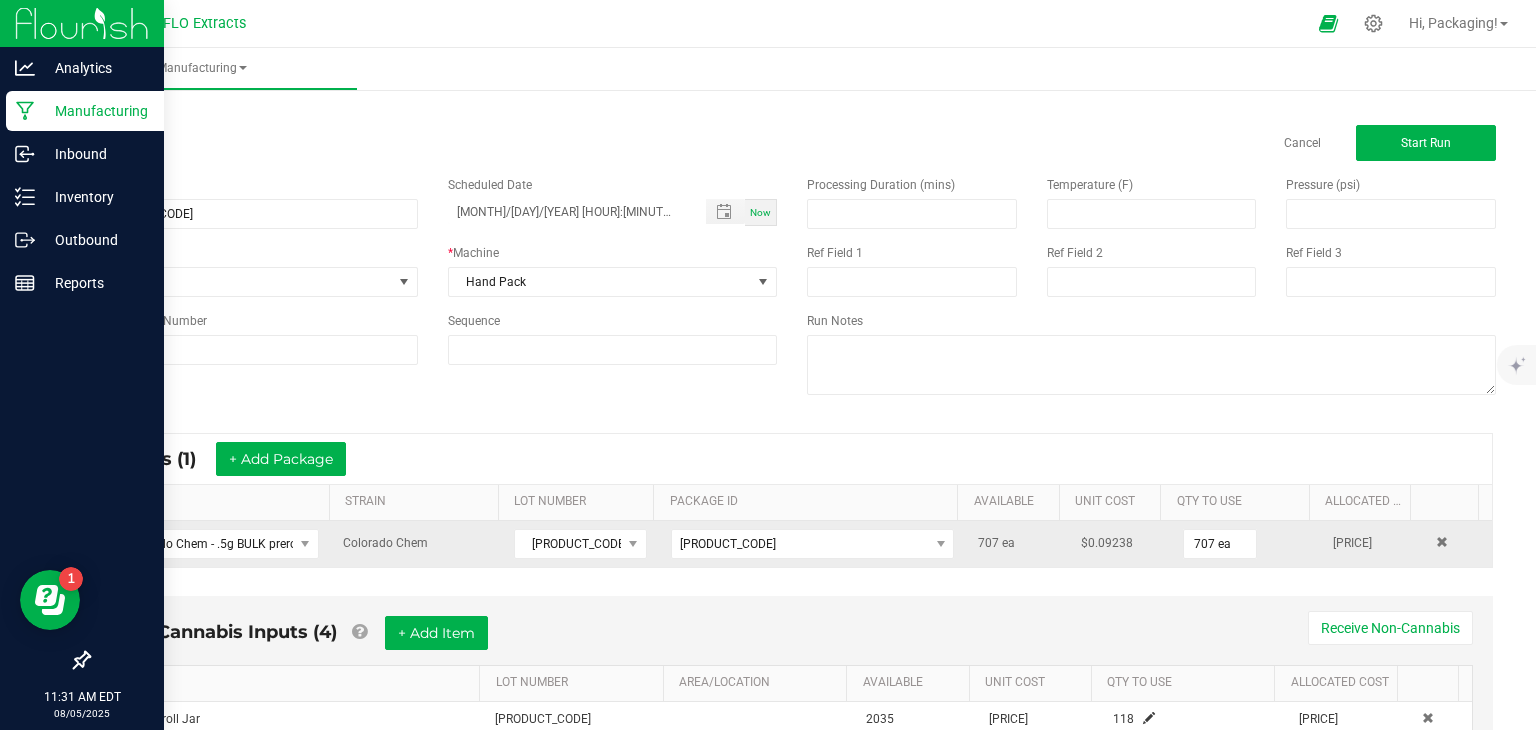 scroll, scrollTop: 0, scrollLeft: 0, axis: both 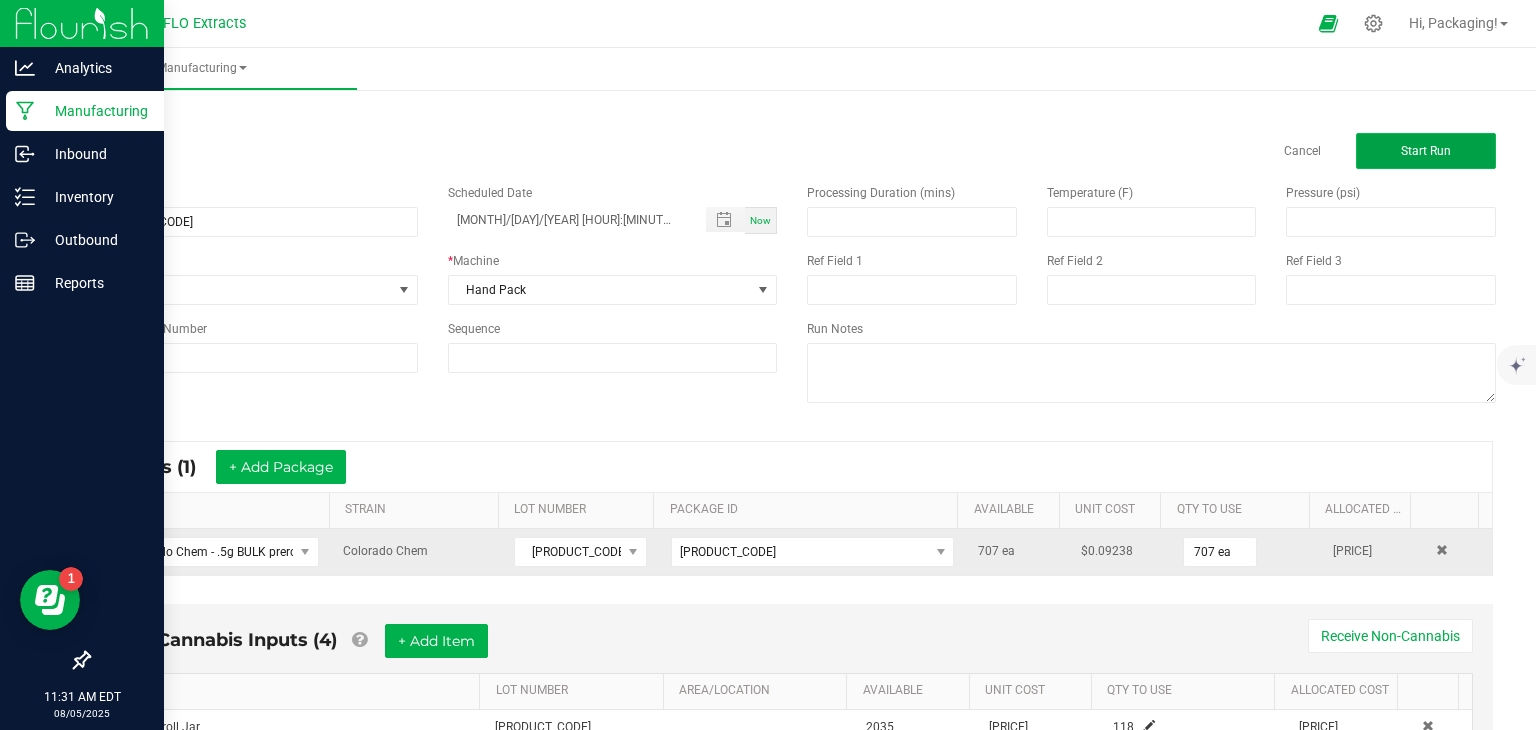 click on "Start Run" 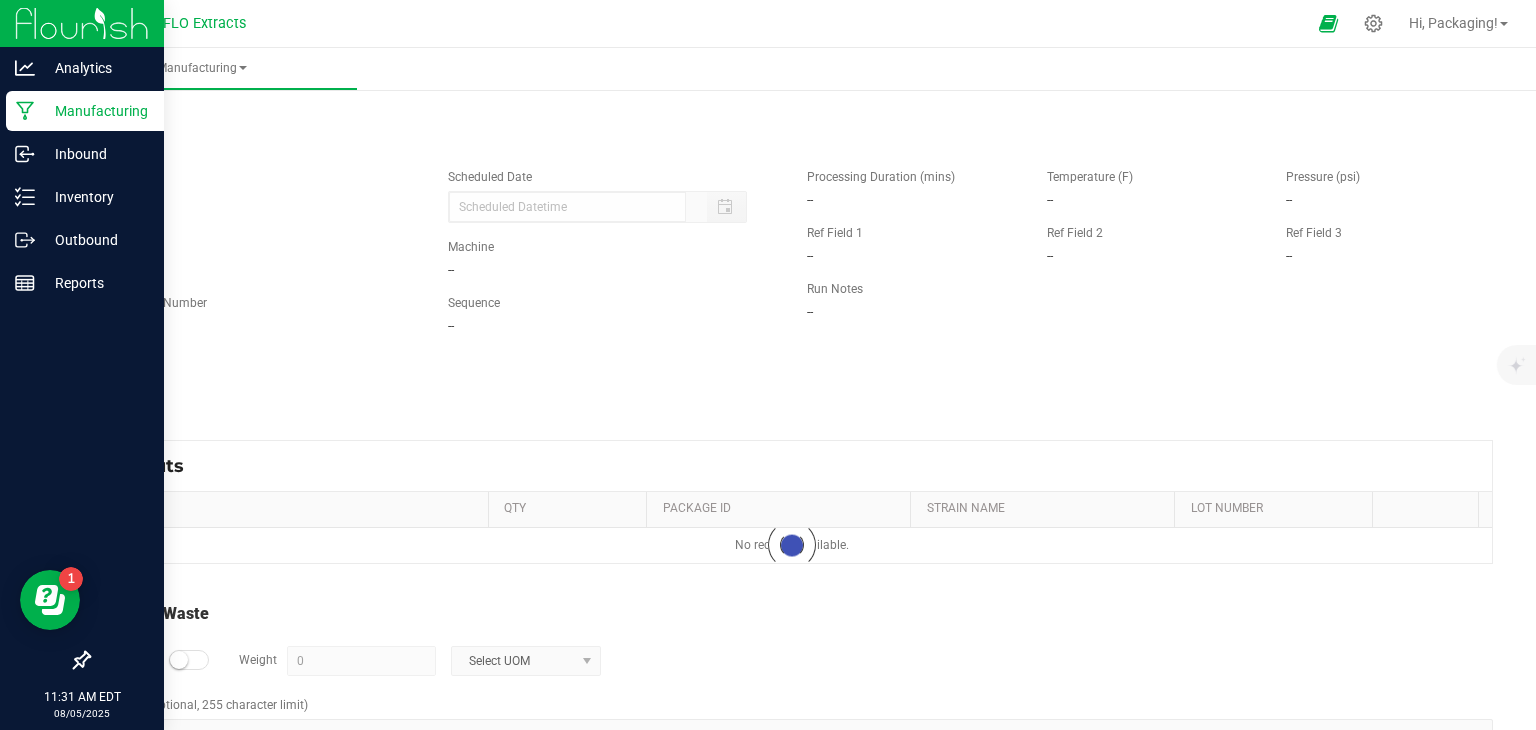 type on "[MONTH]/[DAY]/[YEAR] [HOUR]:[MINUTE] [TIMEZONE]" 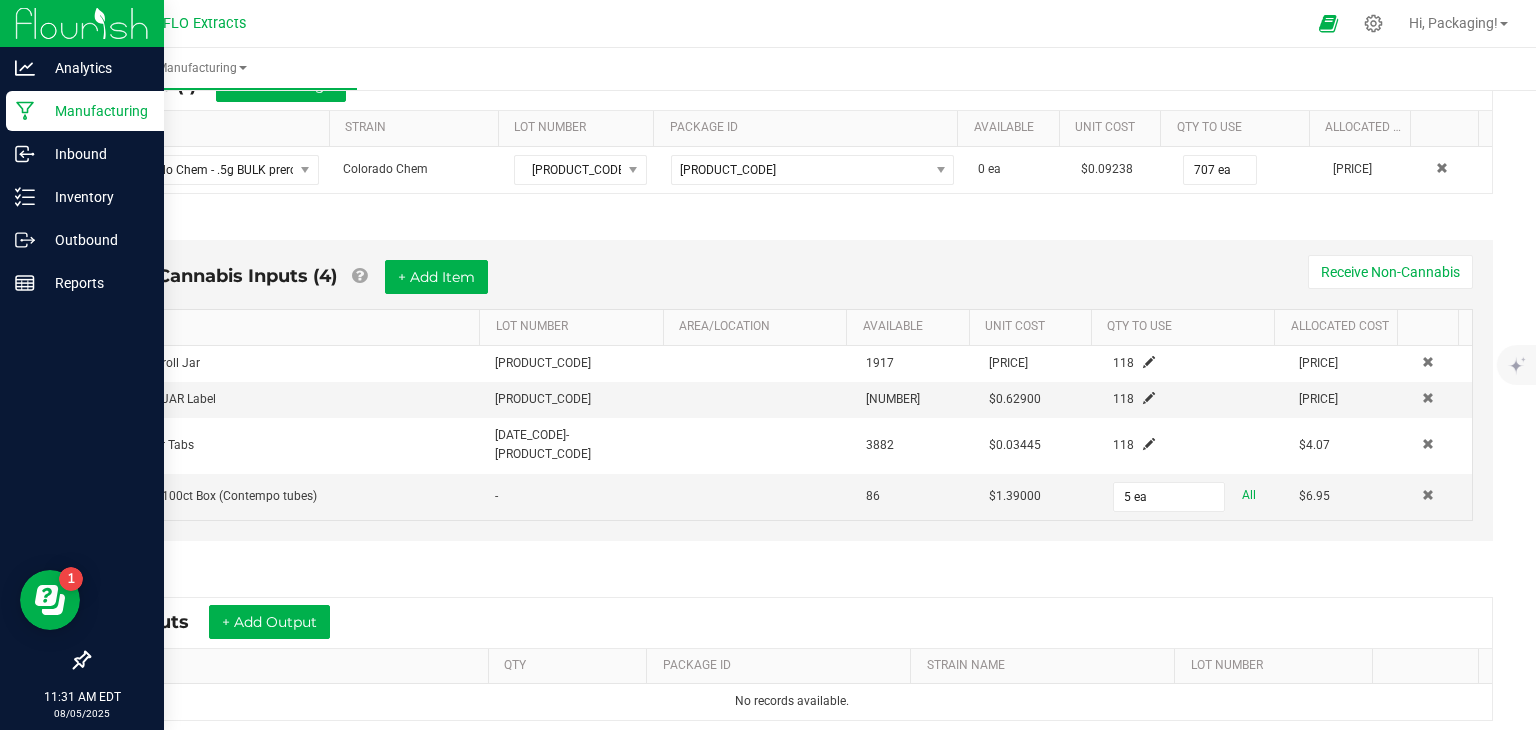 scroll, scrollTop: 602, scrollLeft: 0, axis: vertical 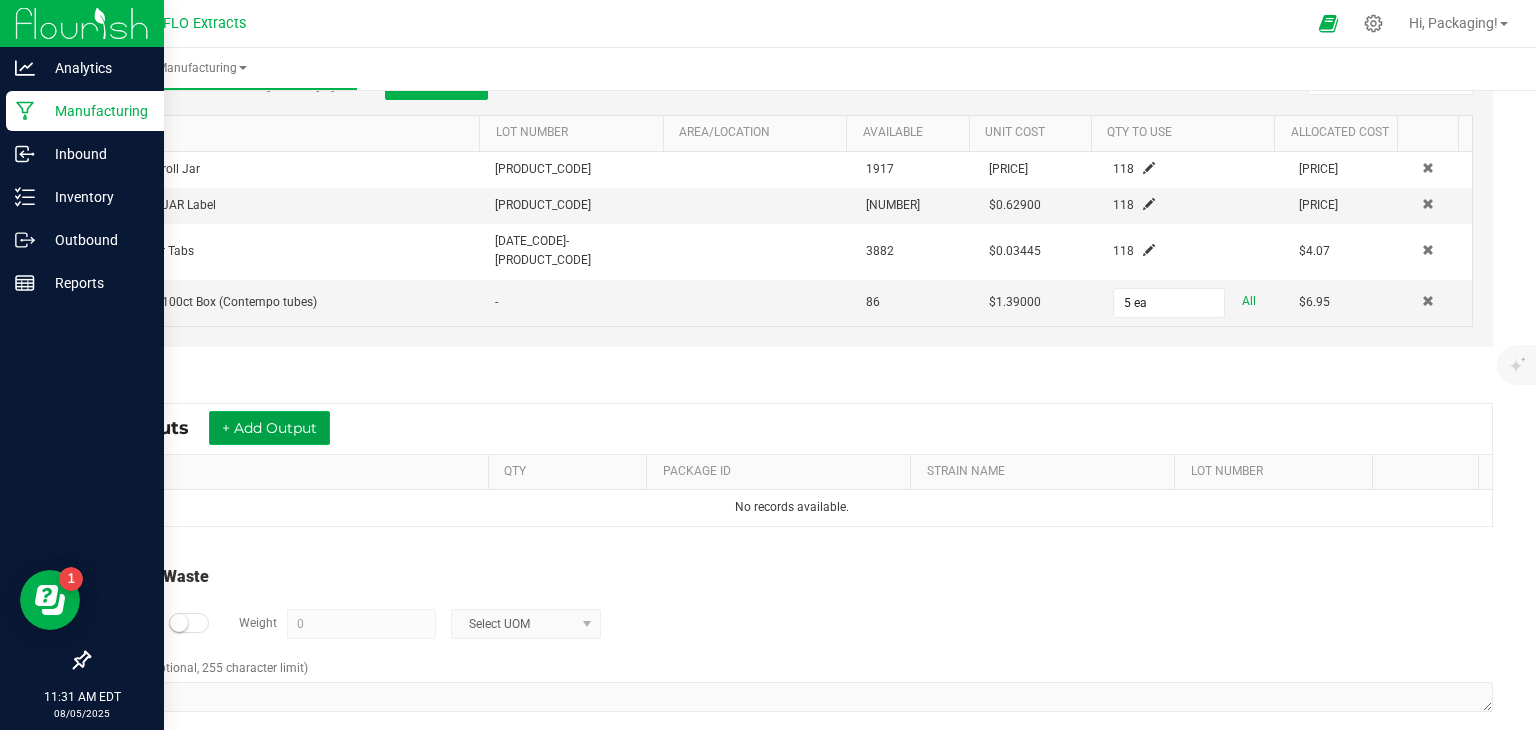 click on "+ Add Output" at bounding box center [269, 428] 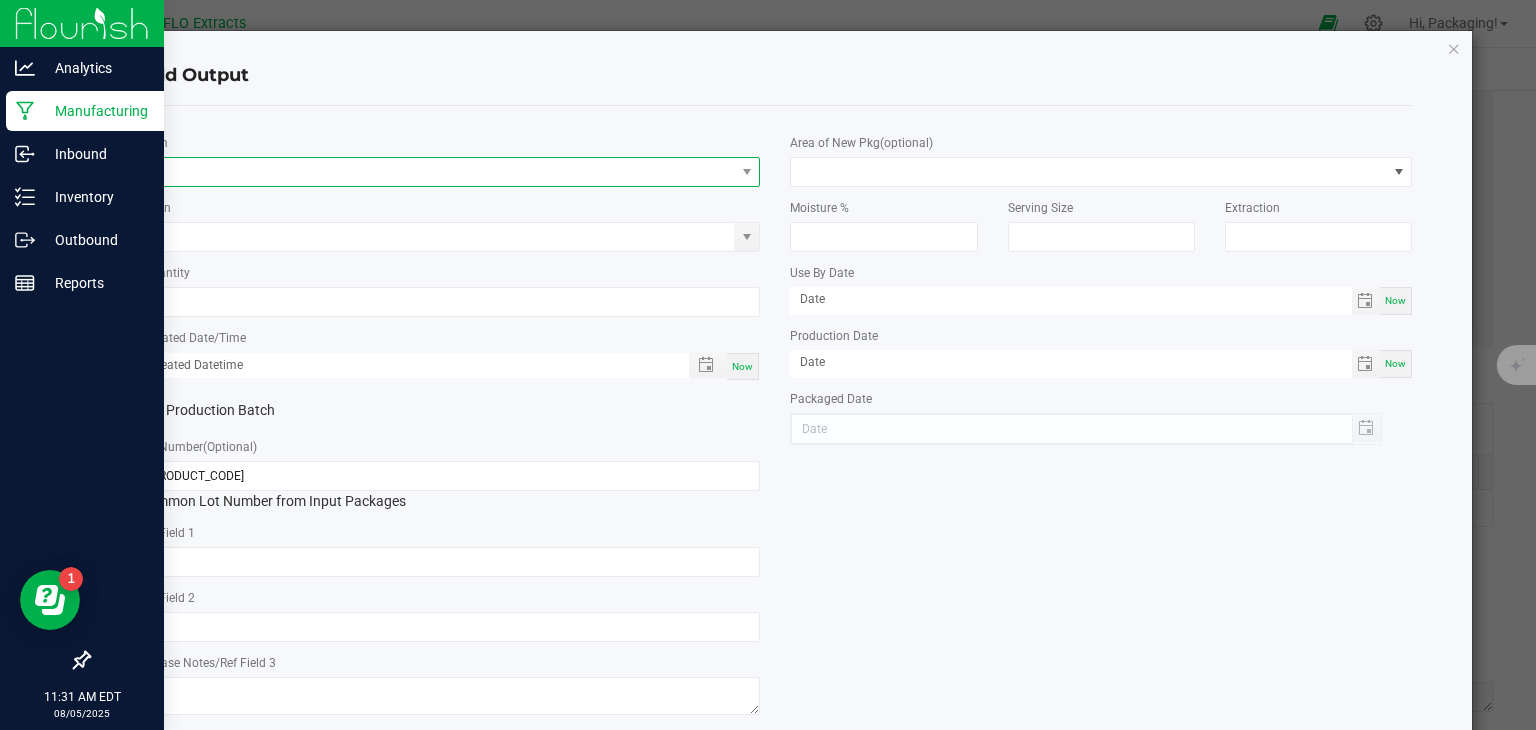 click at bounding box center (437, 172) 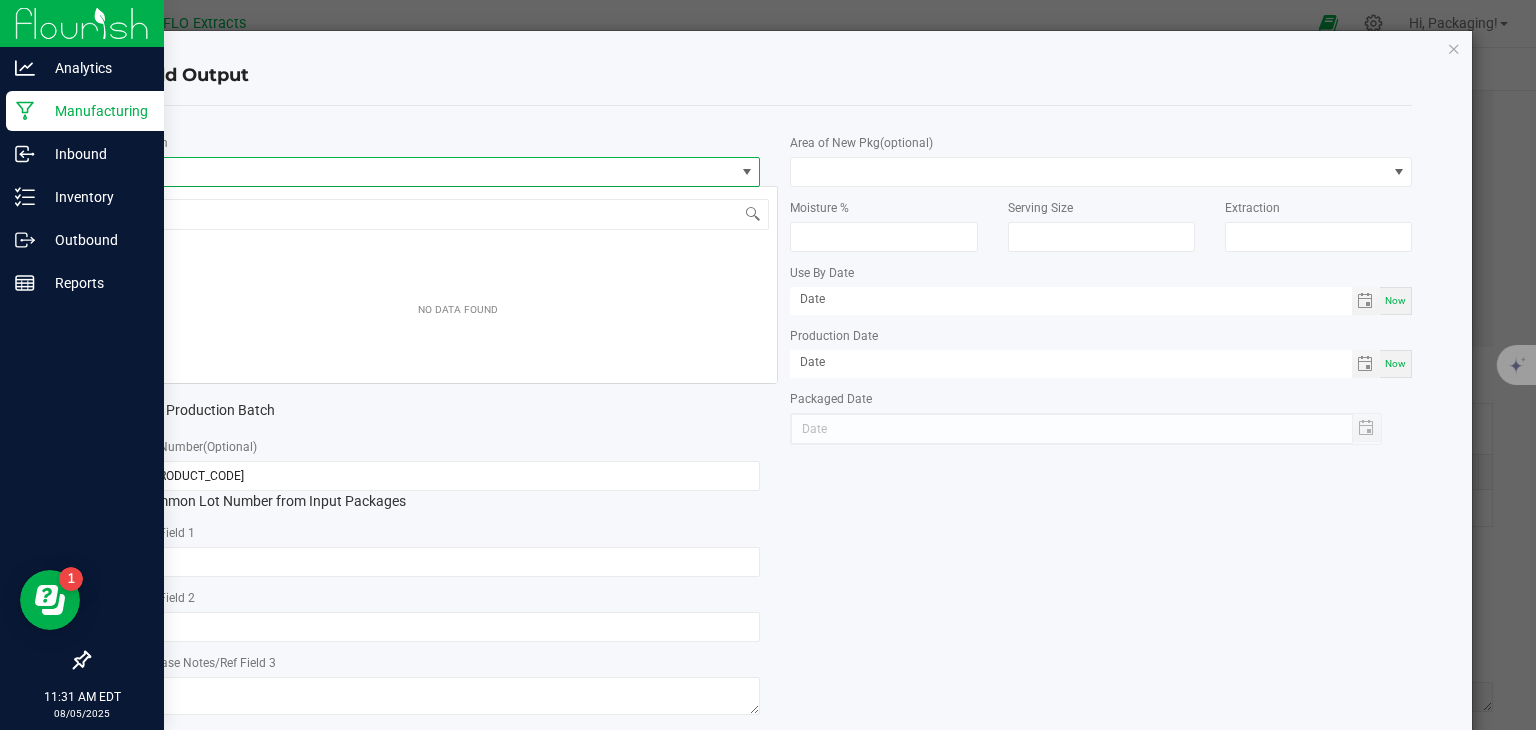 scroll, scrollTop: 99970, scrollLeft: 99384, axis: both 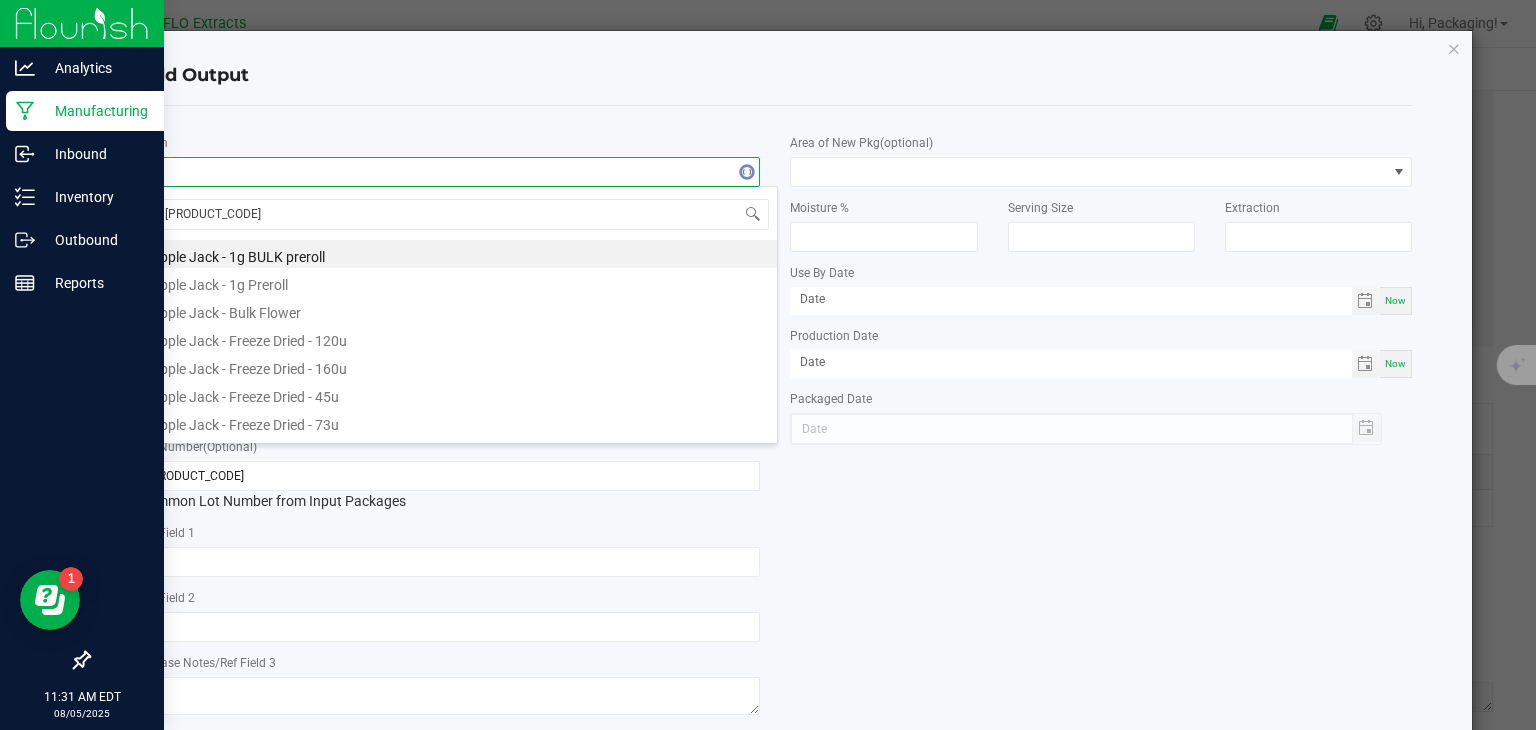 type on "COLO" 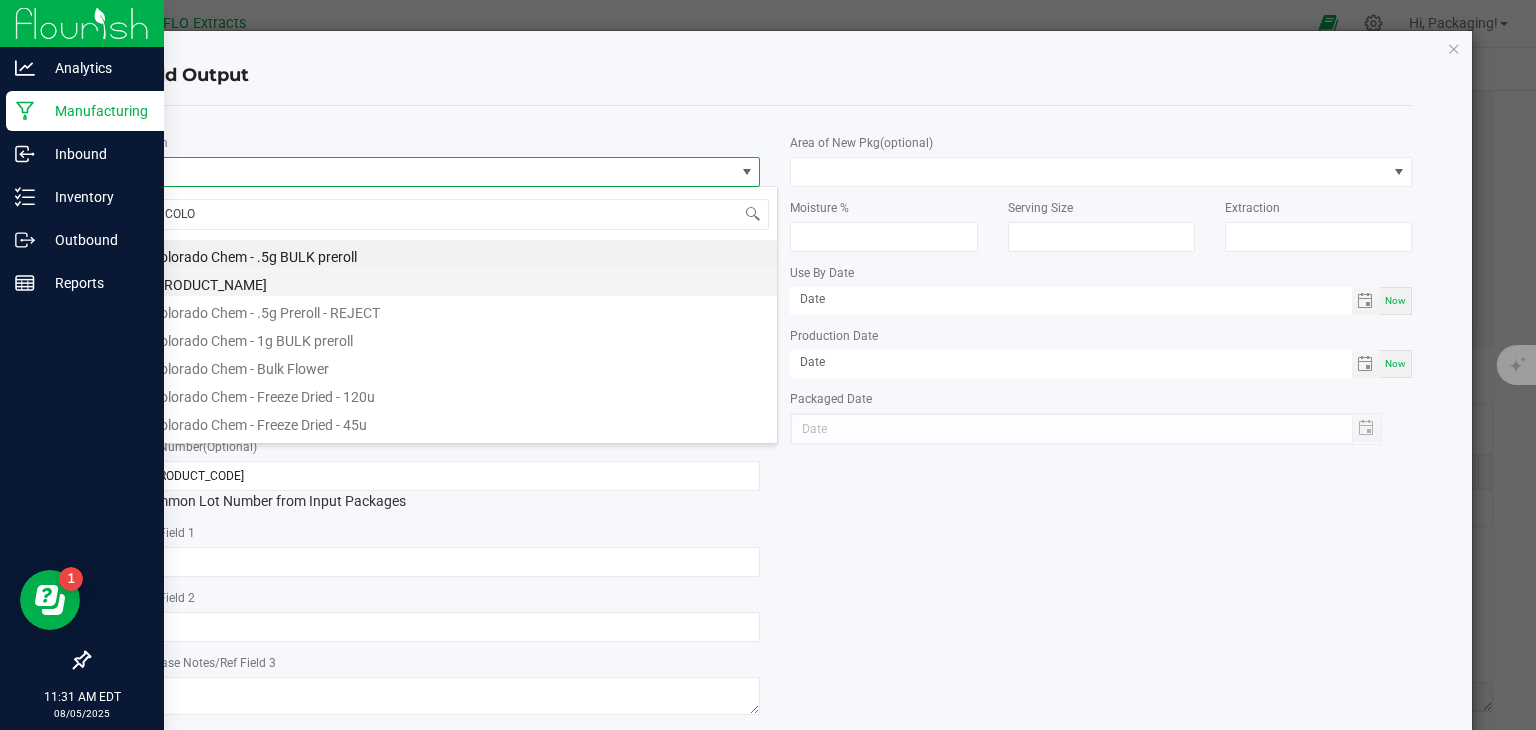 click on "[PRODUCT_NAME]" at bounding box center [458, 282] 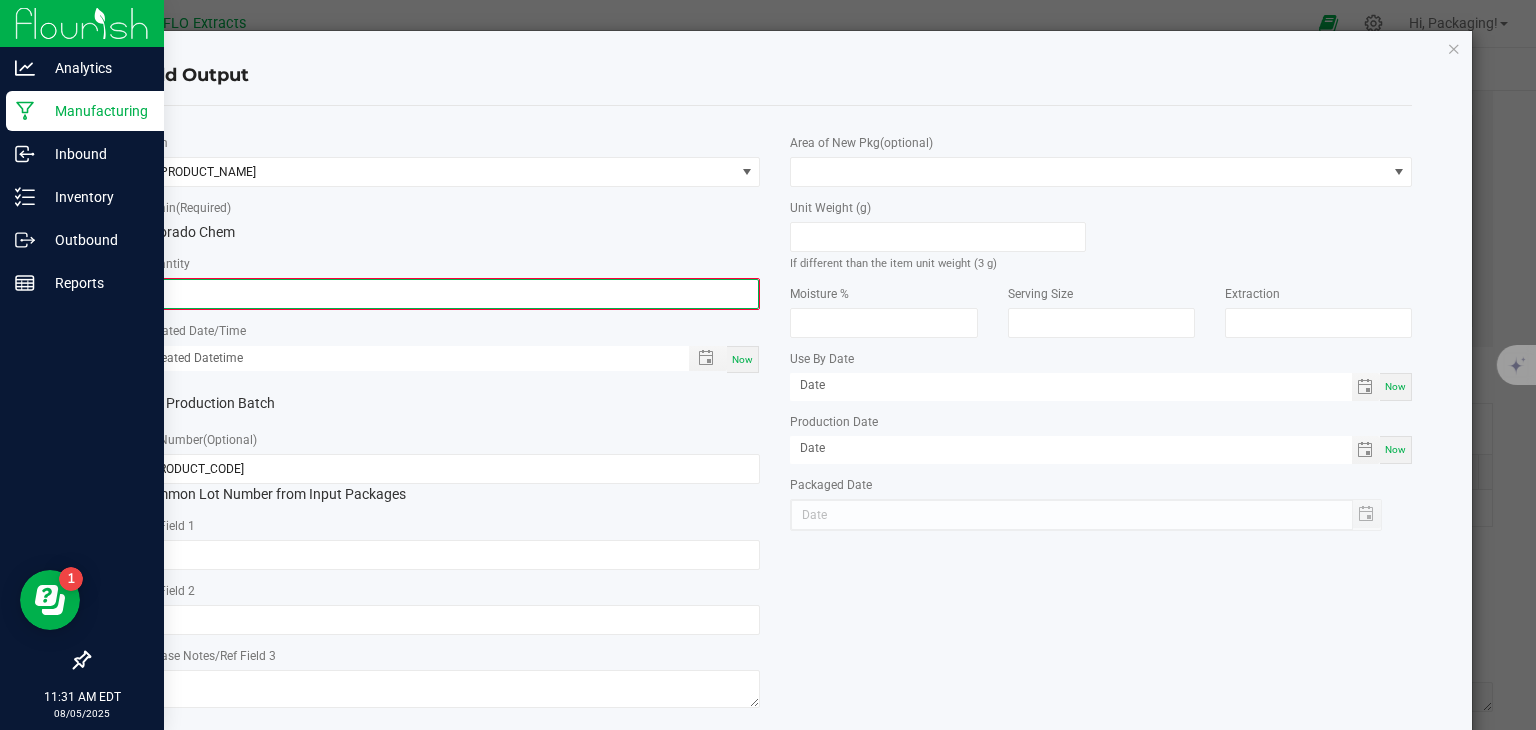 click on "0" at bounding box center [450, 294] 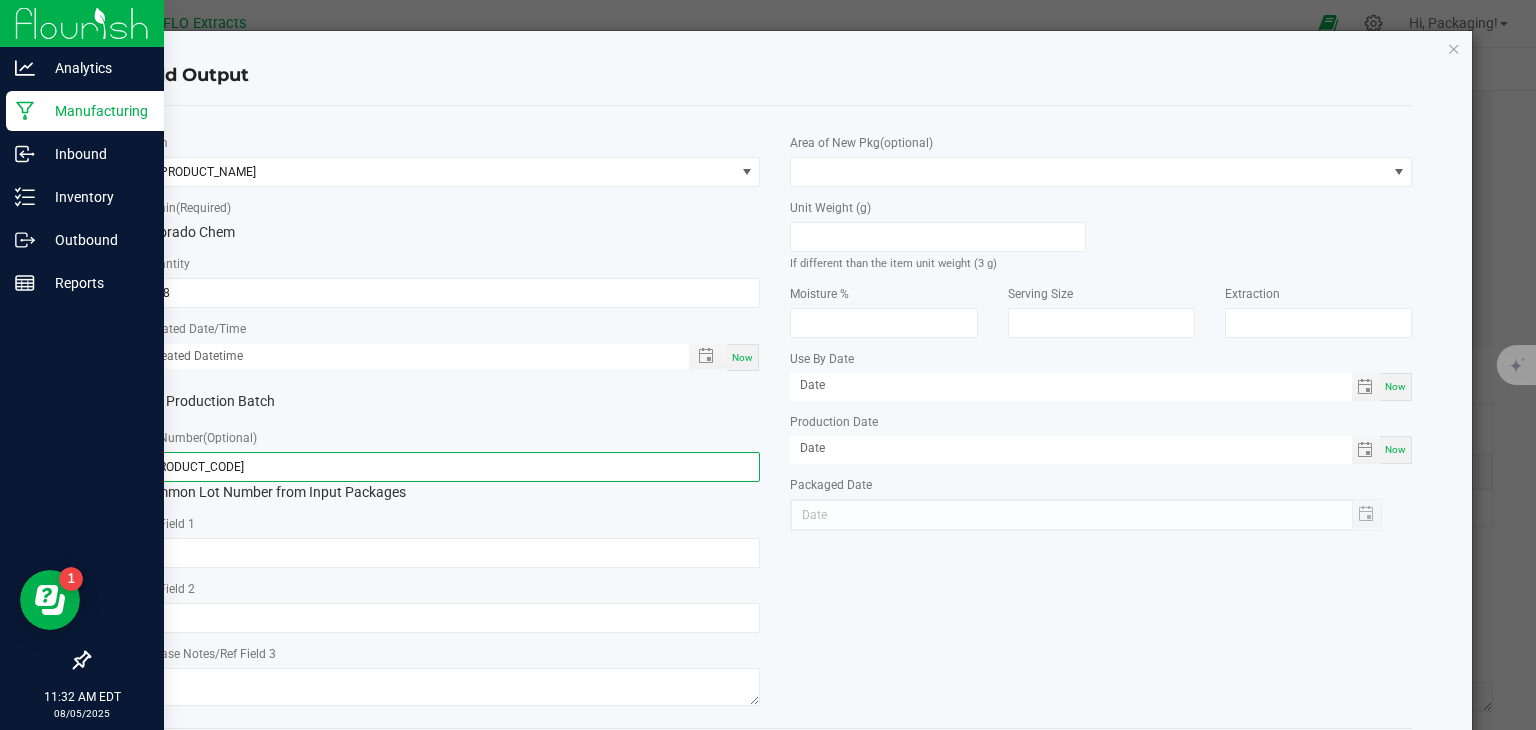 type on "118 ea" 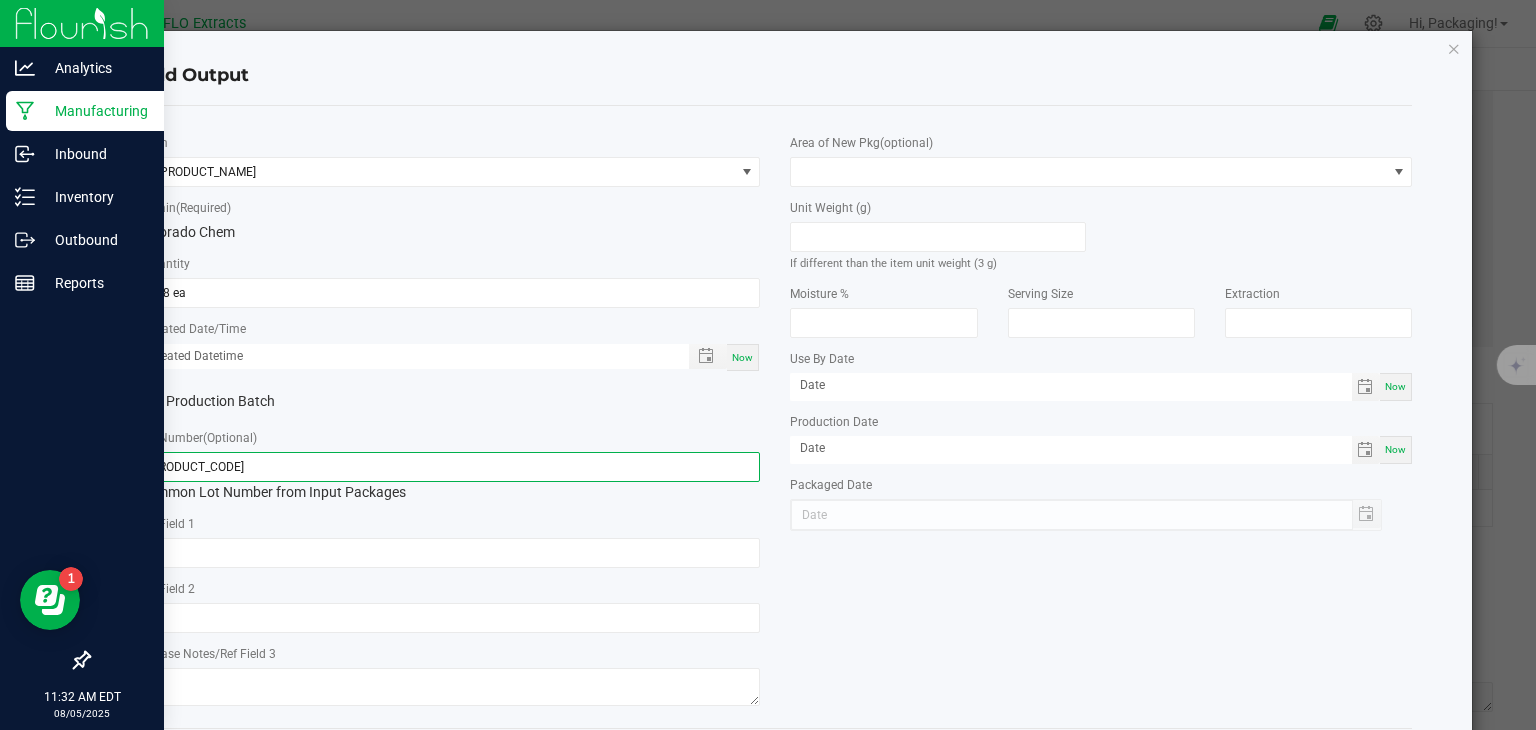 click on "[PRODUCT_CODE]" 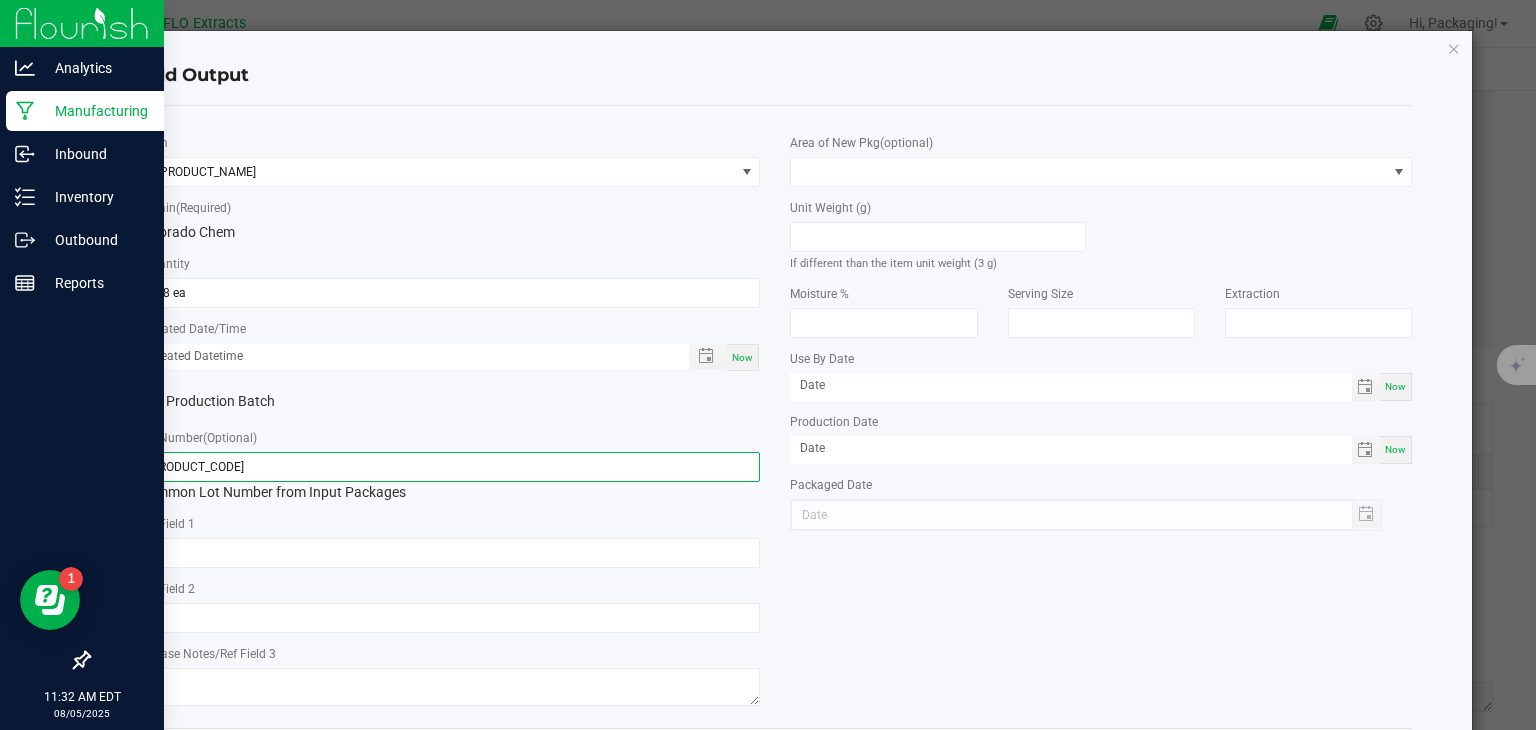 type on "[PRODUCT_CODE]" 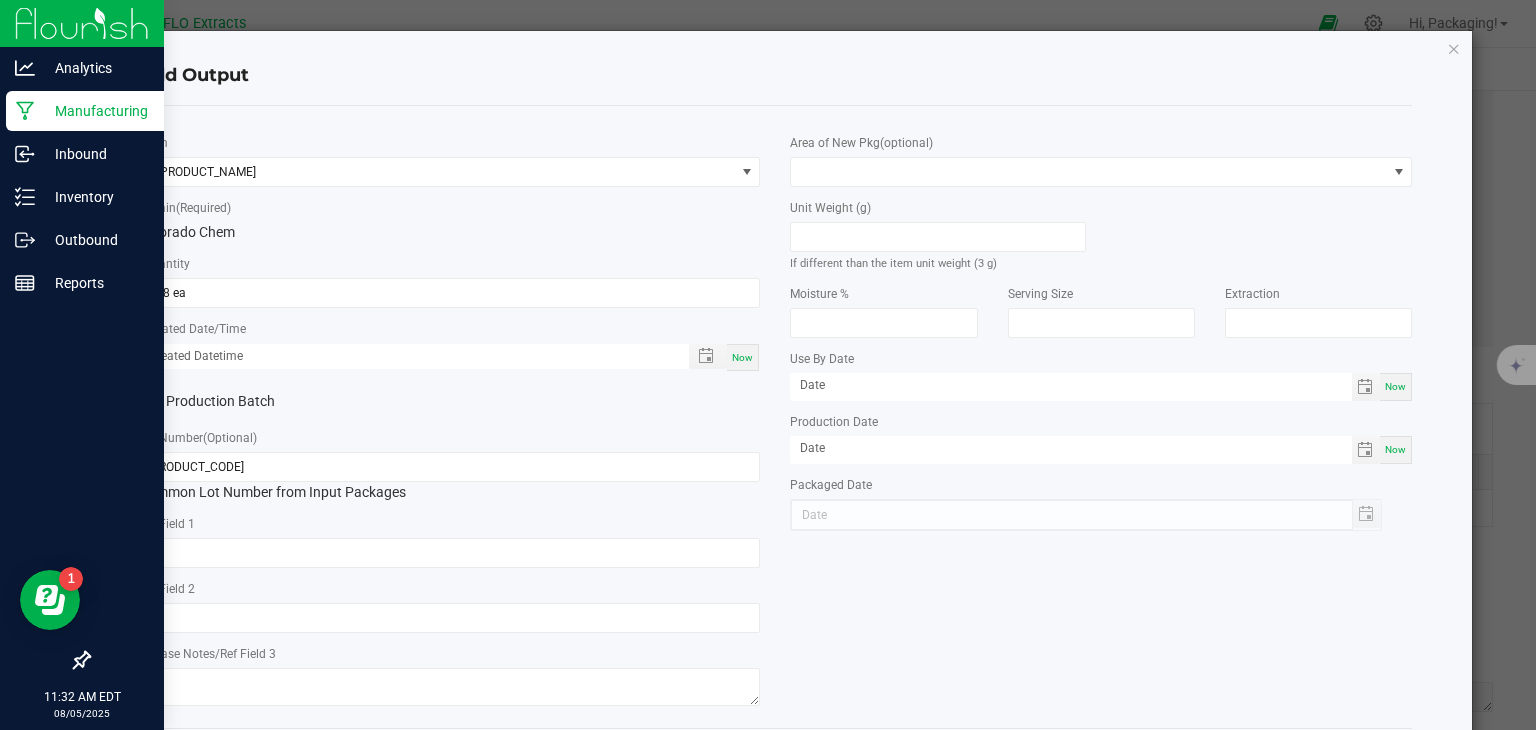 click on "Now" at bounding box center (742, 357) 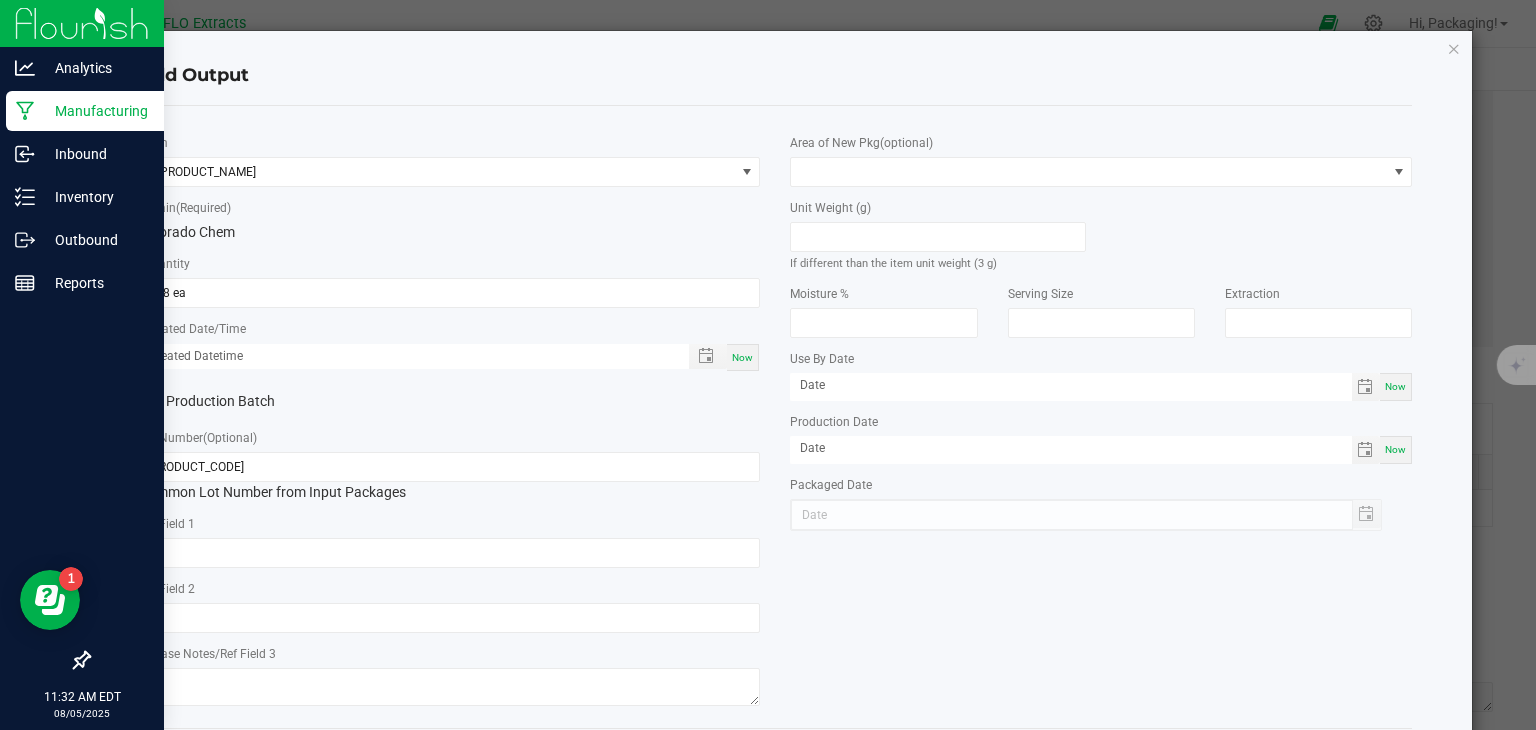 type on "[MONTH]/[DAY]/[YEAR] [HOUR]:[MINUTE] [AMPM]" 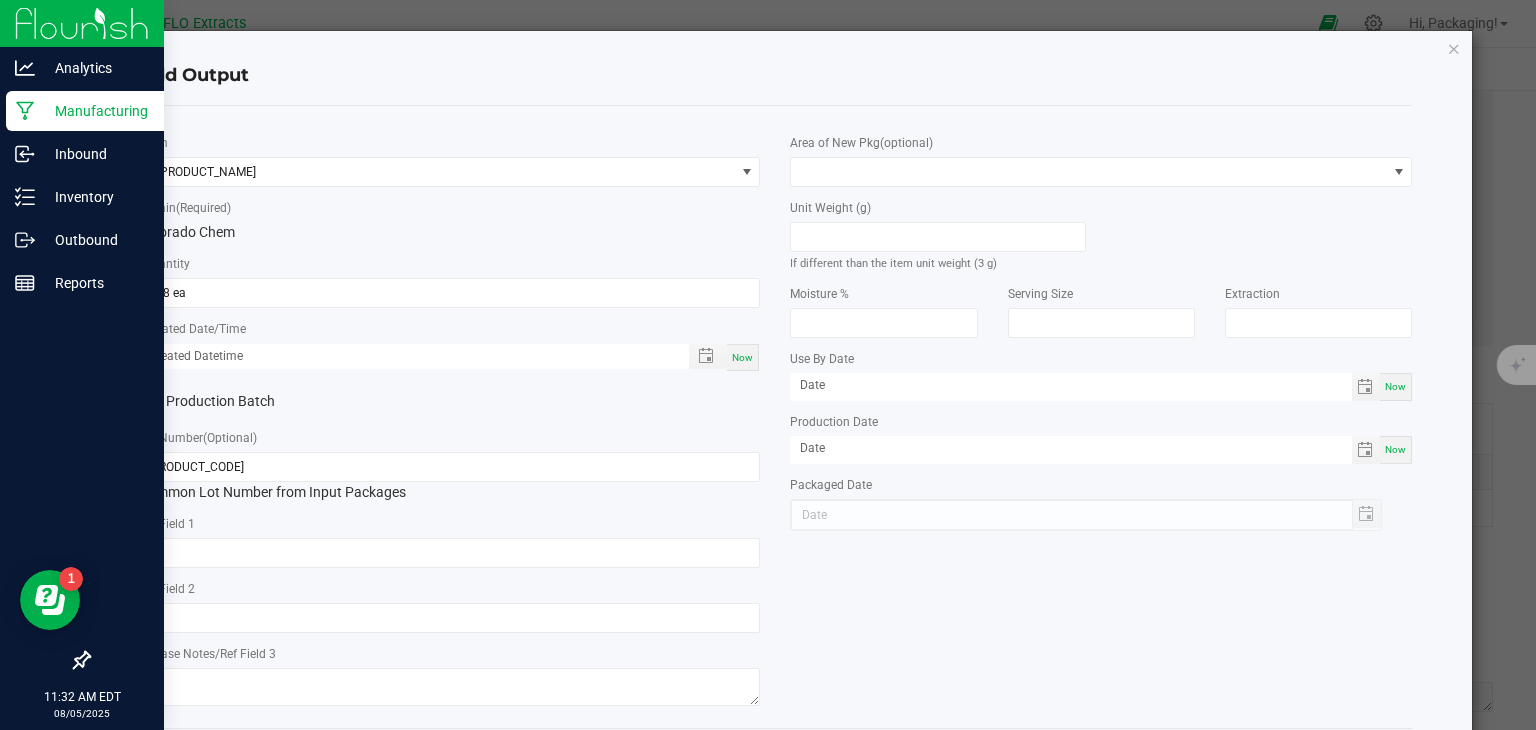 type on "08/05/2025" 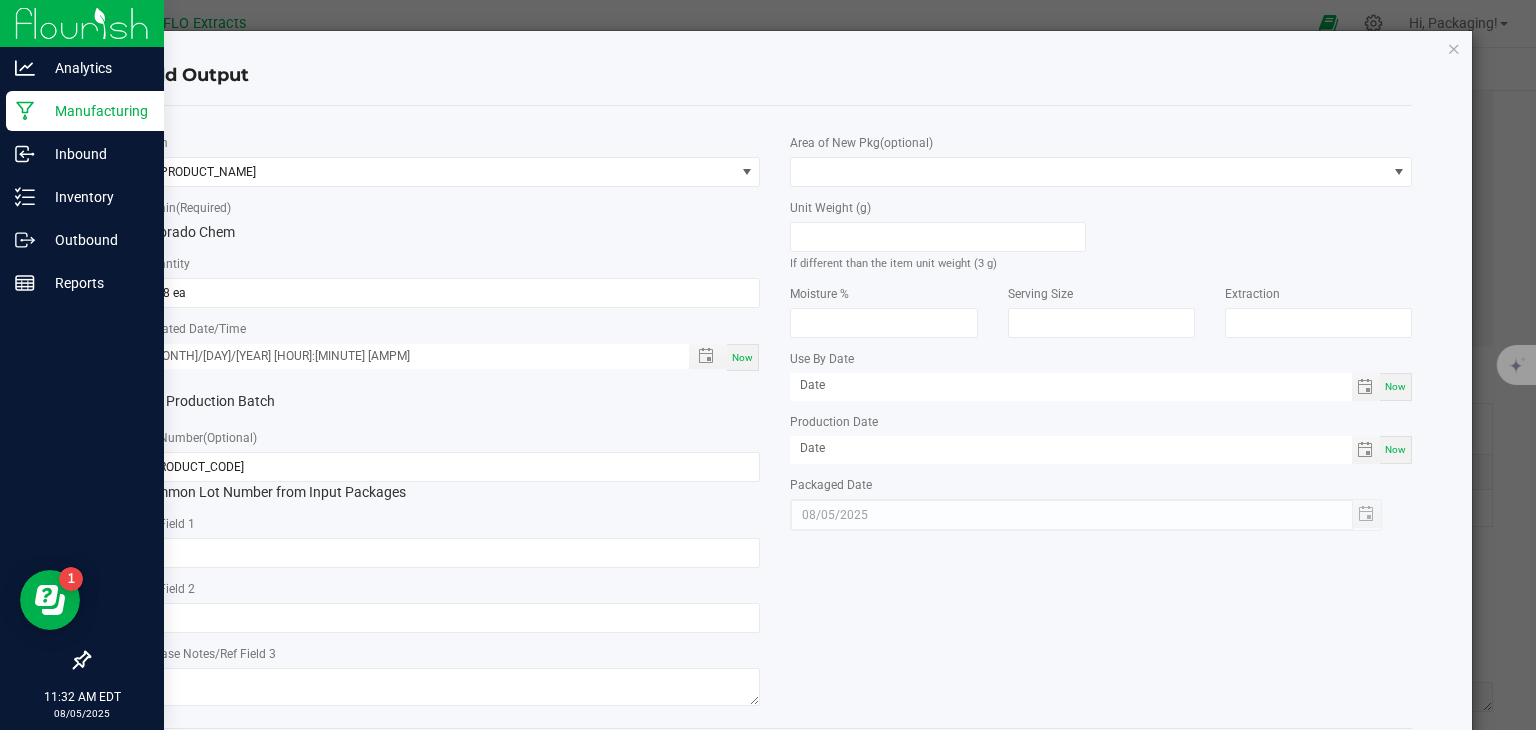 scroll, scrollTop: 99, scrollLeft: 0, axis: vertical 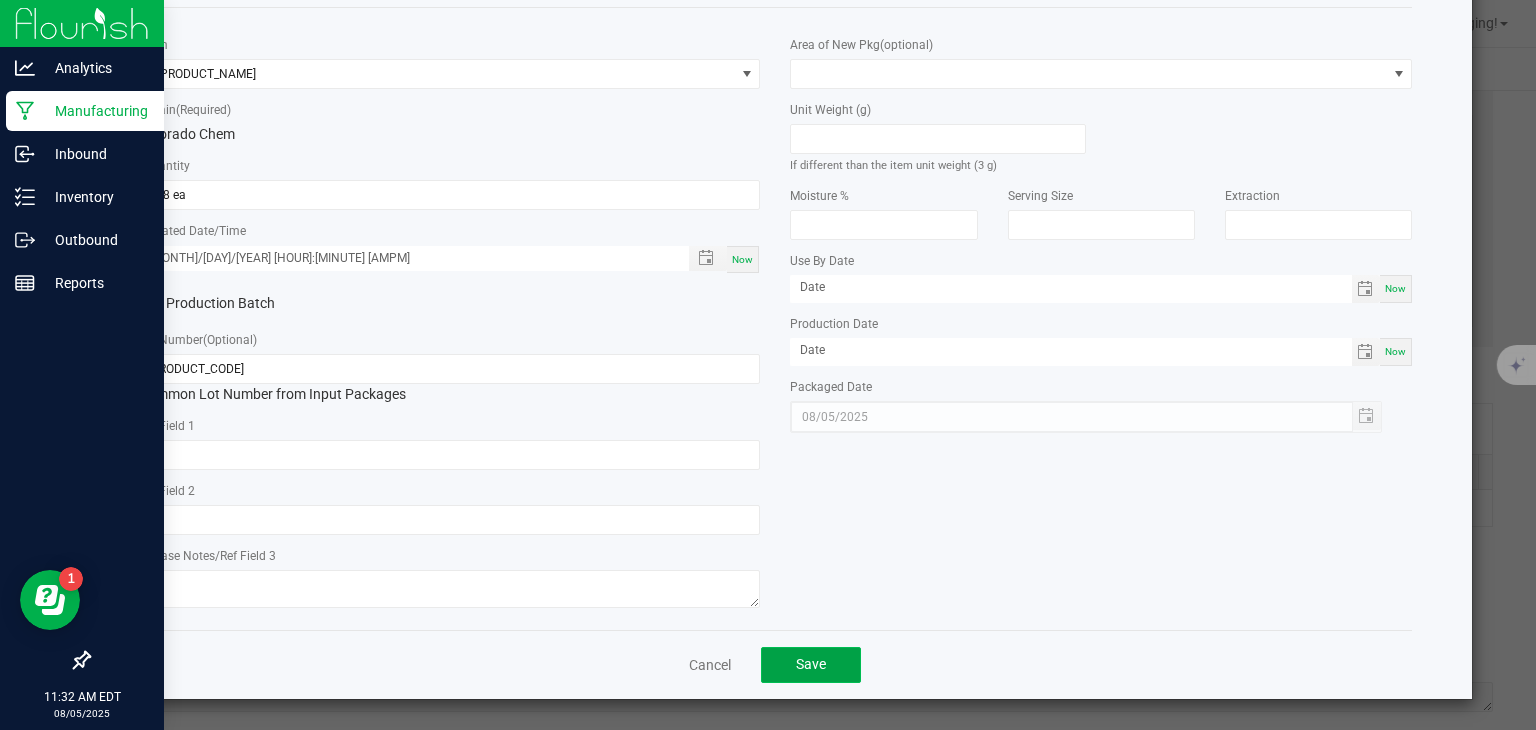 click on "Save" 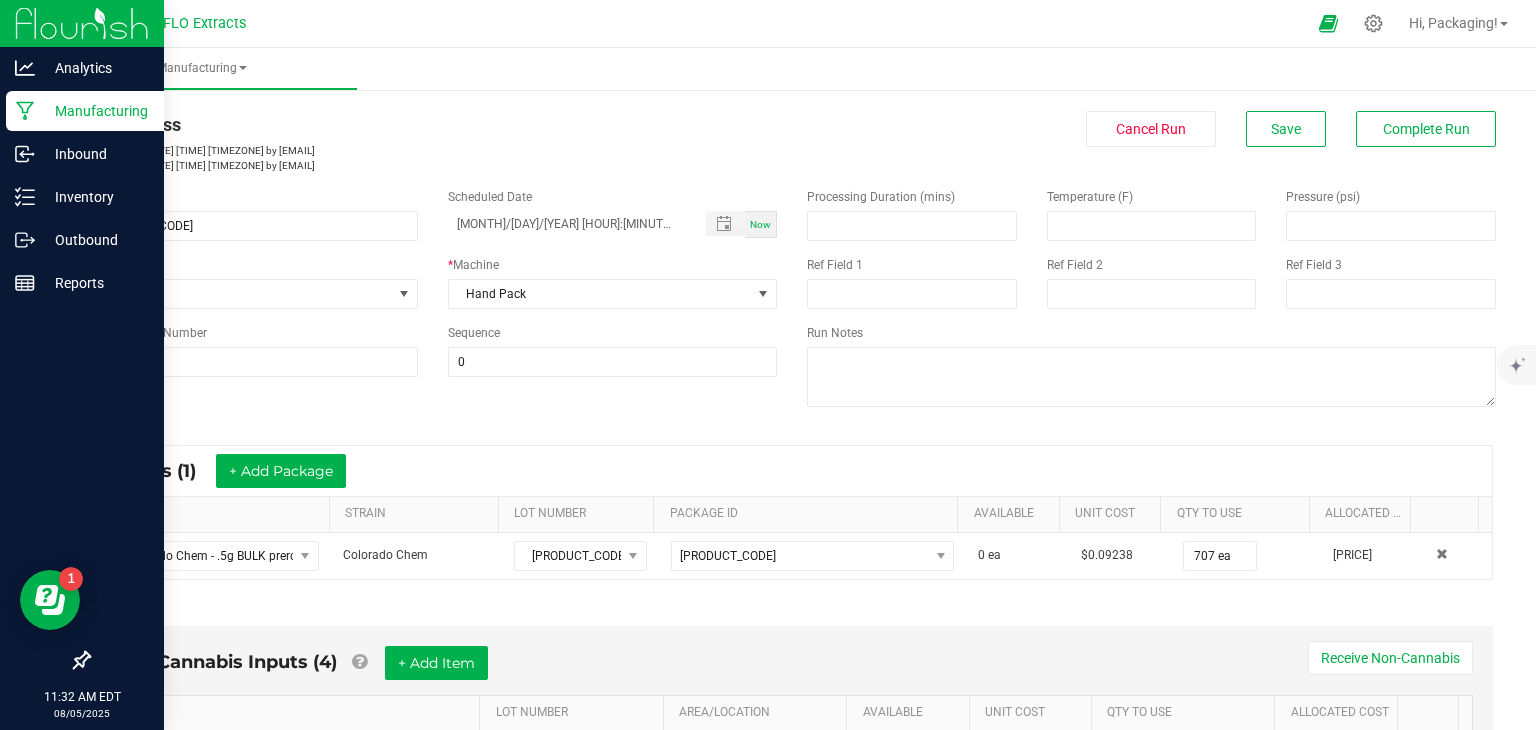 scroll, scrollTop: 0, scrollLeft: 0, axis: both 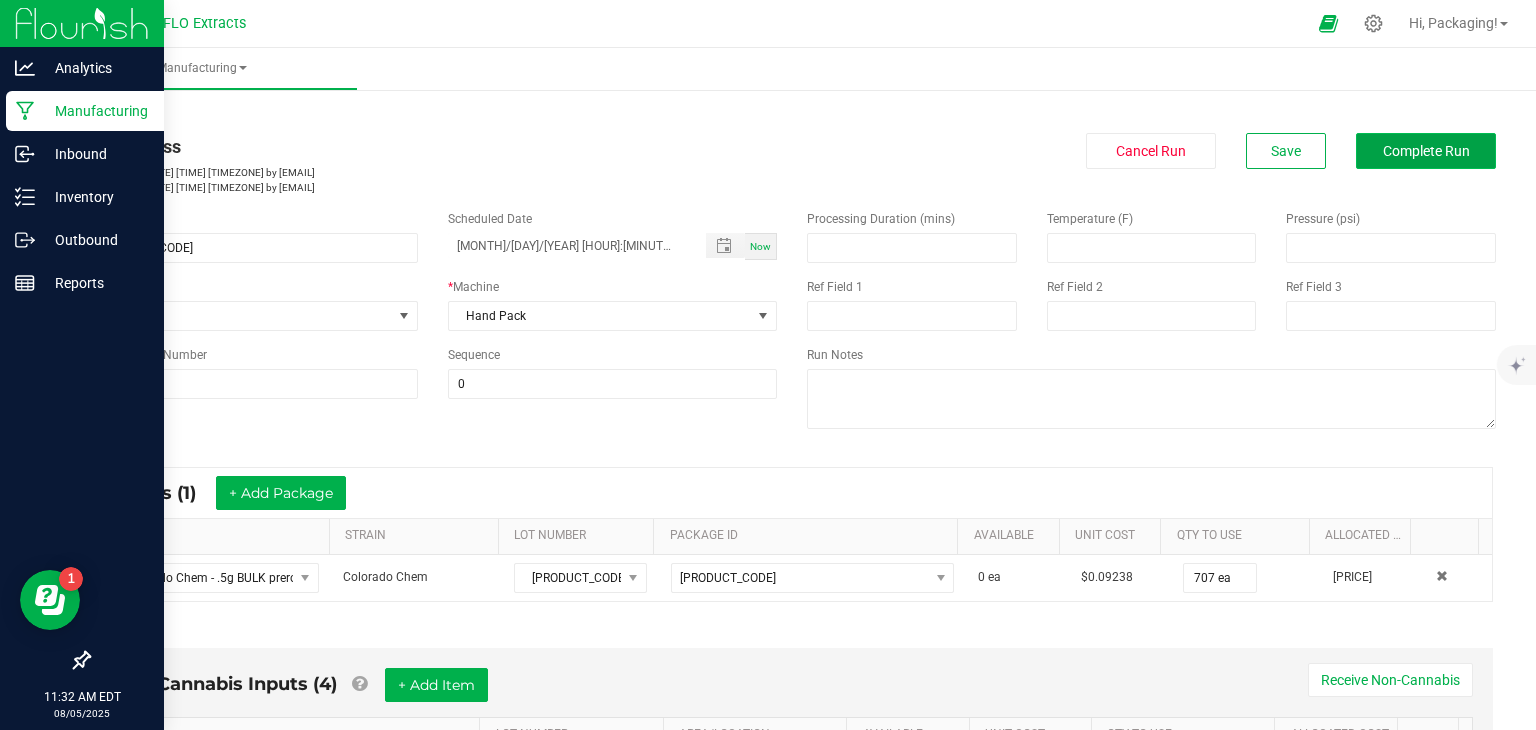 click on "Complete Run" at bounding box center (1426, 151) 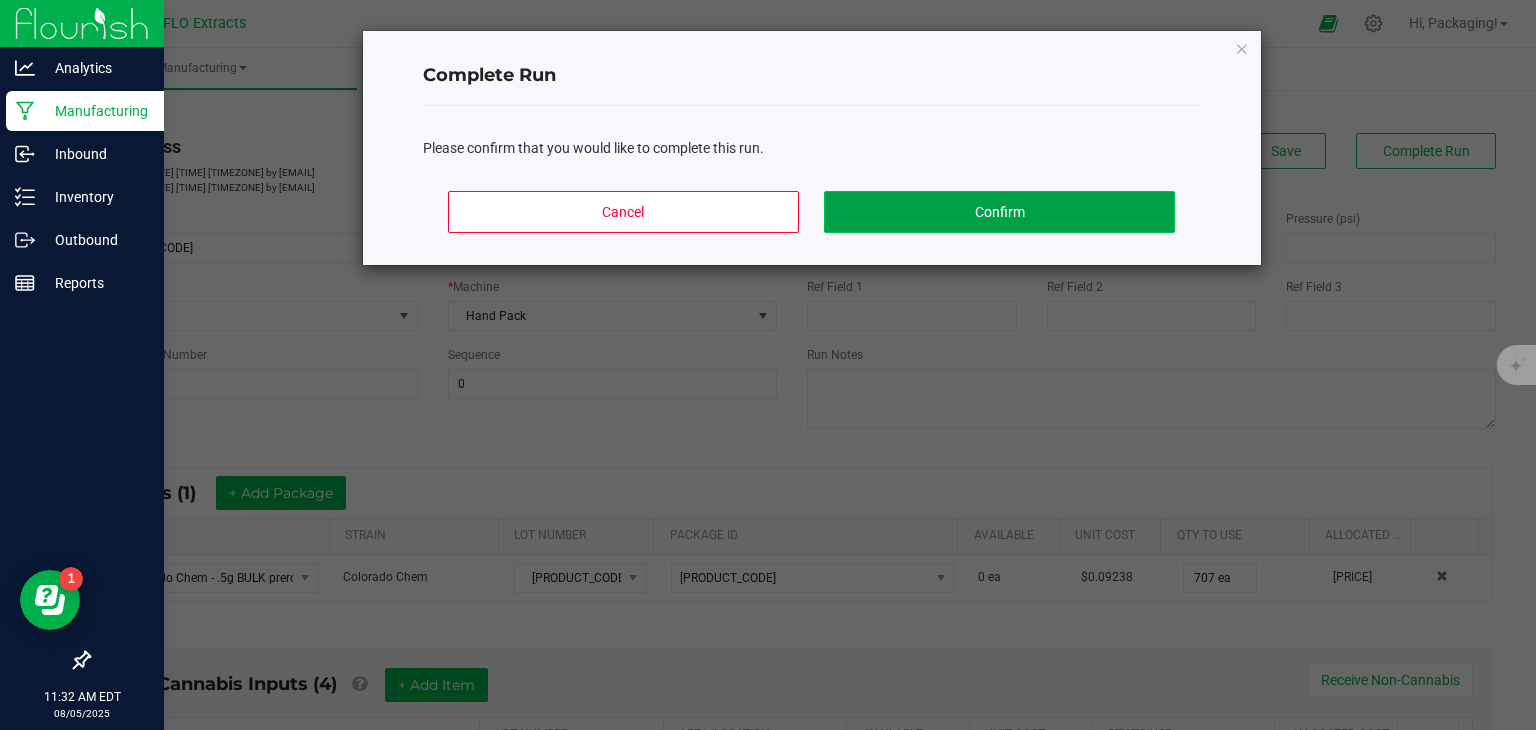 click on "Confirm" 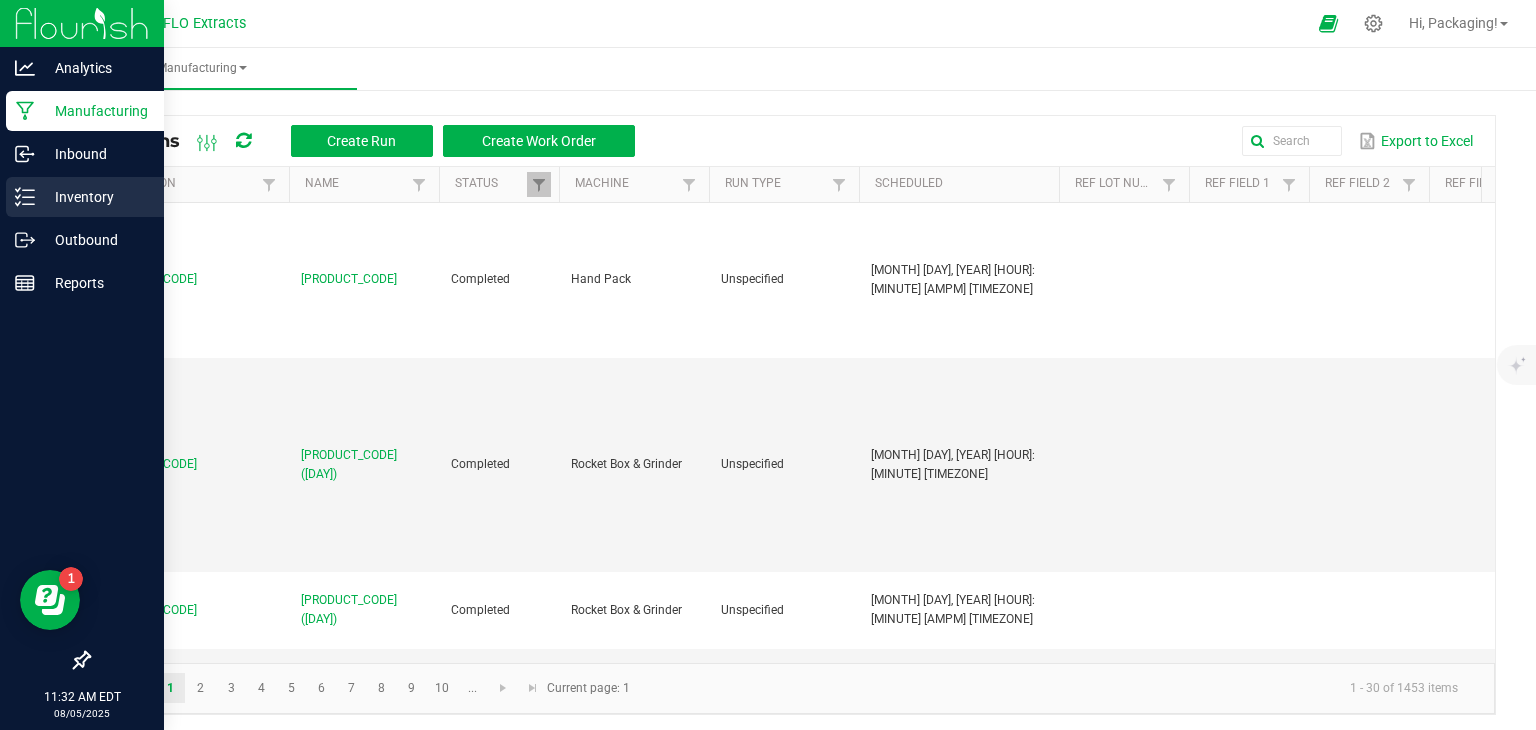 click on "Inventory" at bounding box center (95, 197) 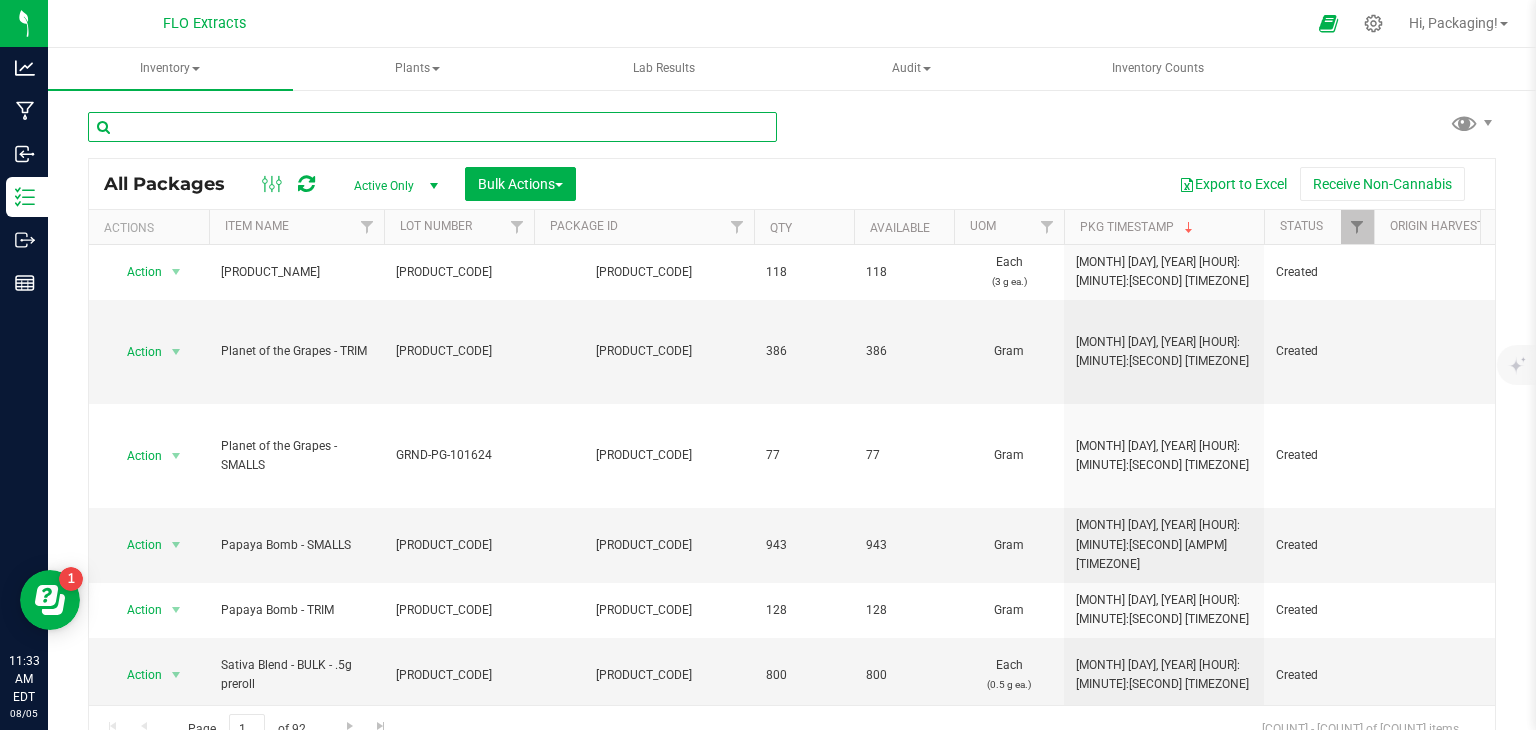 click at bounding box center (432, 127) 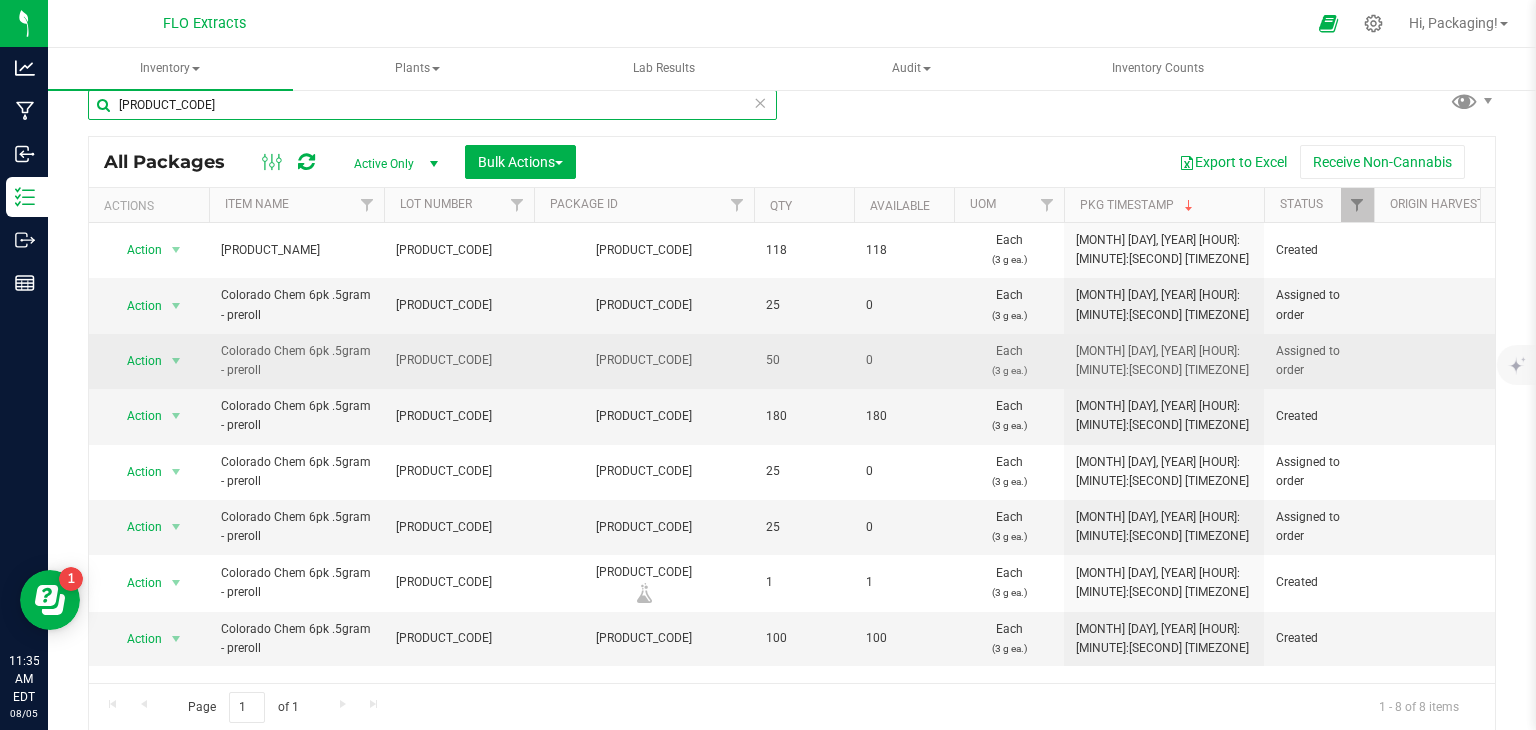 scroll, scrollTop: 0, scrollLeft: 0, axis: both 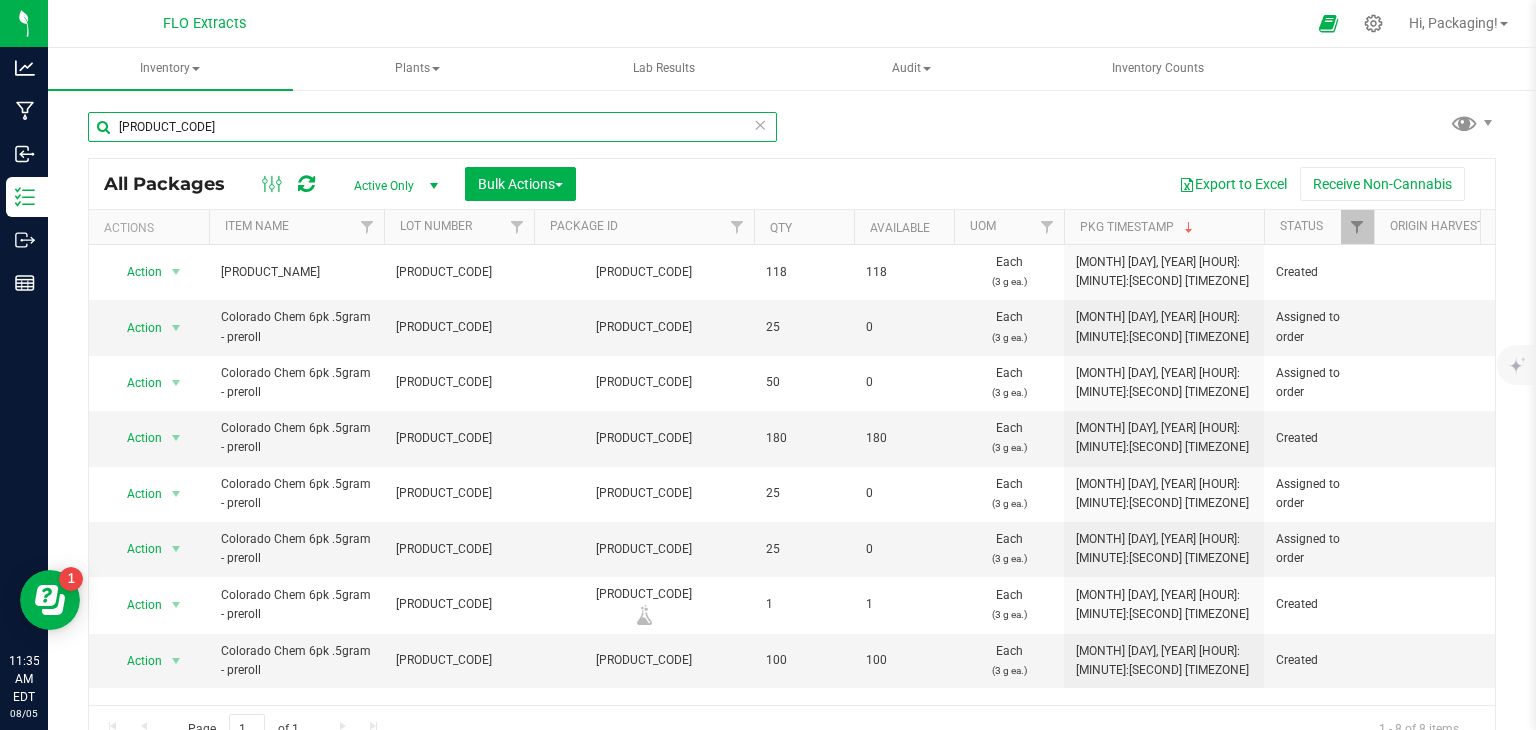 type on "[PRODUCT_CODE]" 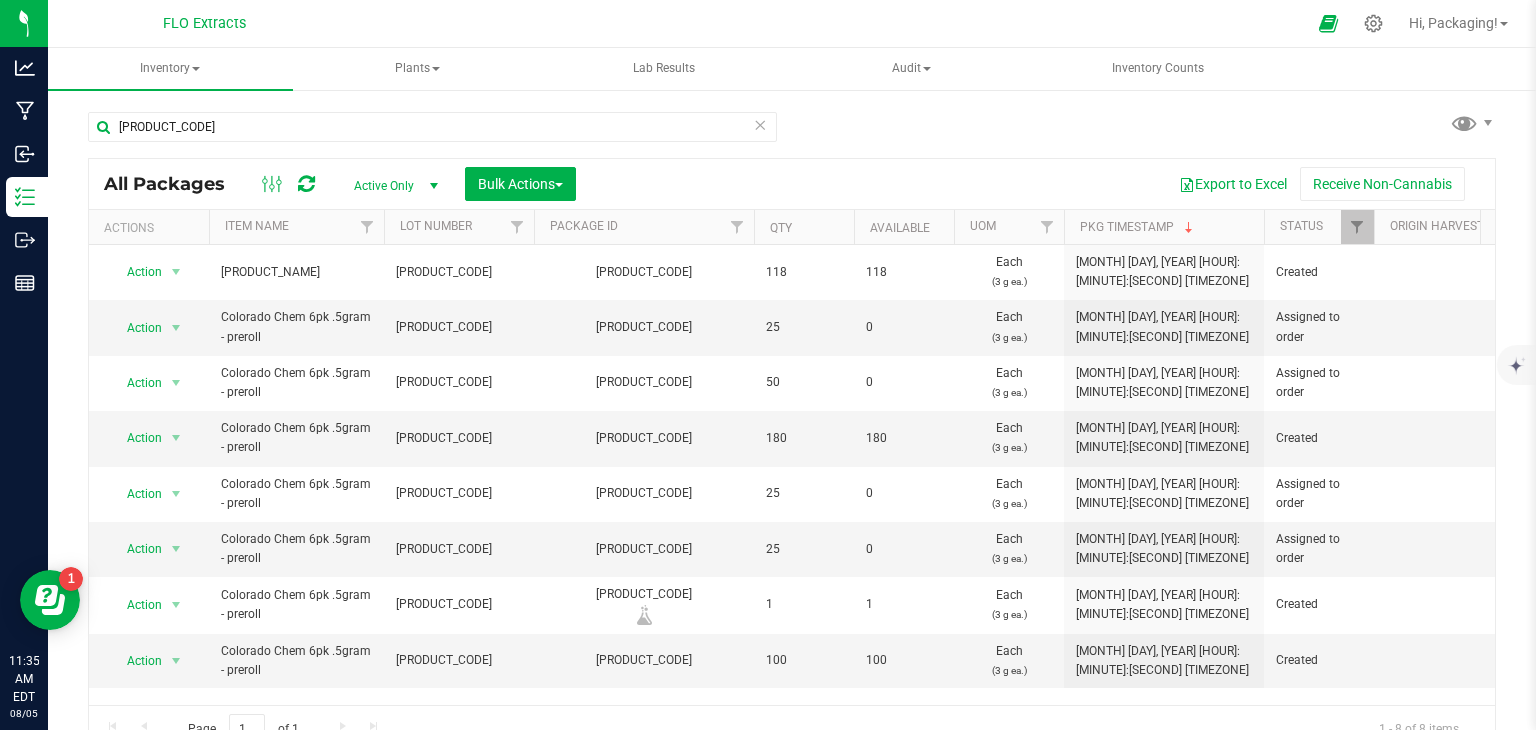 click at bounding box center [760, 124] 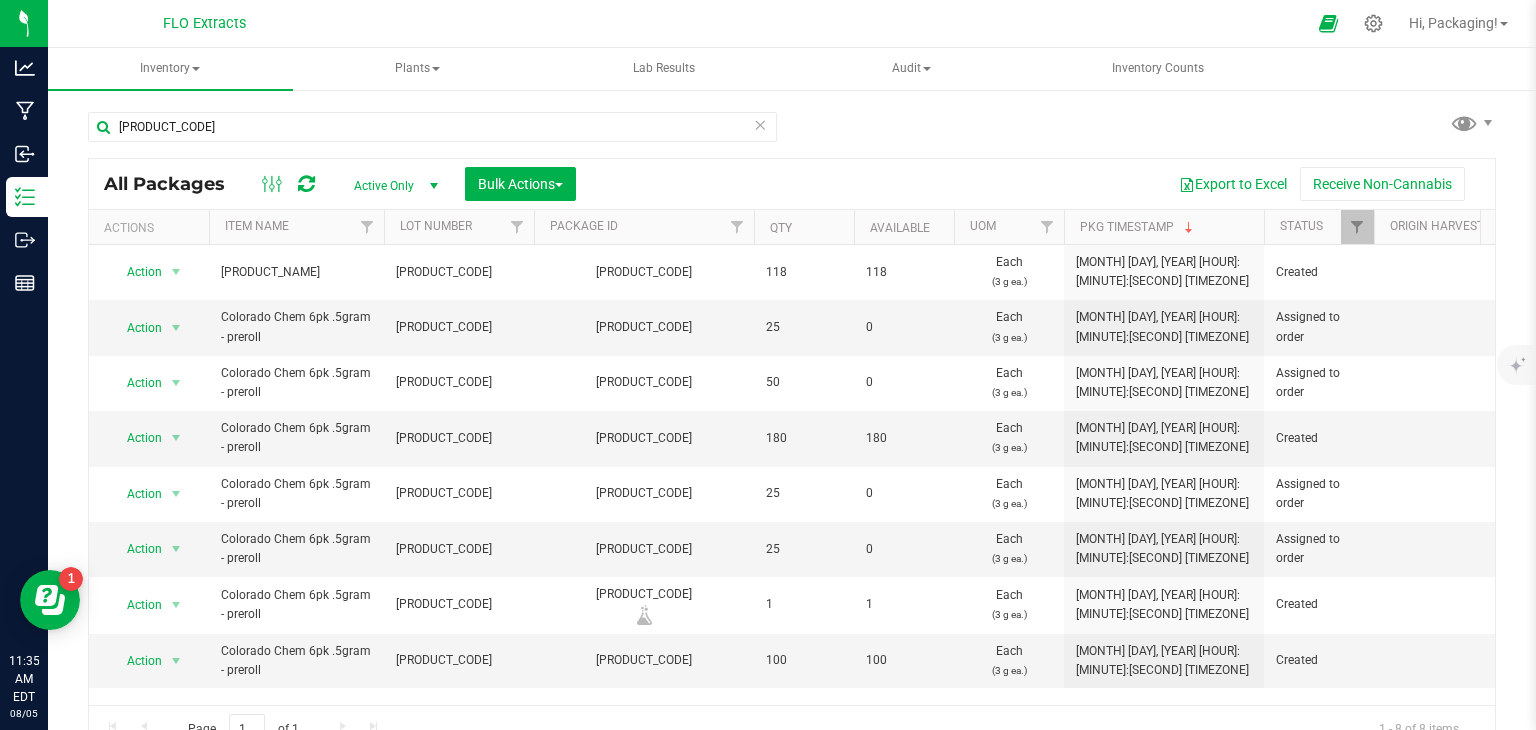 type 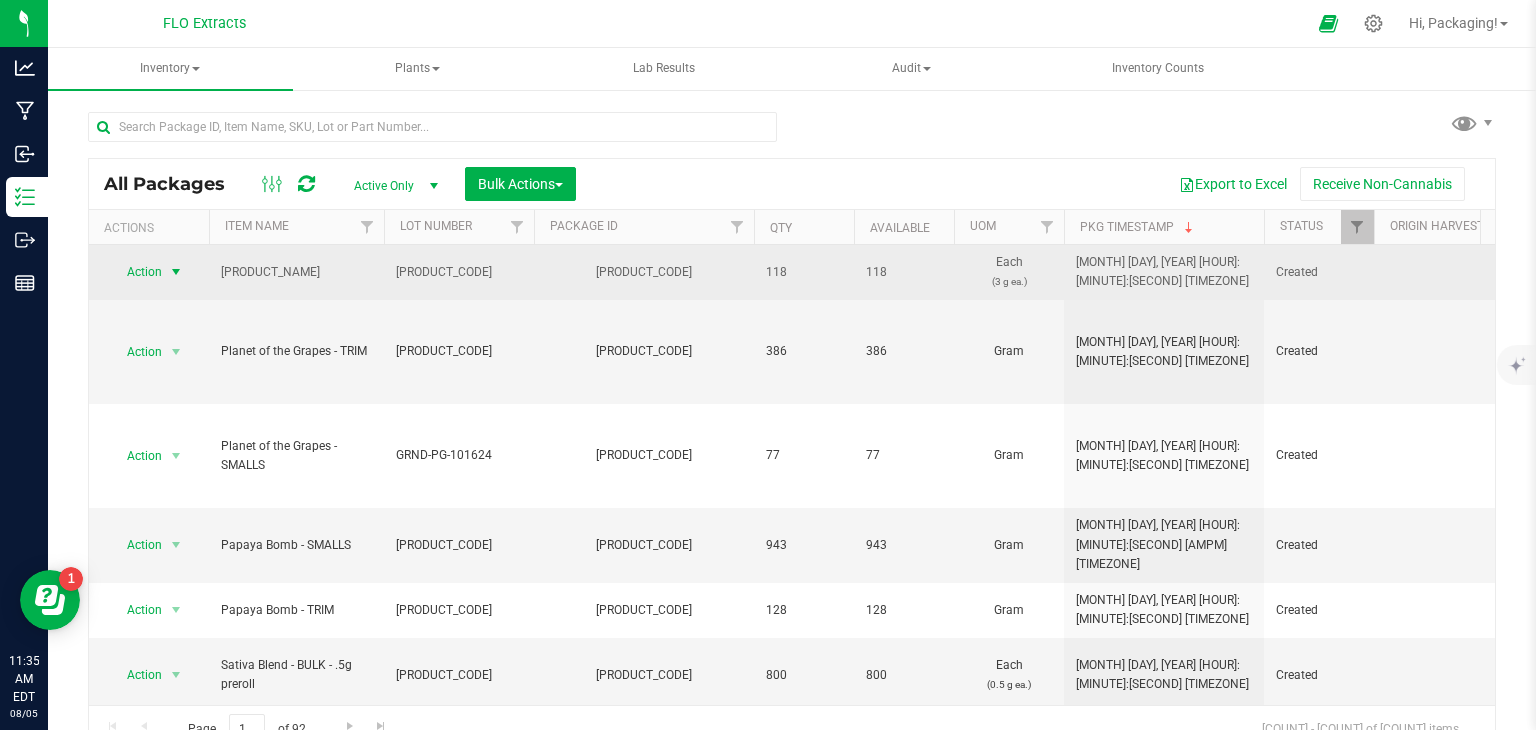 click at bounding box center (176, 272) 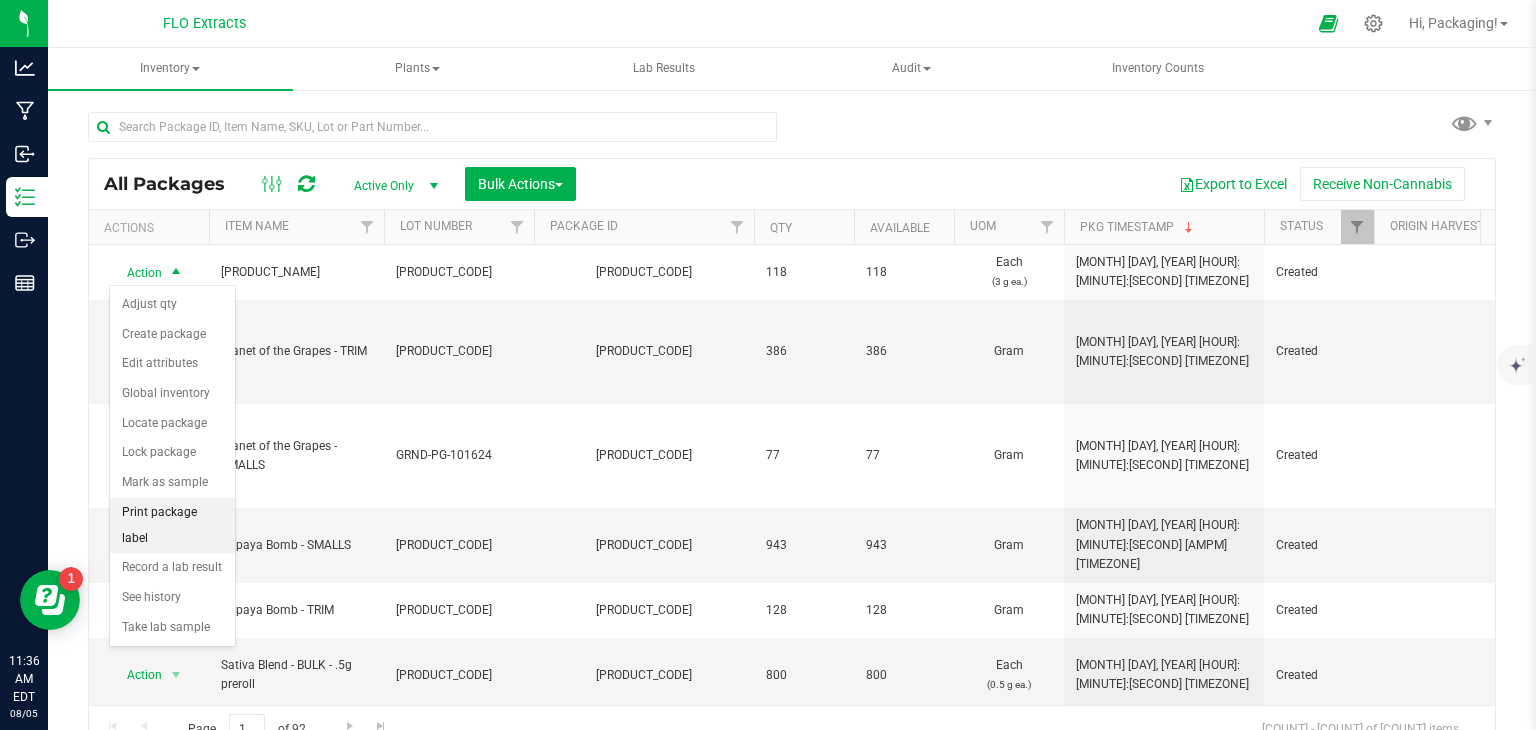 click on "Print package label" at bounding box center [172, 525] 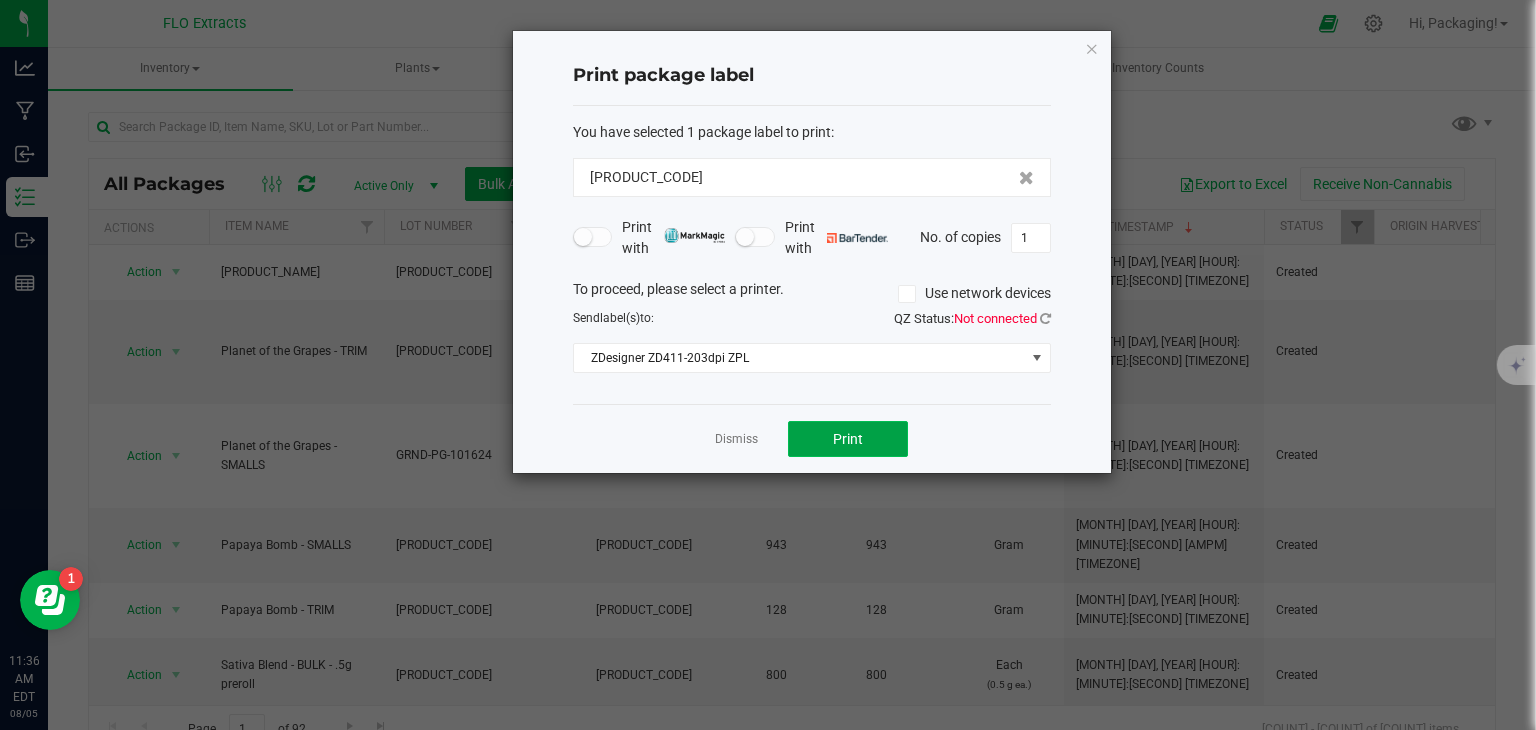 click on "Print" 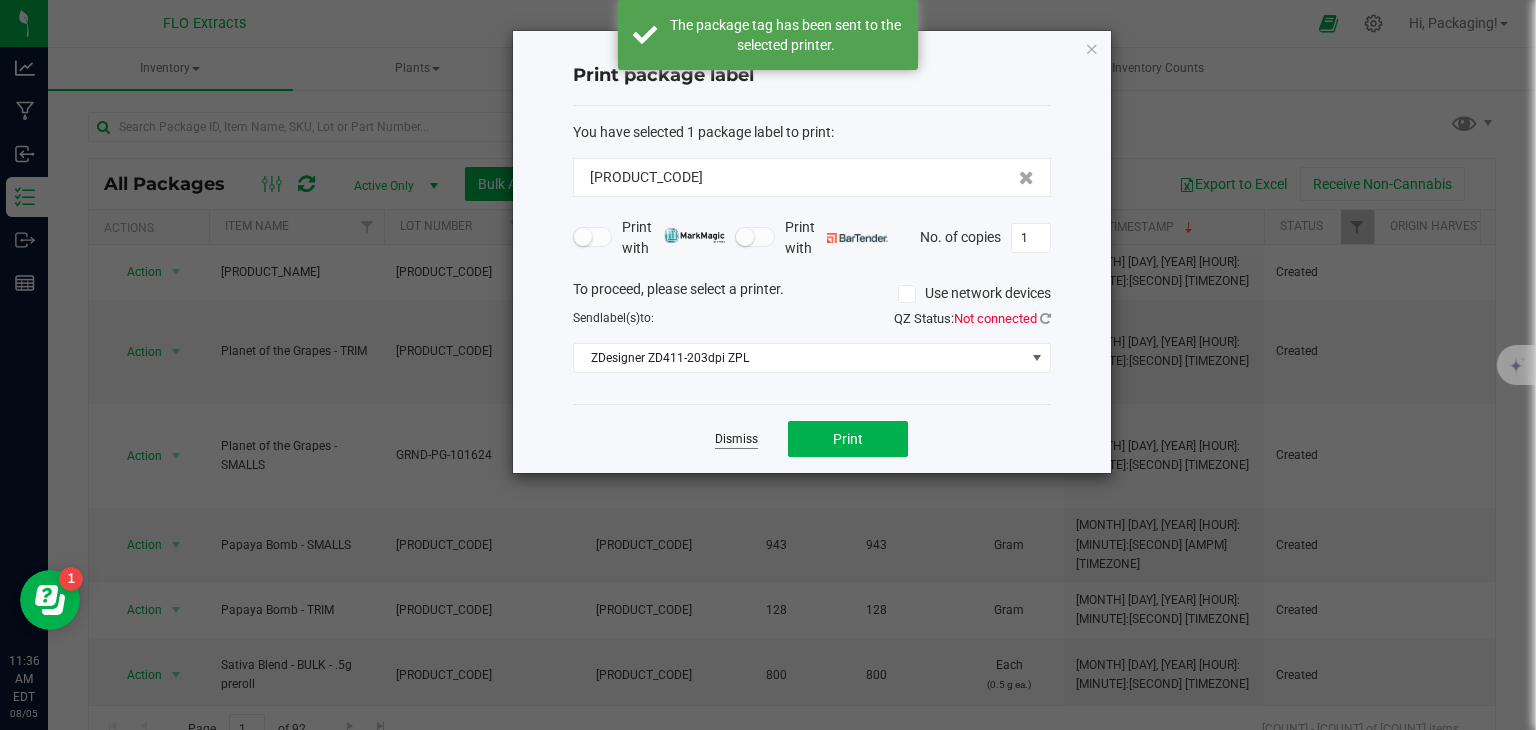 click on "Dismiss" 